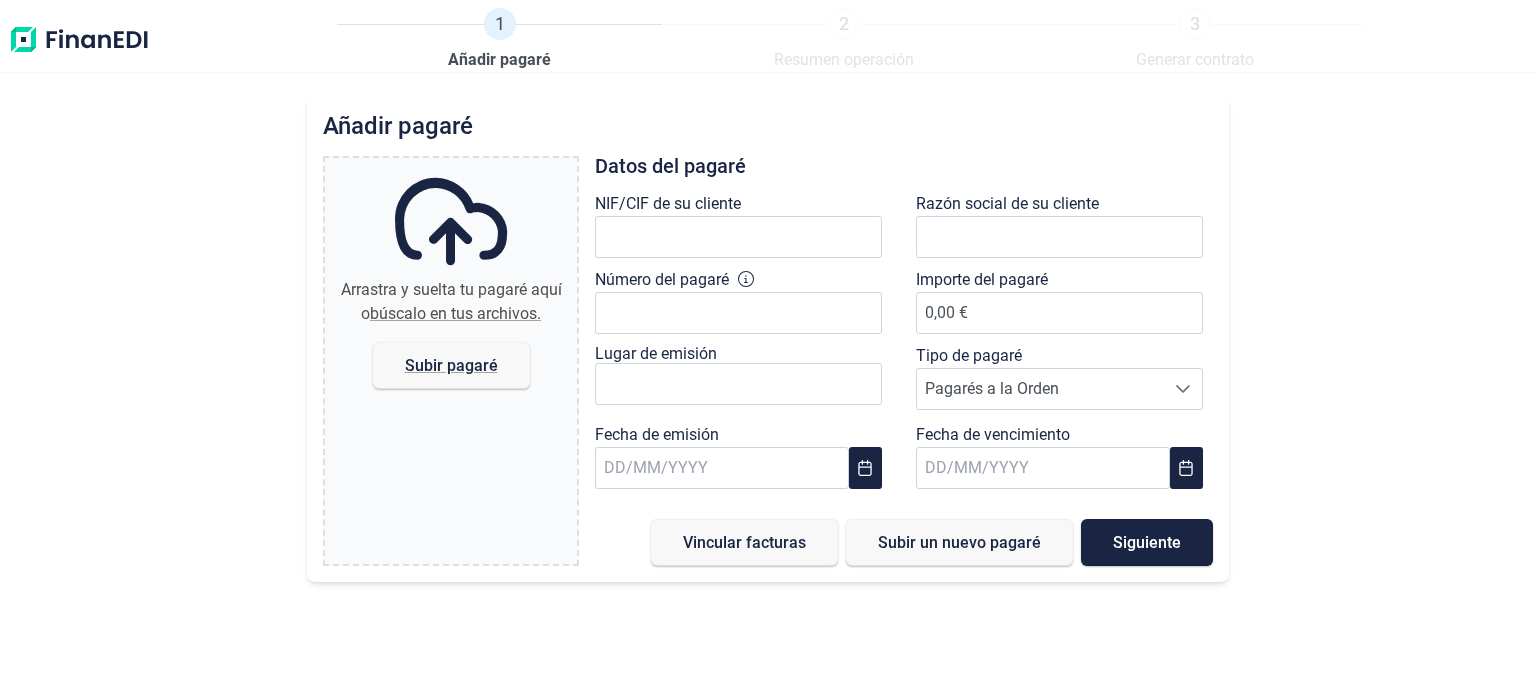 scroll, scrollTop: 0, scrollLeft: 0, axis: both 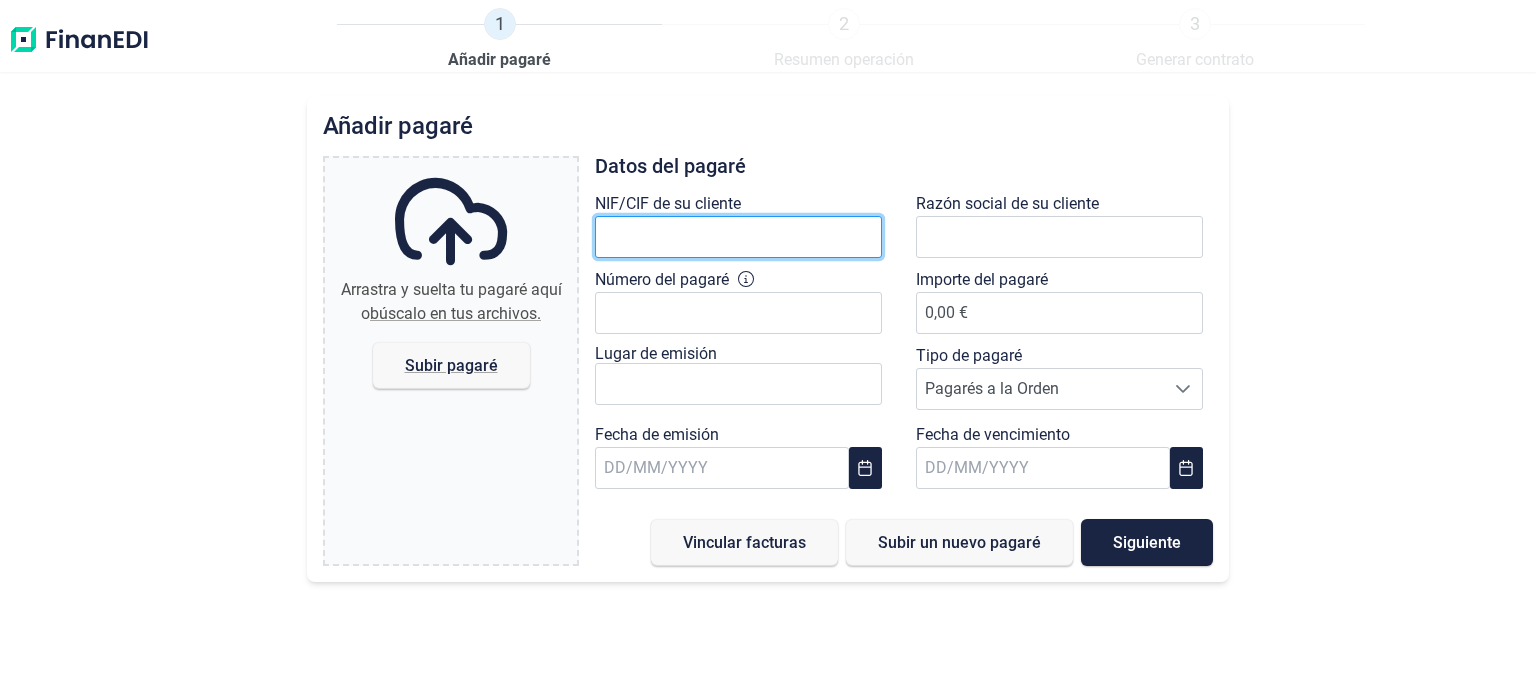 click at bounding box center [738, 237] 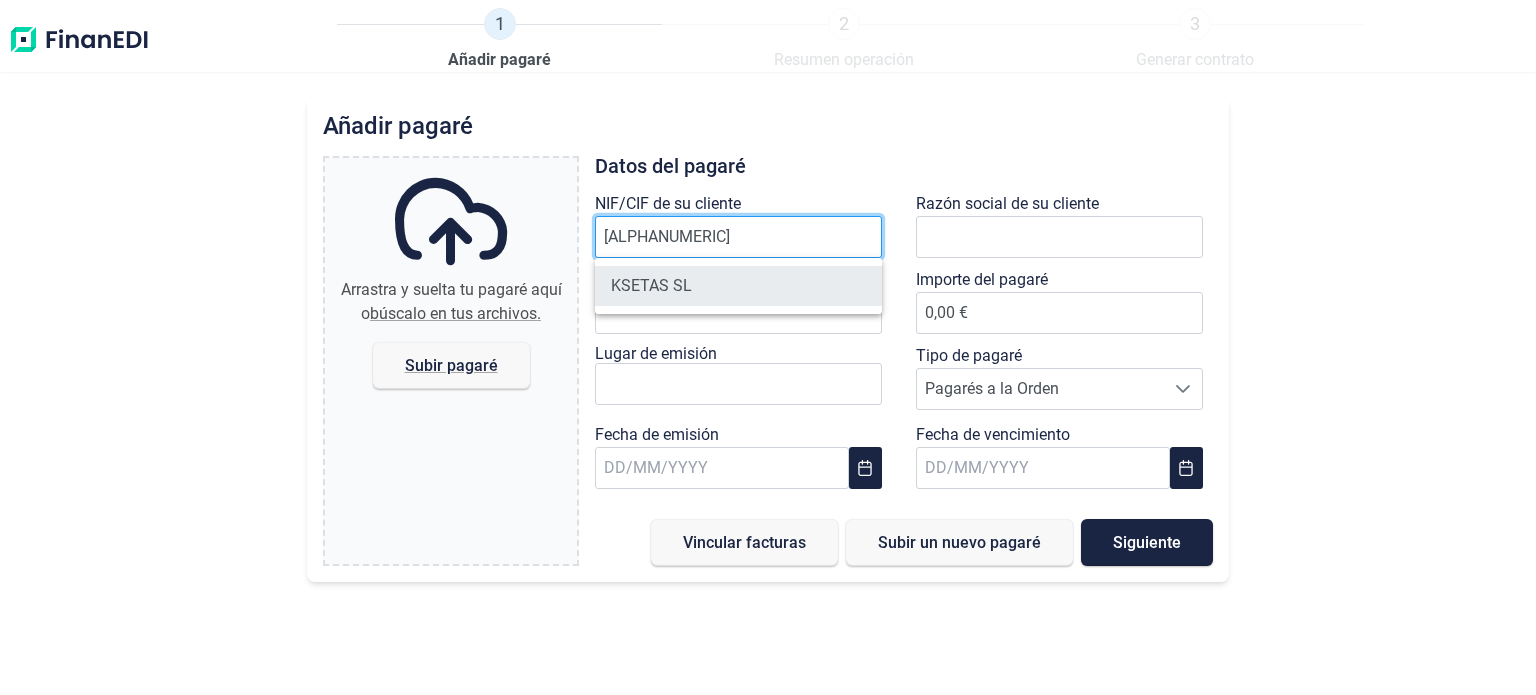 type on "[ALPHANUMERIC]" 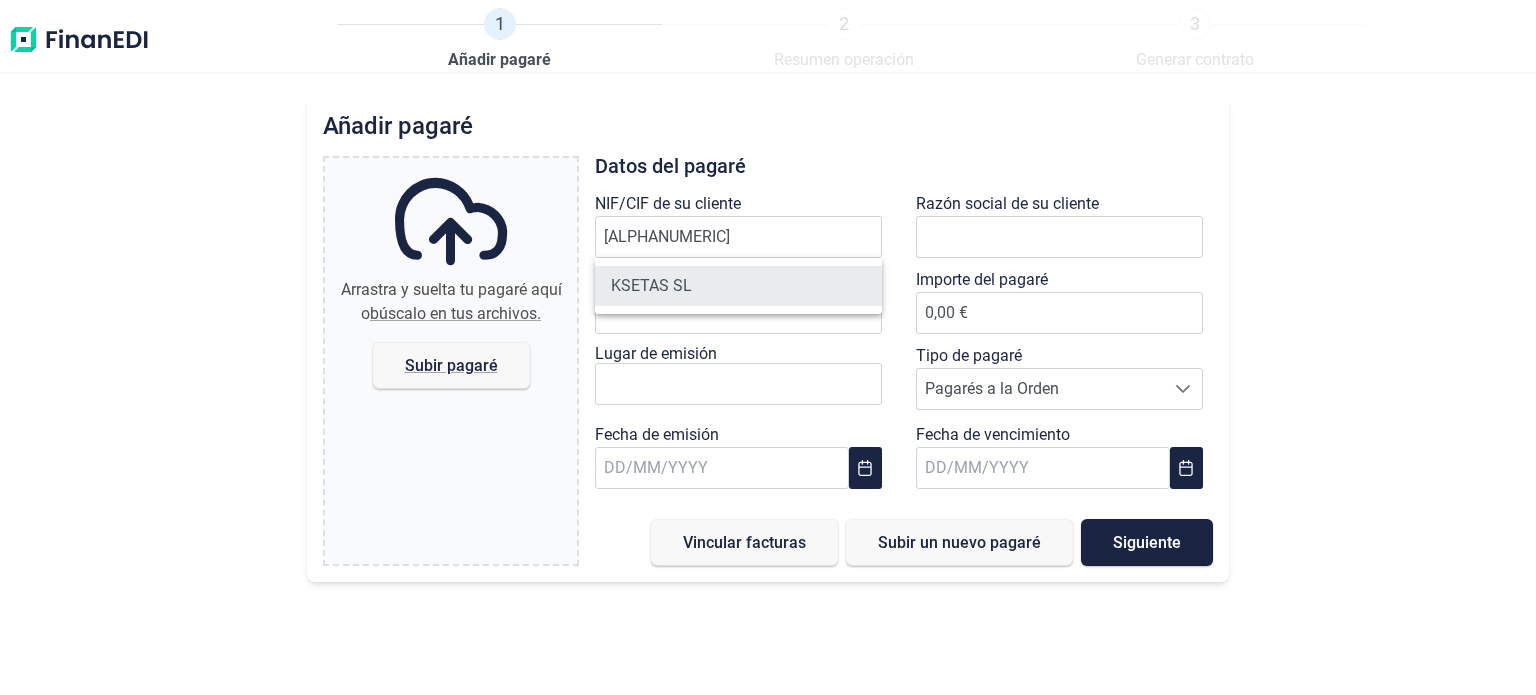 click on "KSETAS SL" at bounding box center [738, 286] 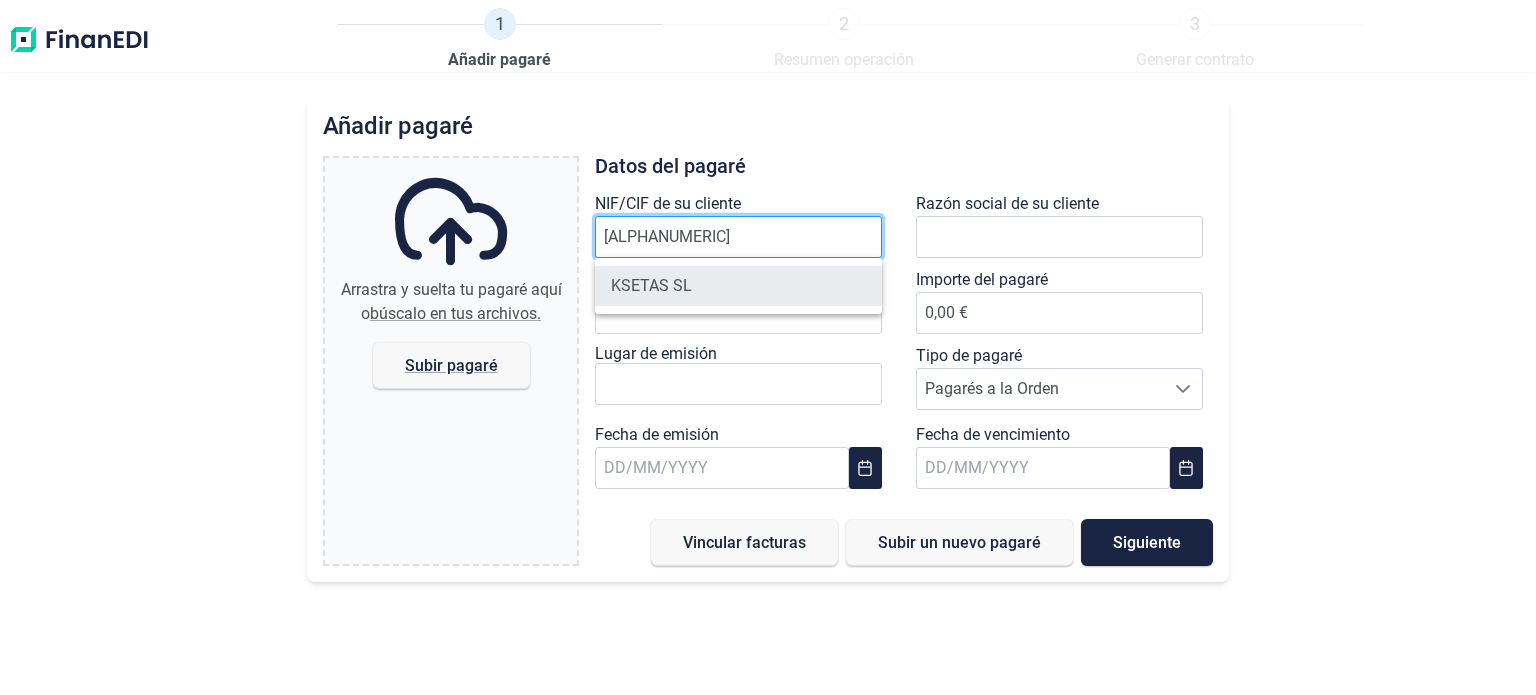 scroll, scrollTop: 0, scrollLeft: 0, axis: both 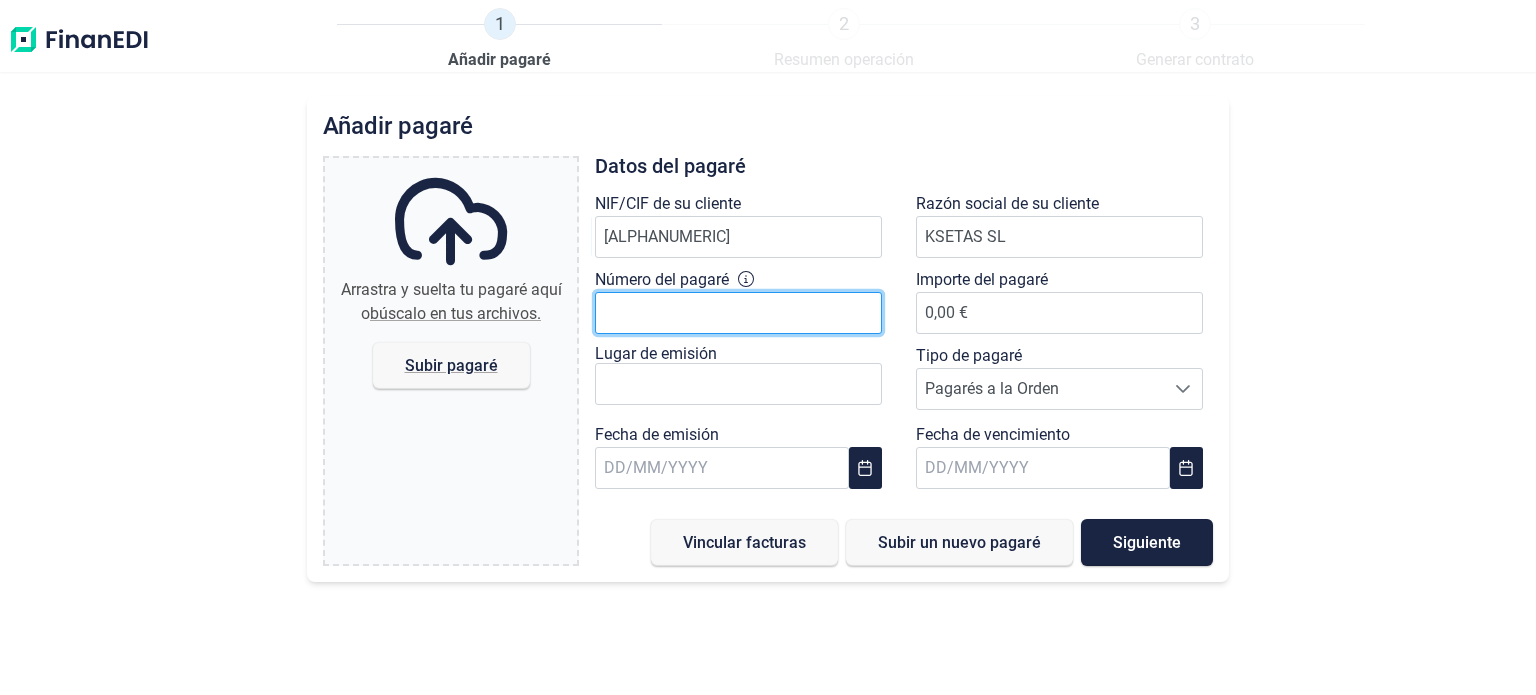 click on "Número del pagaré" at bounding box center [738, 313] 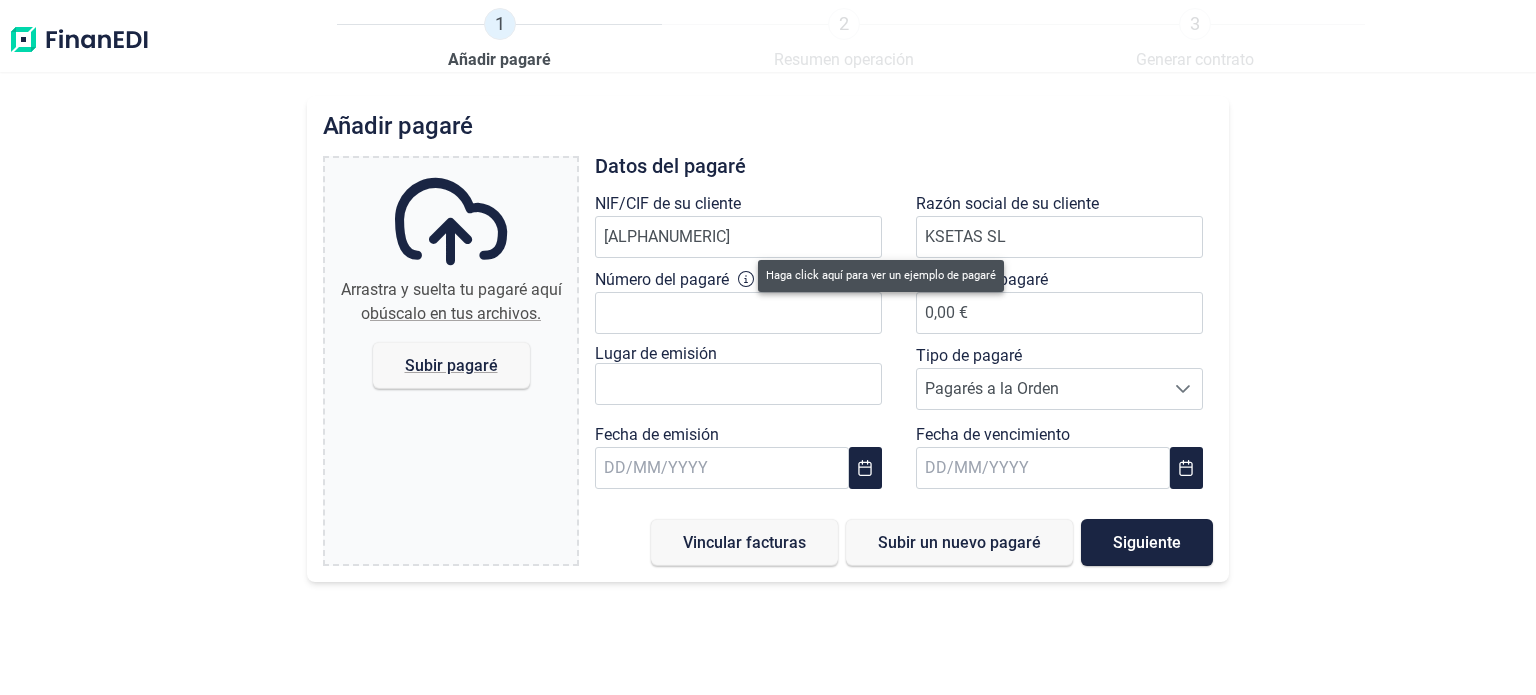click at bounding box center (746, 279) 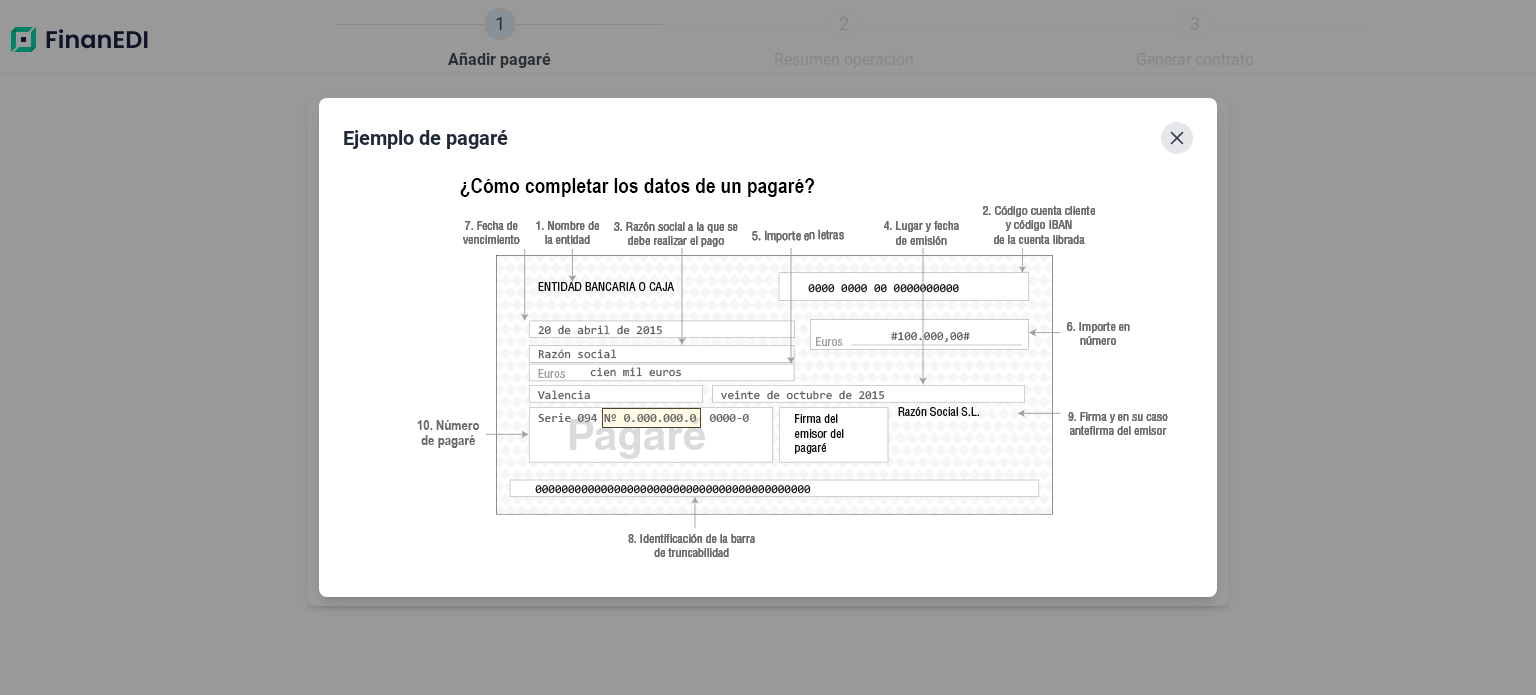 click at bounding box center (1177, 138) 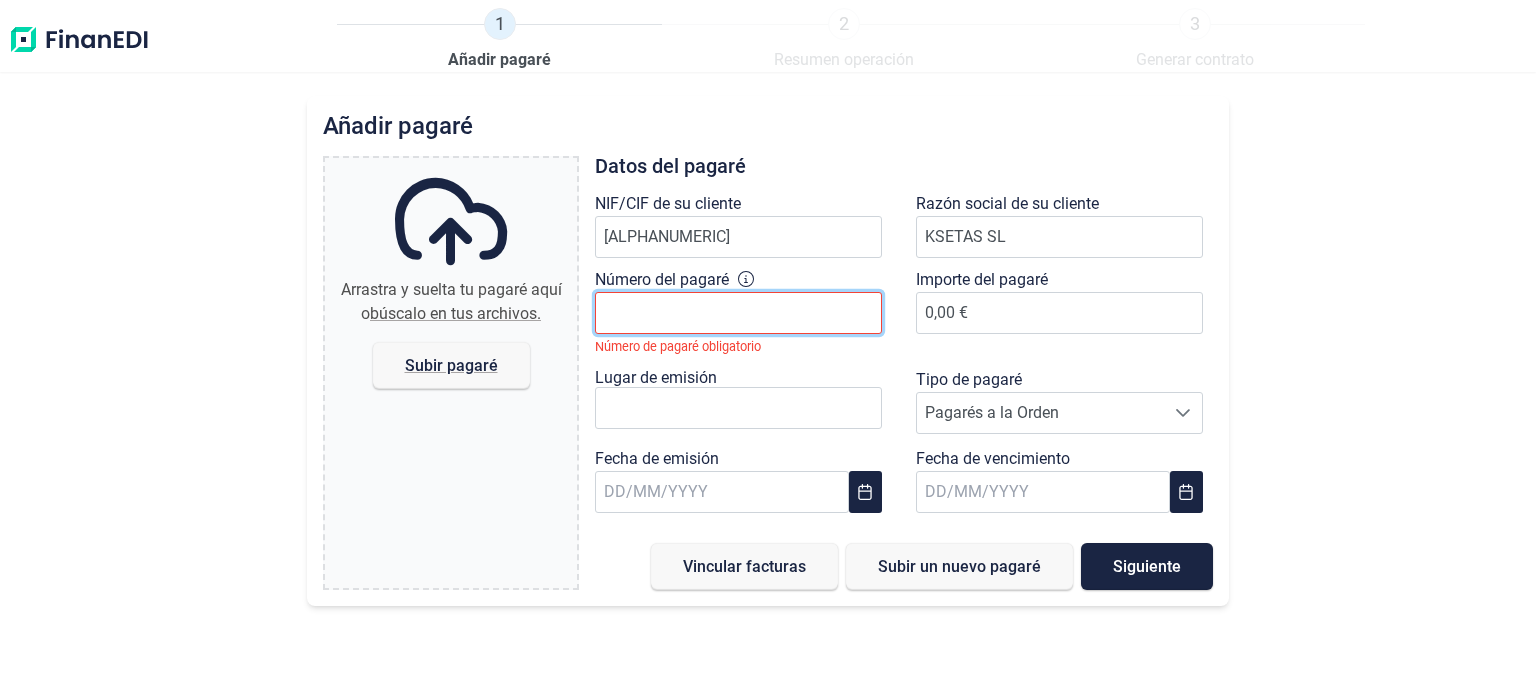 click on "Número del pagaré" at bounding box center [738, 313] 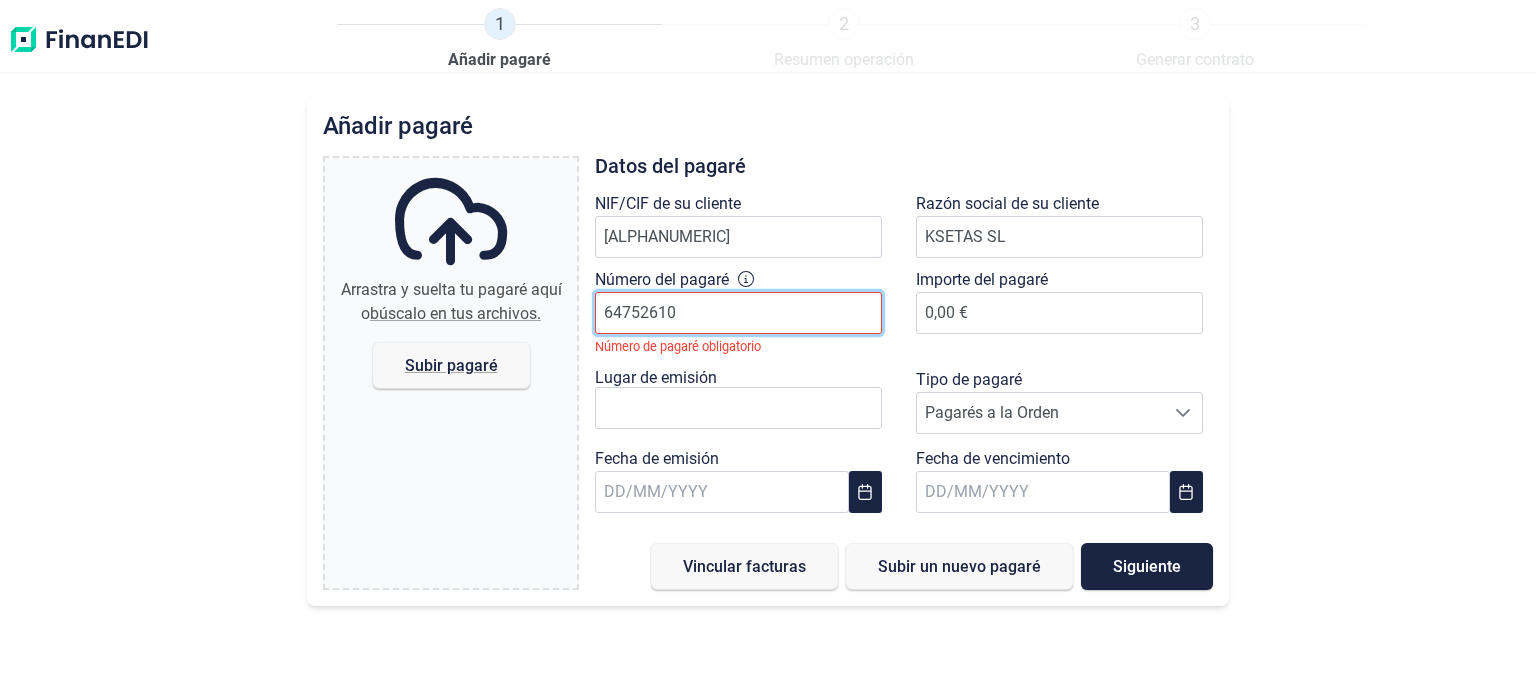 type on "64752610" 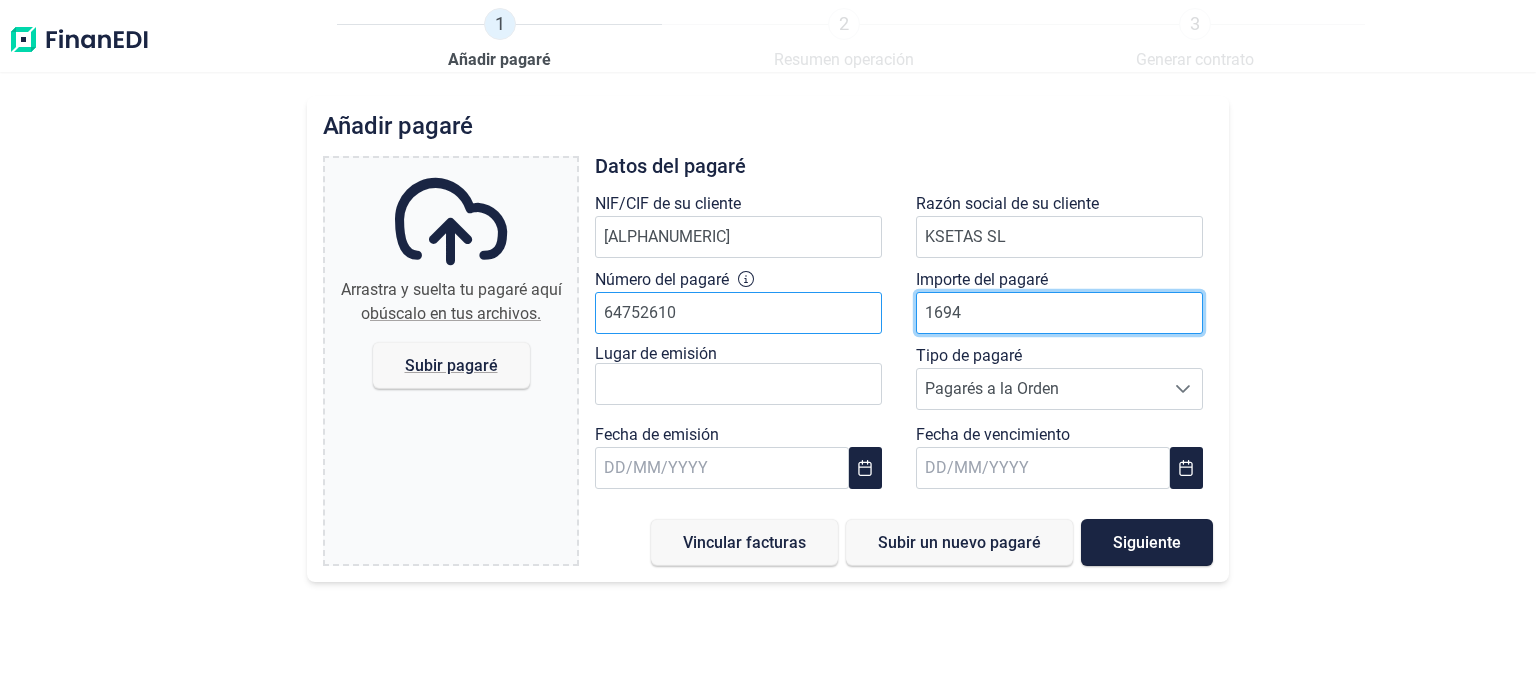 type on "1694" 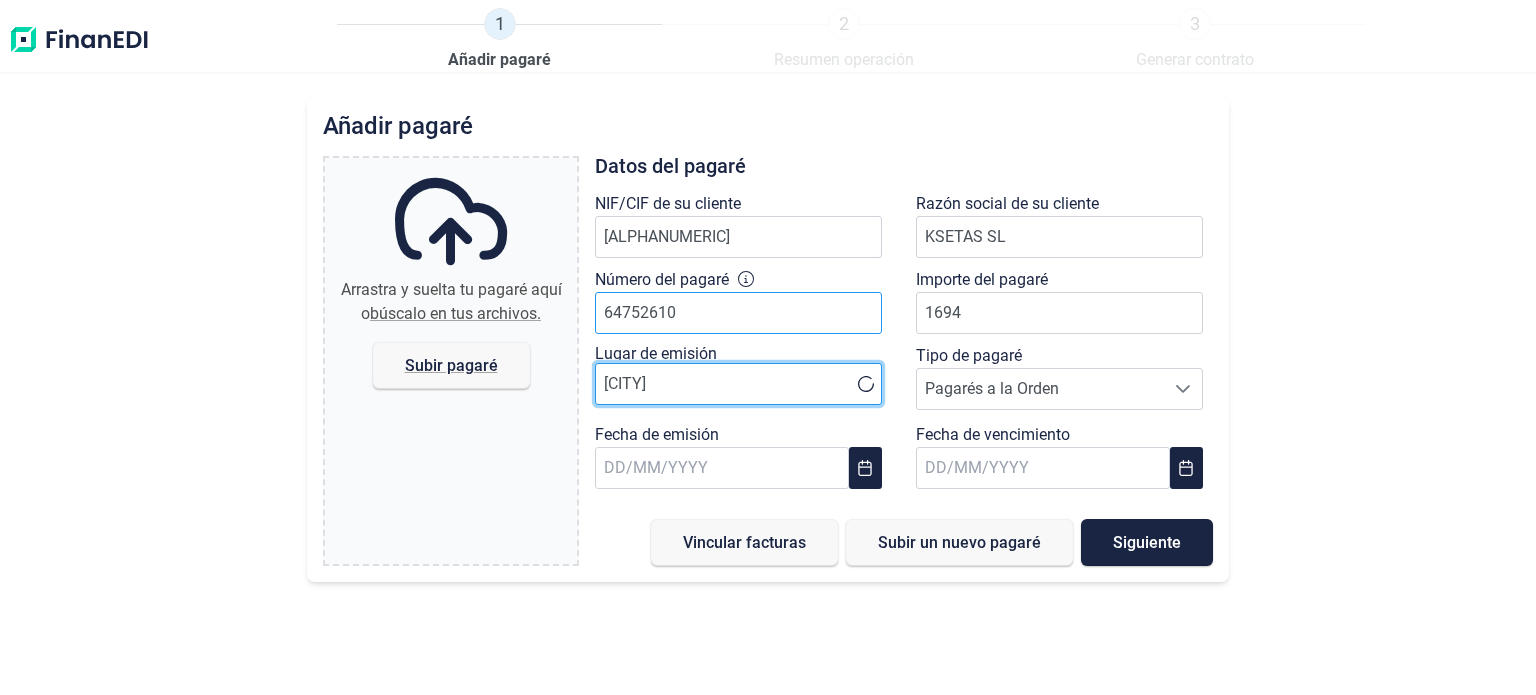 type on "[CITY]" 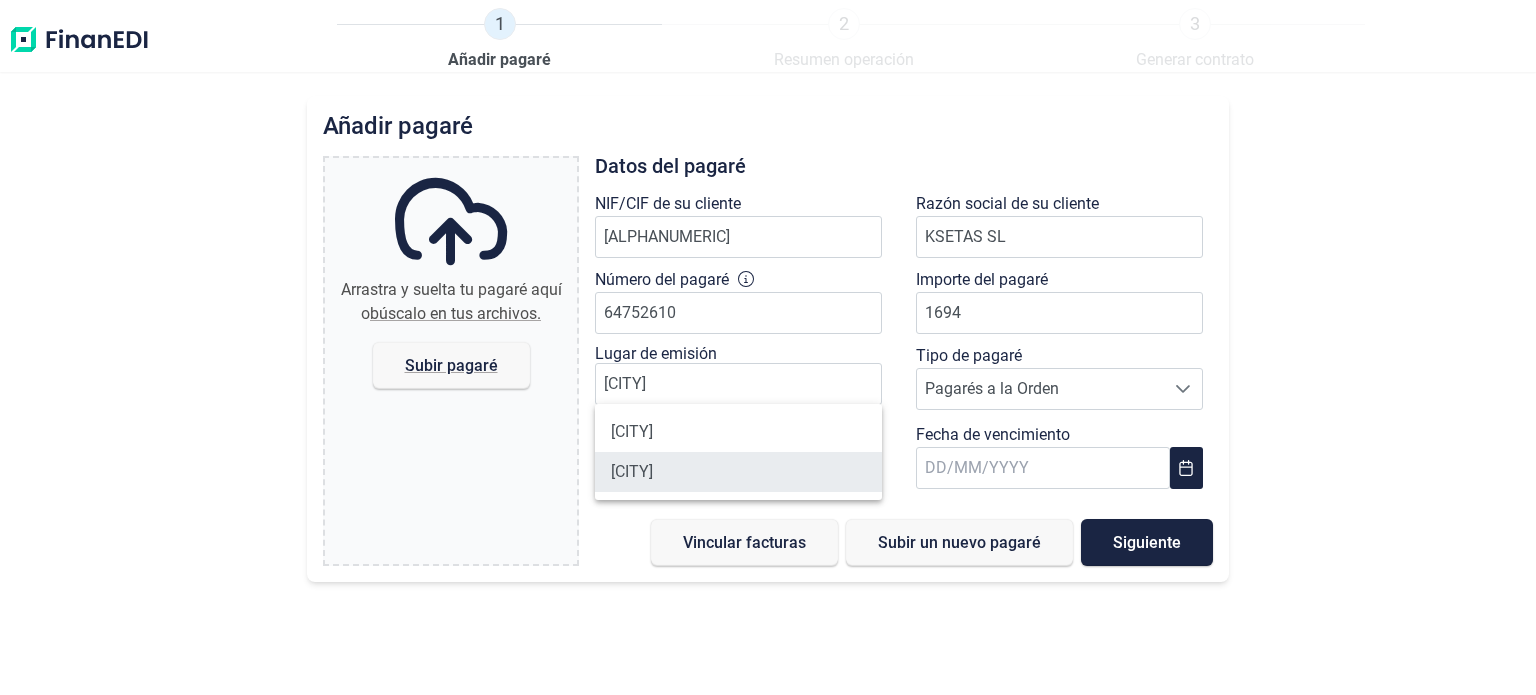 click on "[CITY]" at bounding box center (738, 472) 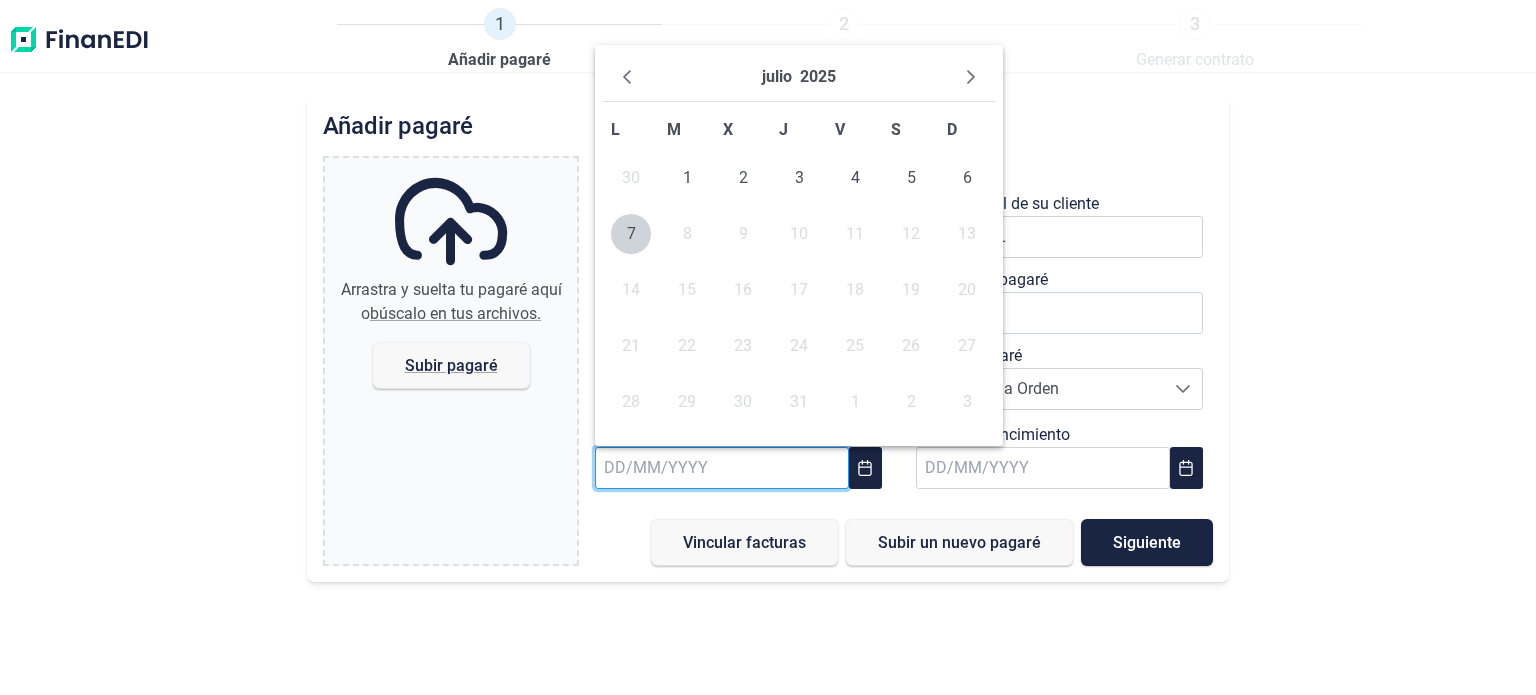 click at bounding box center (722, 468) 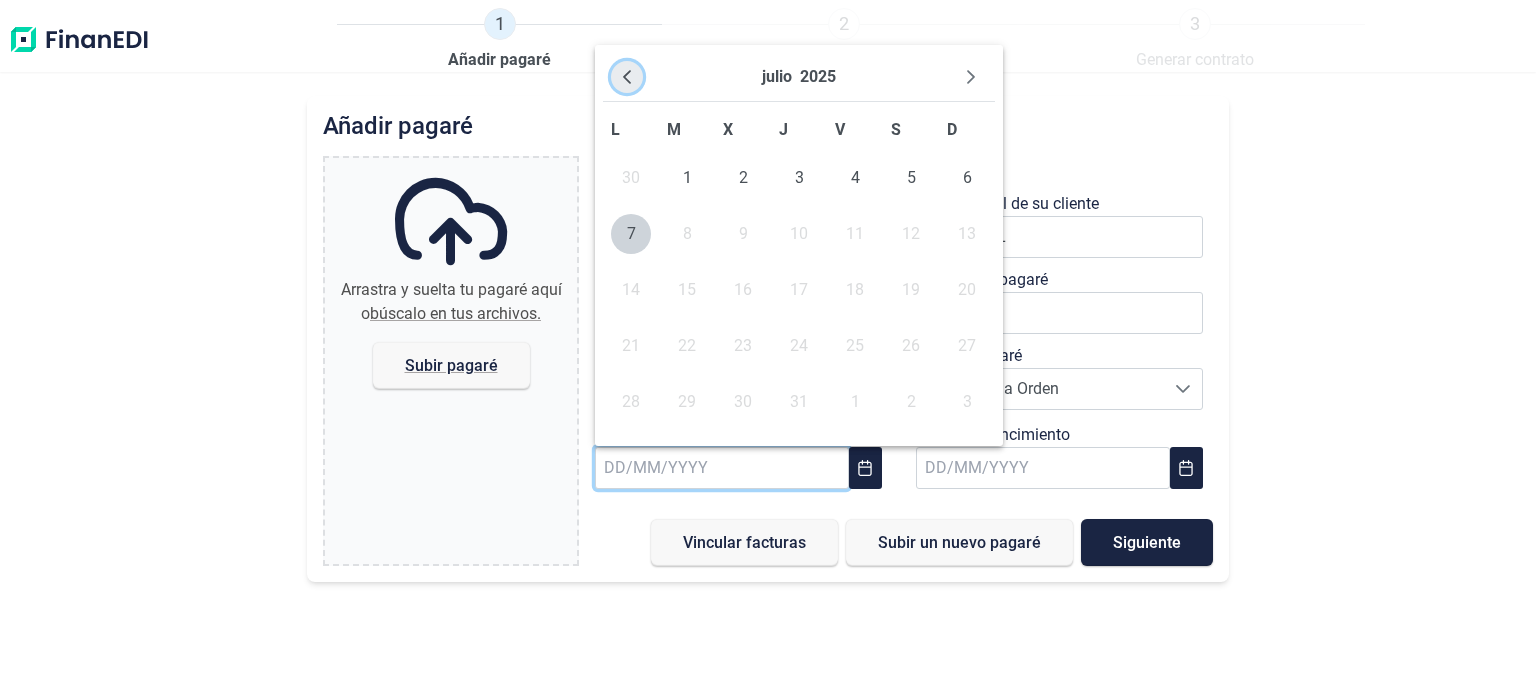 click at bounding box center (627, 77) 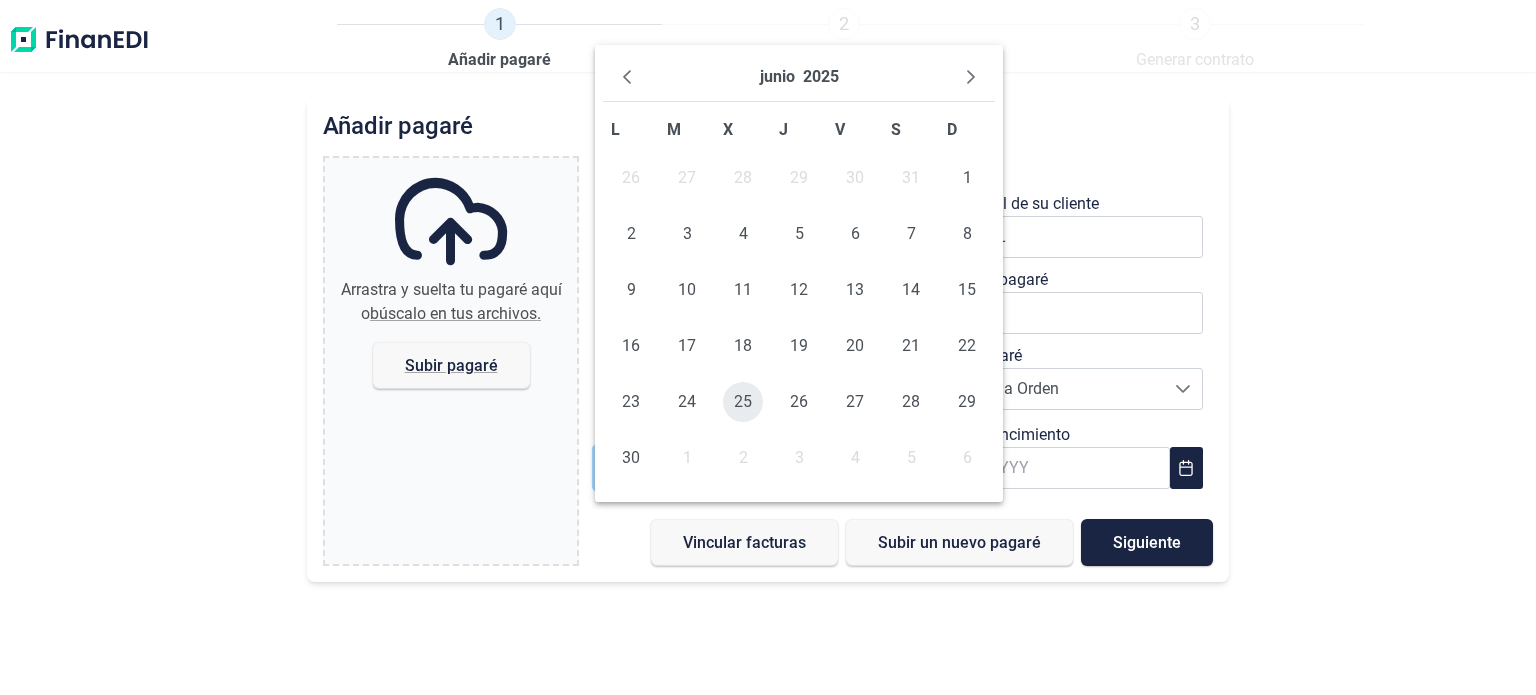click on "25" at bounding box center [743, 402] 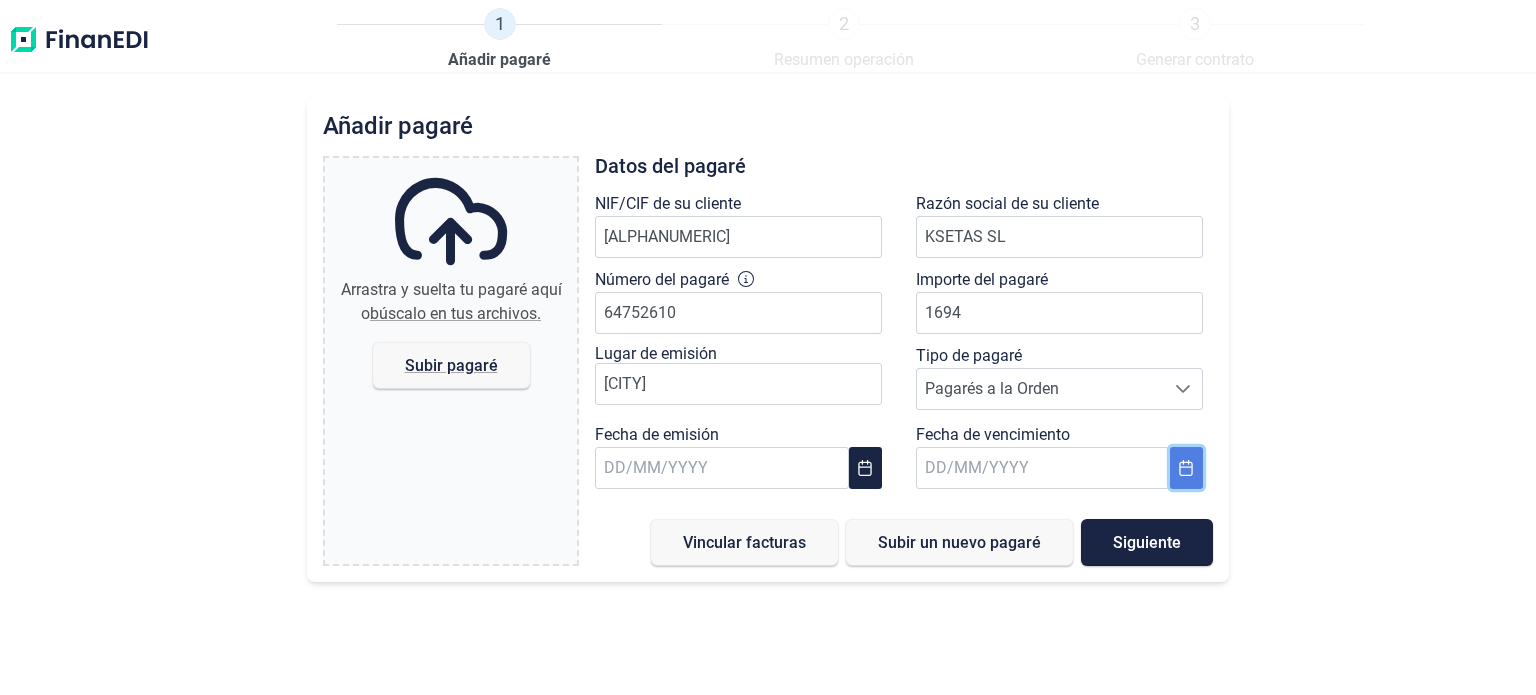 click at bounding box center (1186, 468) 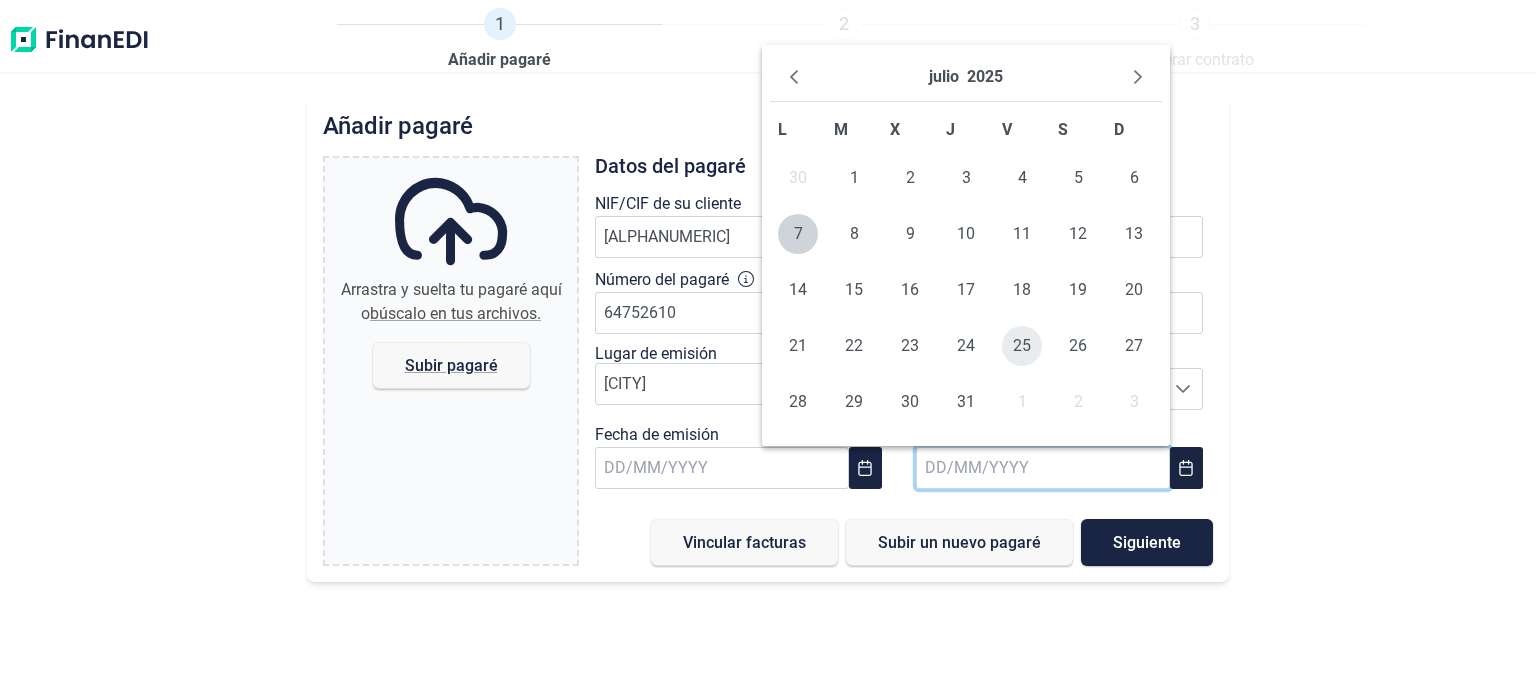 click on "25" at bounding box center [1022, 346] 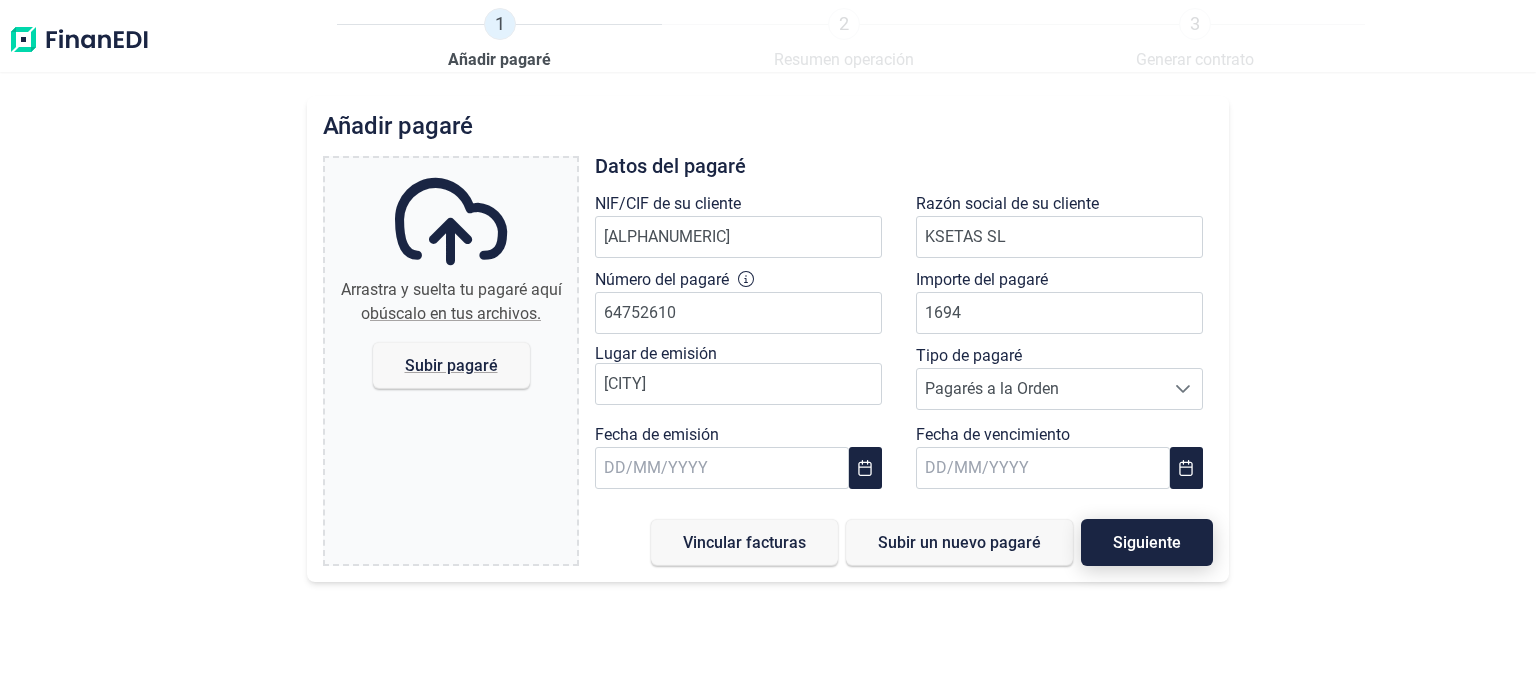 click on "Siguiente" at bounding box center (1147, 542) 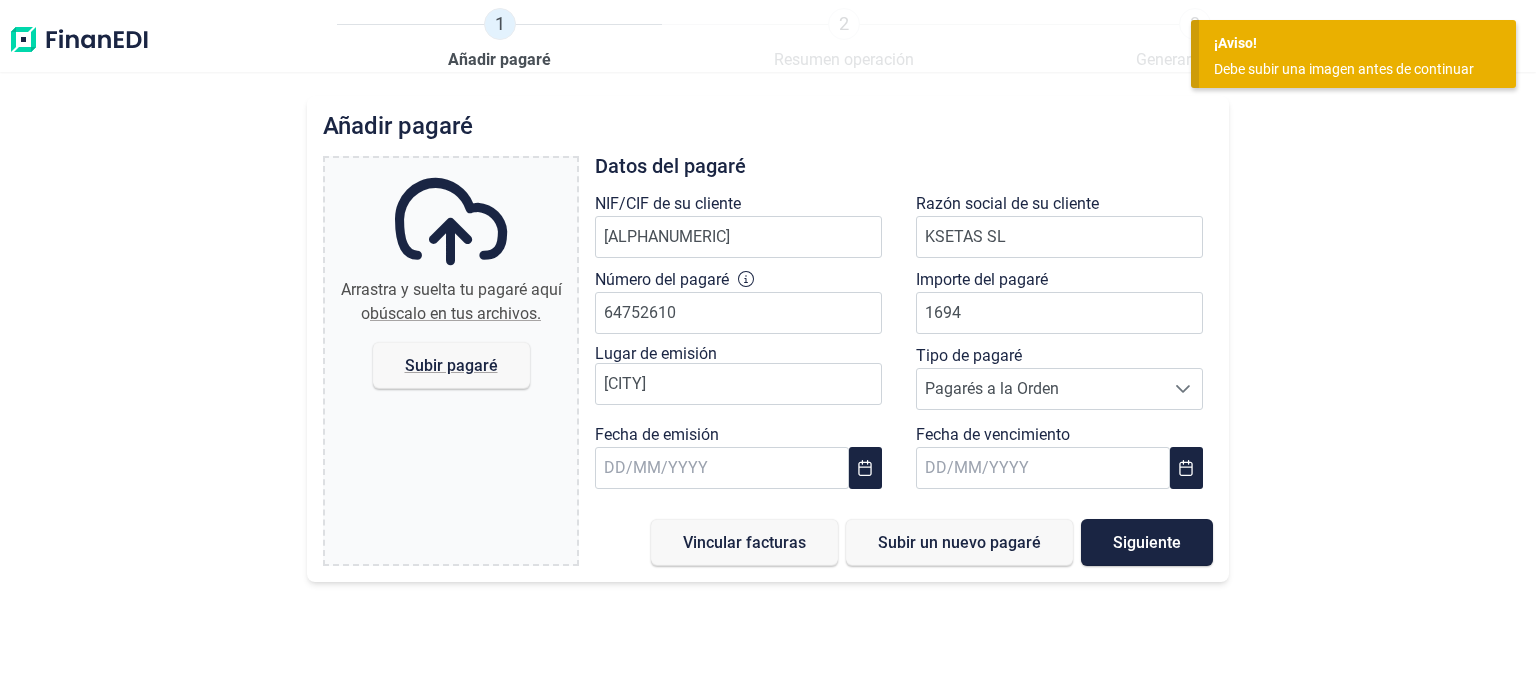 click on "Debe subir una imagen antes de continuar" at bounding box center [1350, 69] 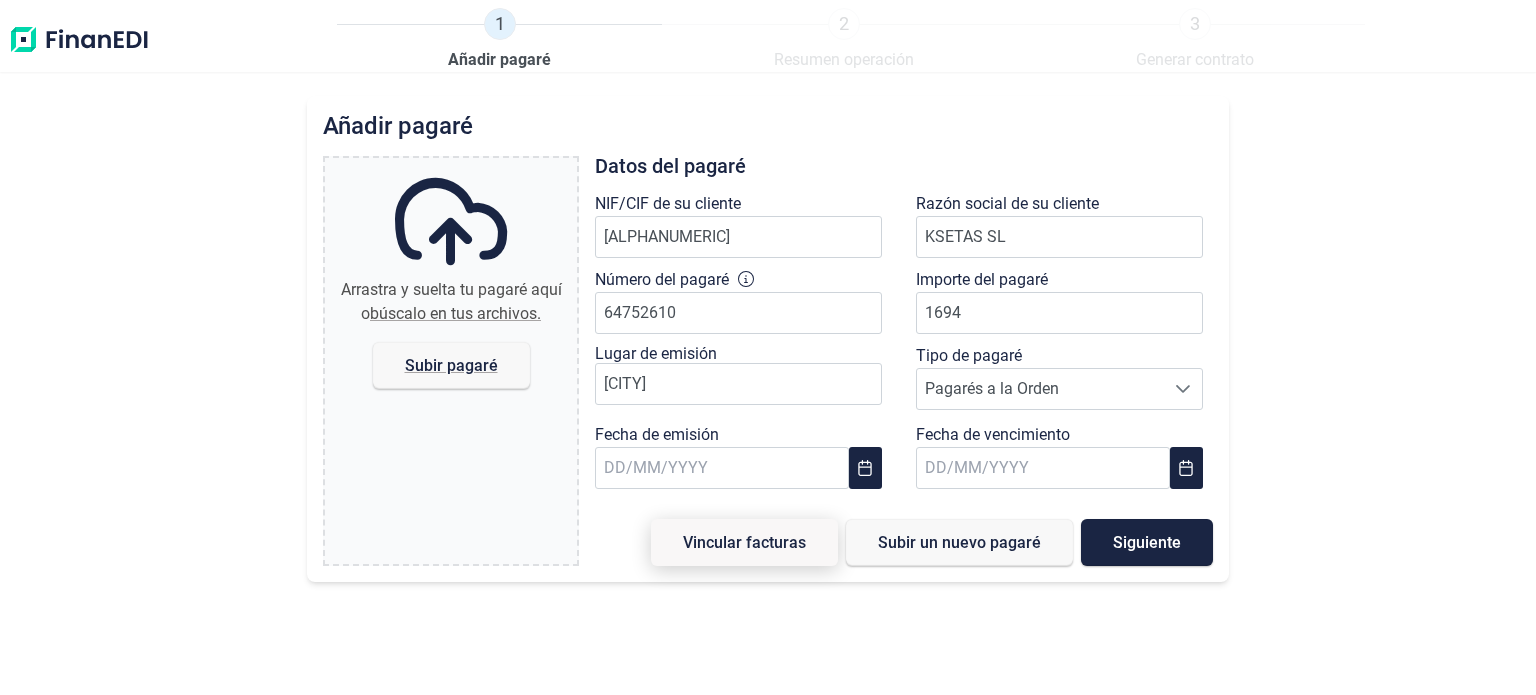click on "Vincular facturas" at bounding box center (744, 542) 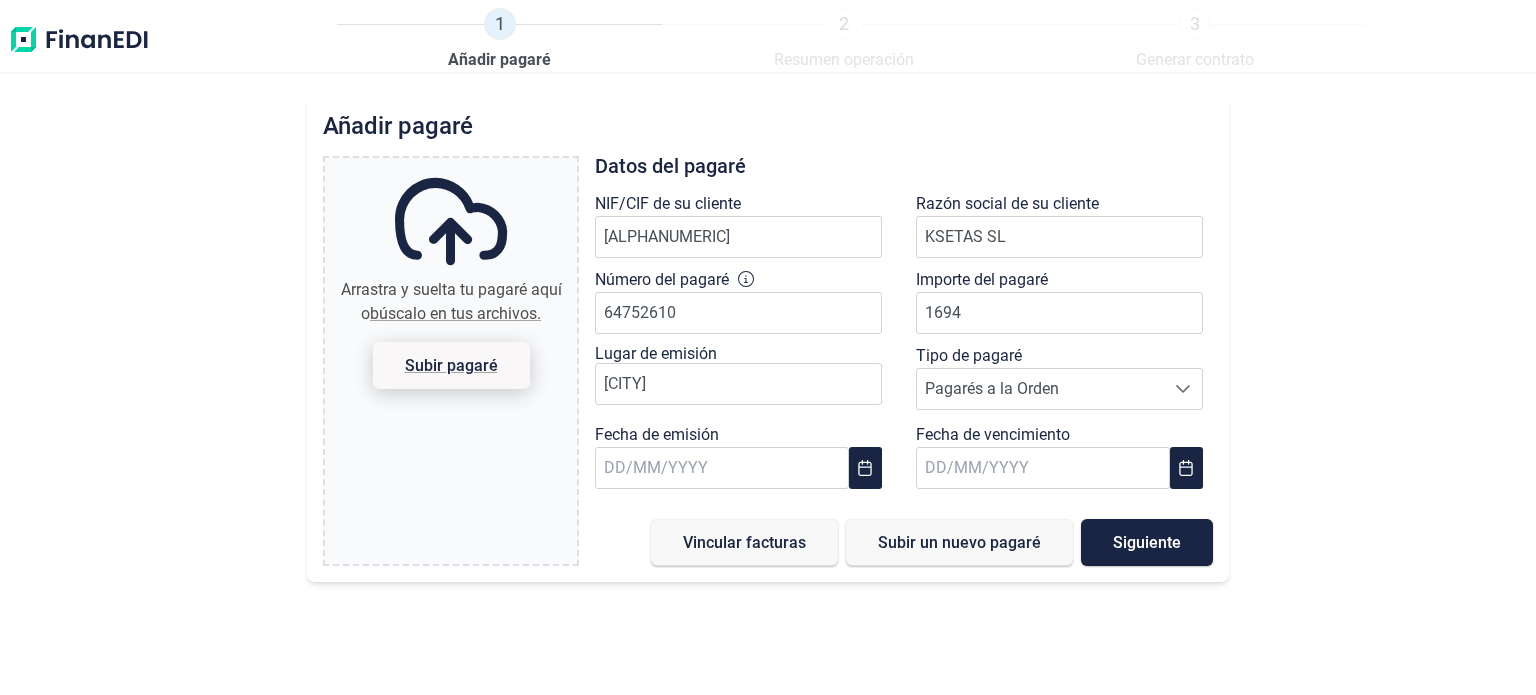 click on "Subir pagaré" at bounding box center [451, 365] 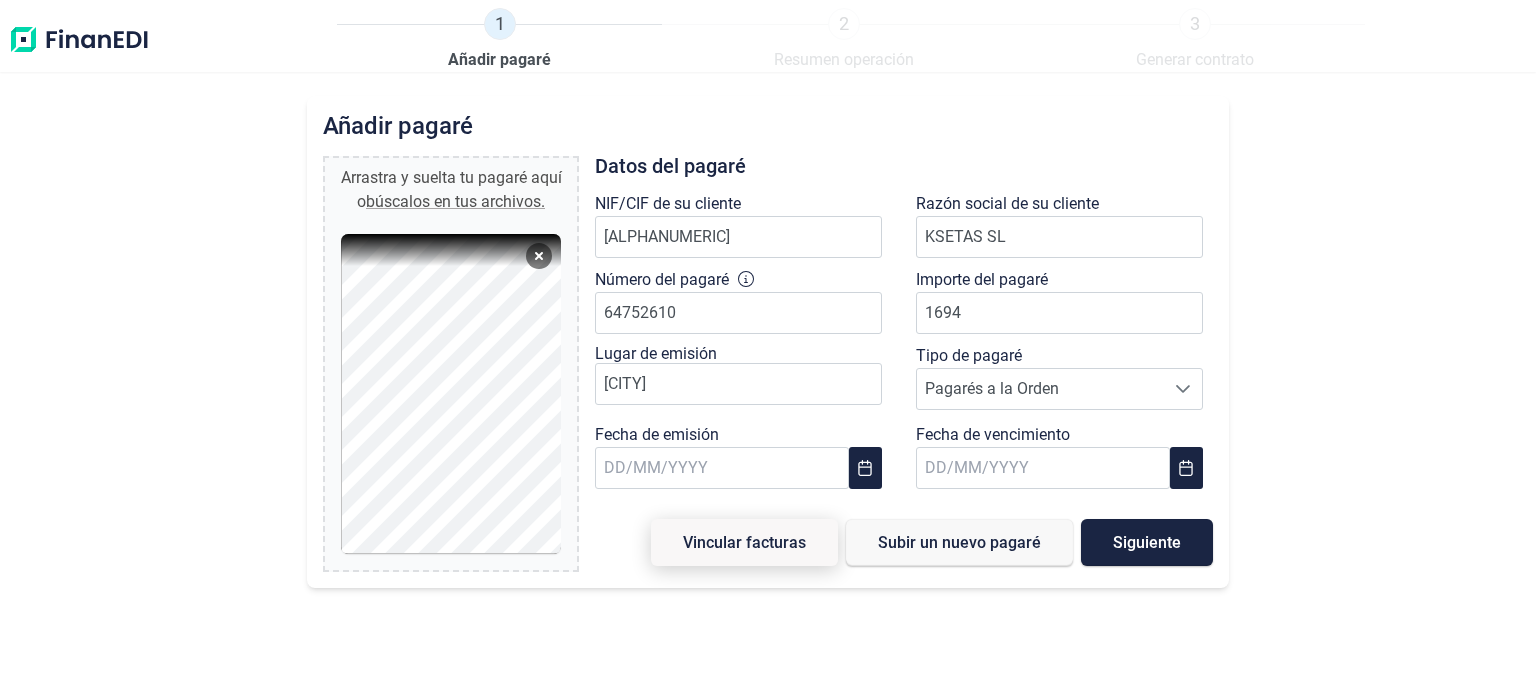 click on "Vincular facturas" at bounding box center [744, 542] 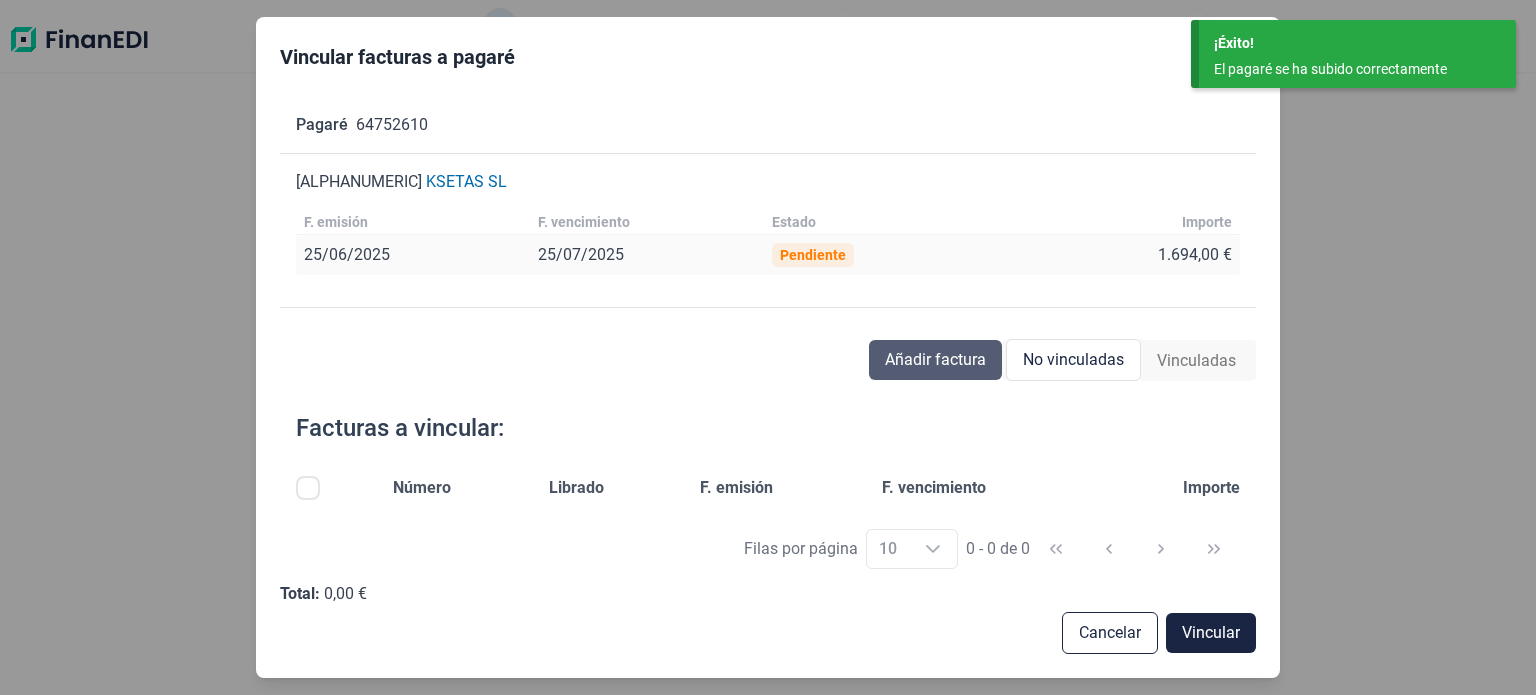 click on "Añadir factura" at bounding box center (935, 360) 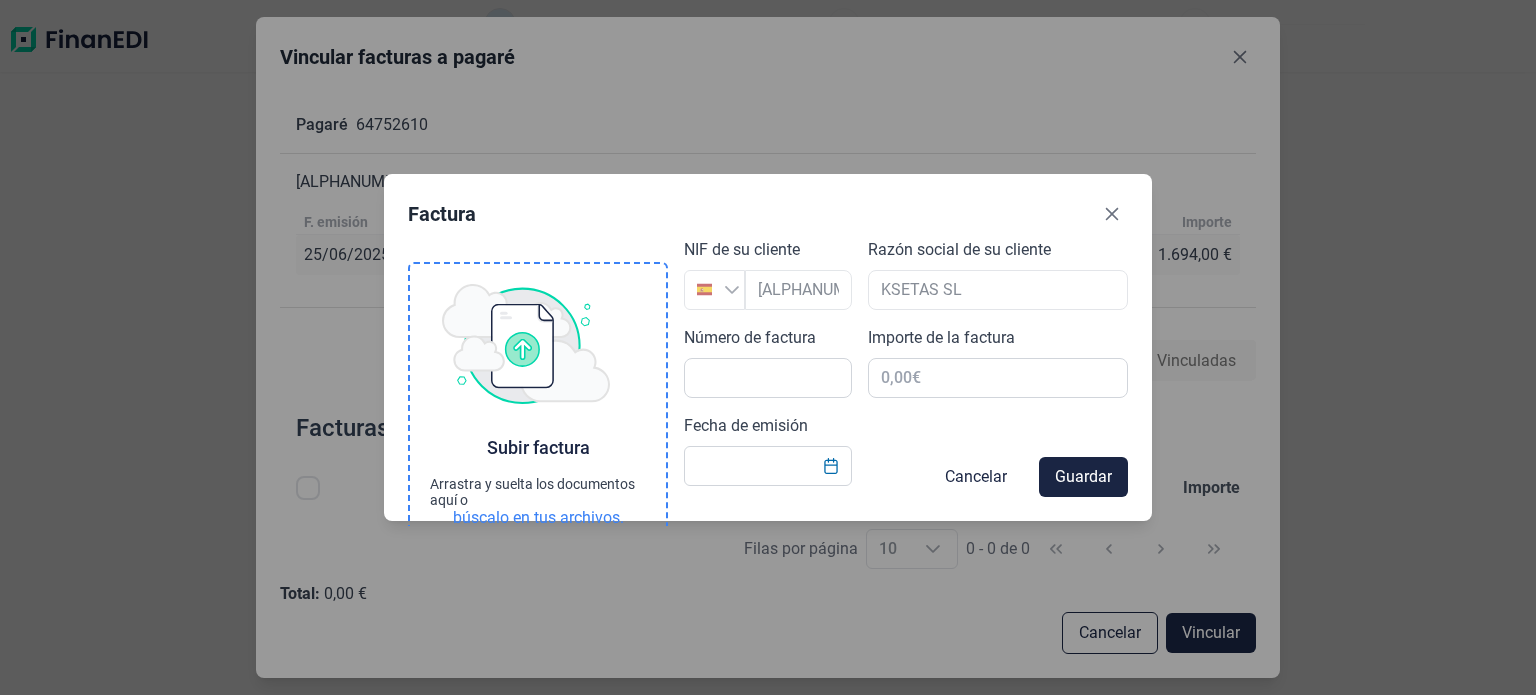 click on "búscalo en tus archivos." at bounding box center (538, 518) 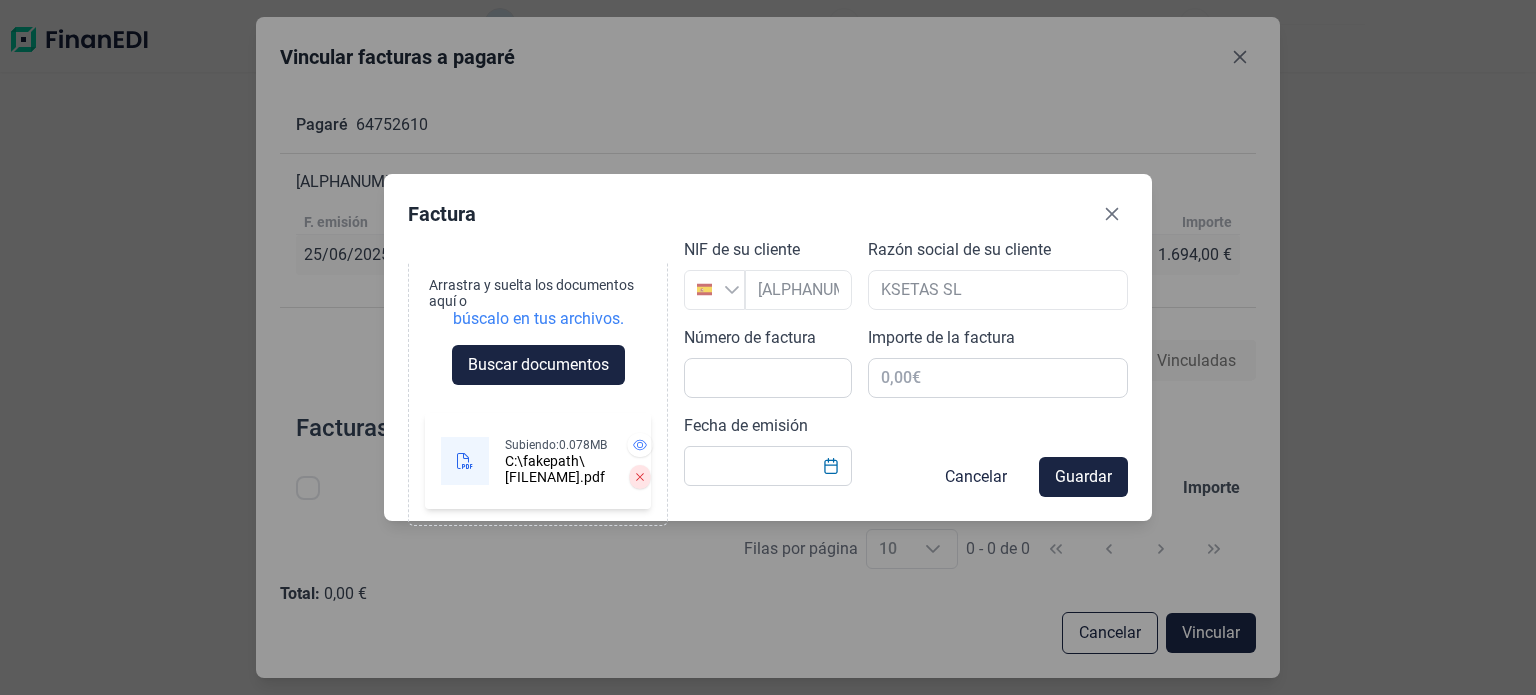 scroll, scrollTop: 197, scrollLeft: 0, axis: vertical 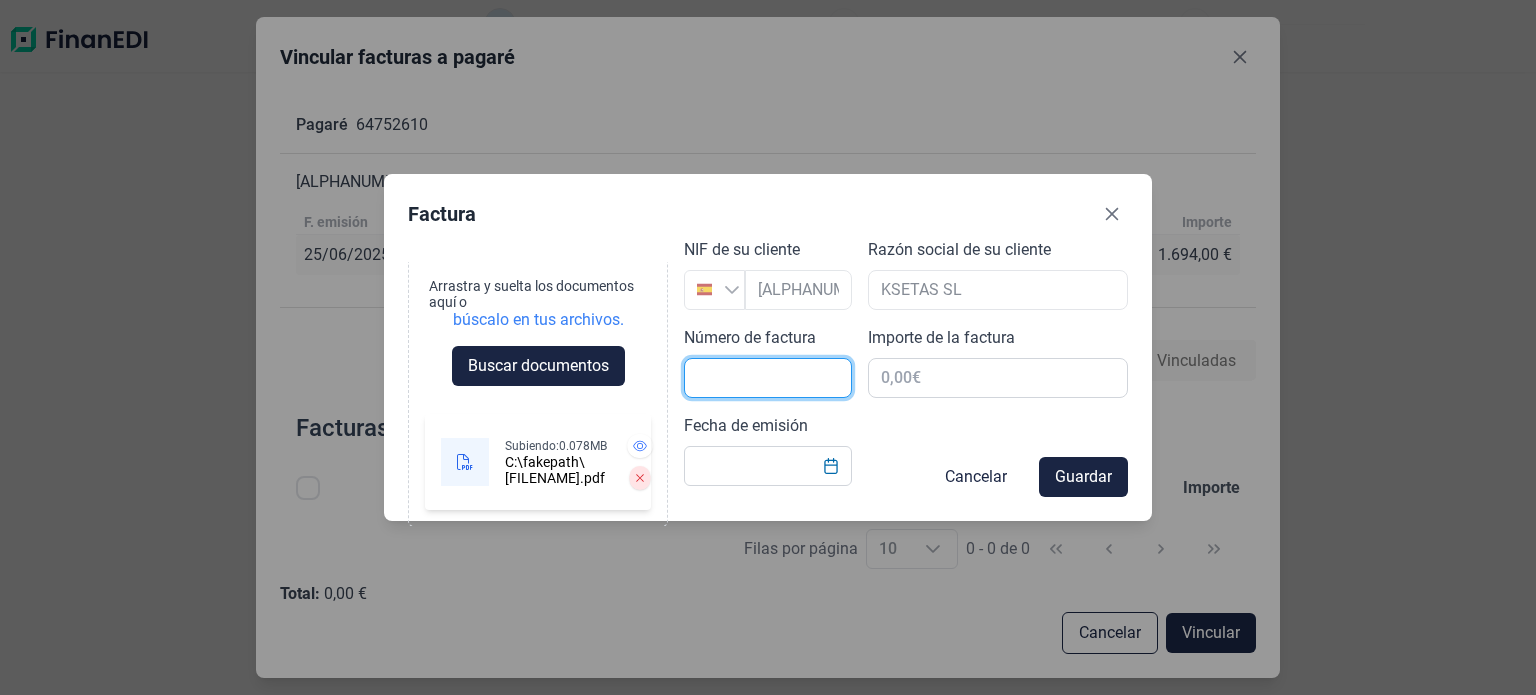 click at bounding box center [768, 378] 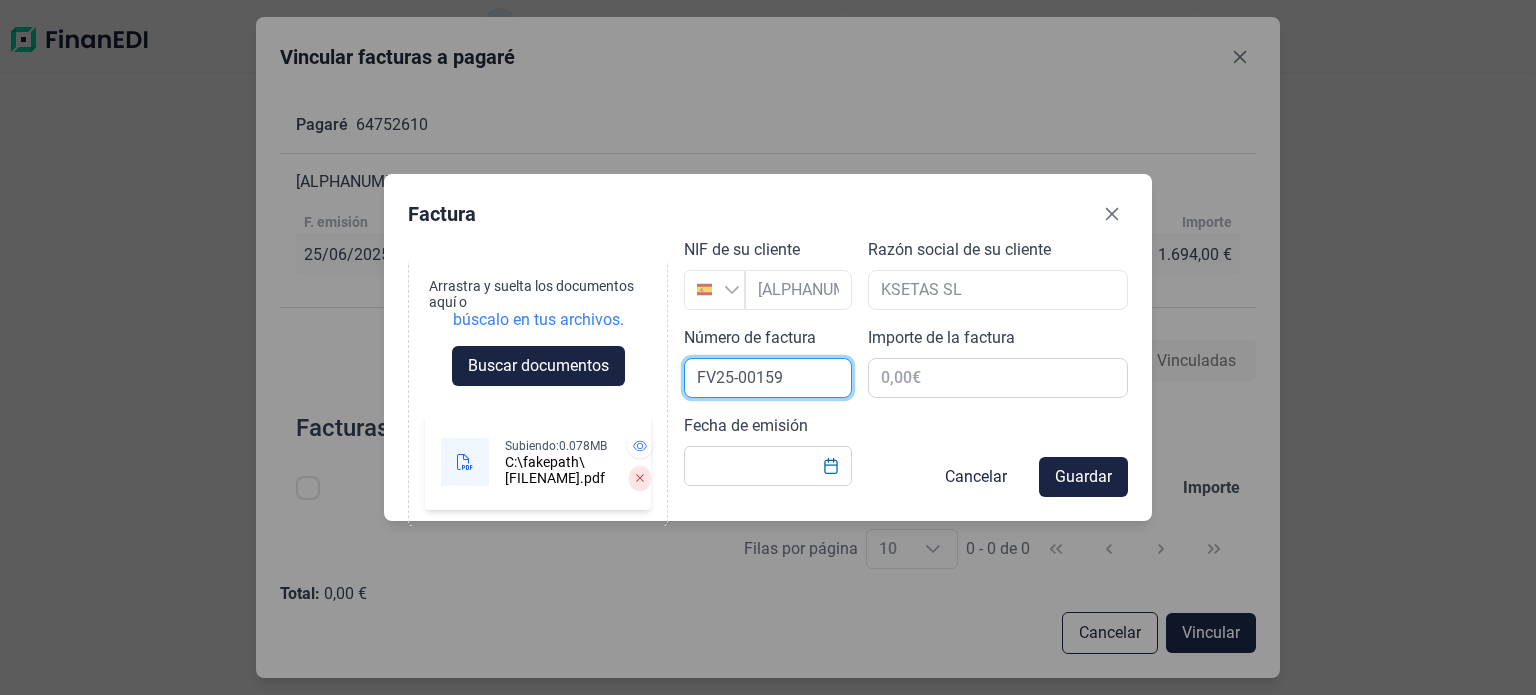 type on "FV25-00159" 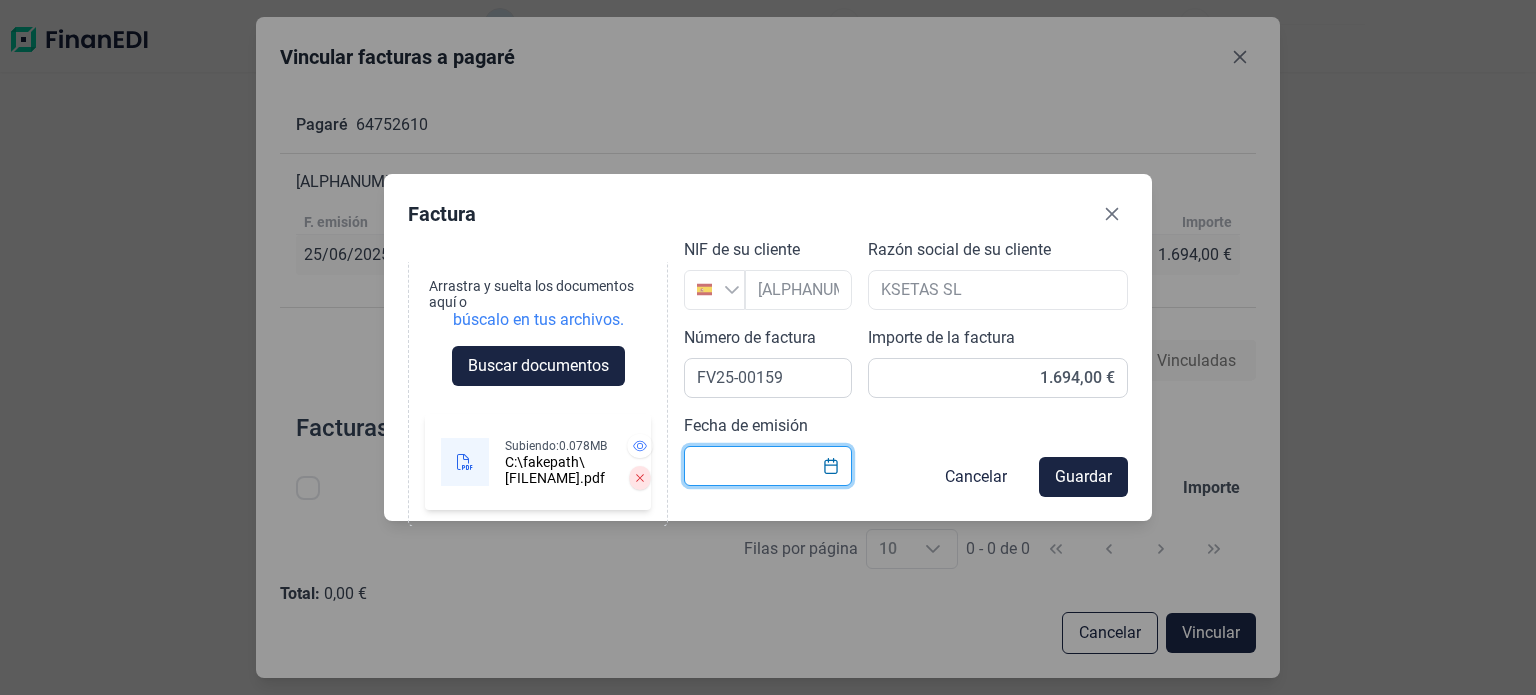 scroll, scrollTop: 197, scrollLeft: 0, axis: vertical 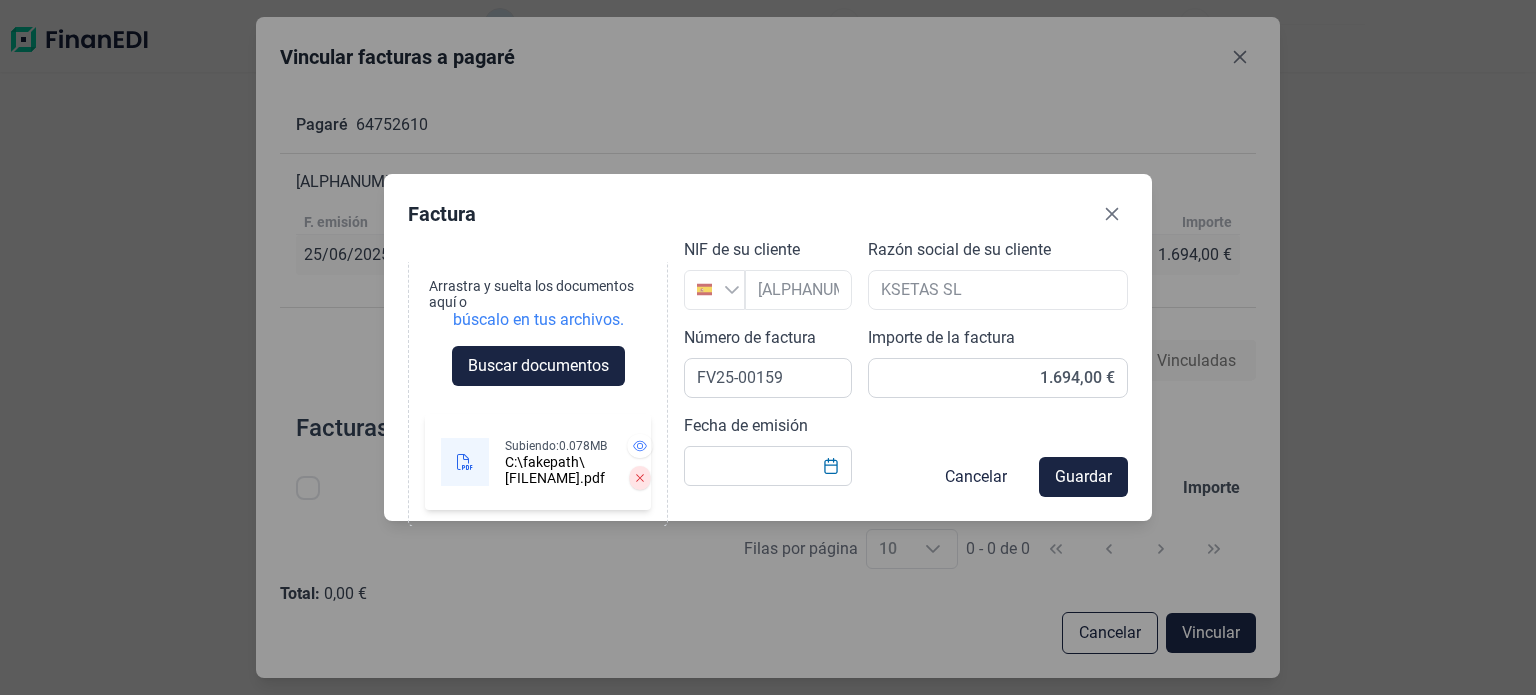 drag, startPoint x: 1059, startPoint y: 219, endPoint x: 1025, endPoint y: 281, distance: 70.71068 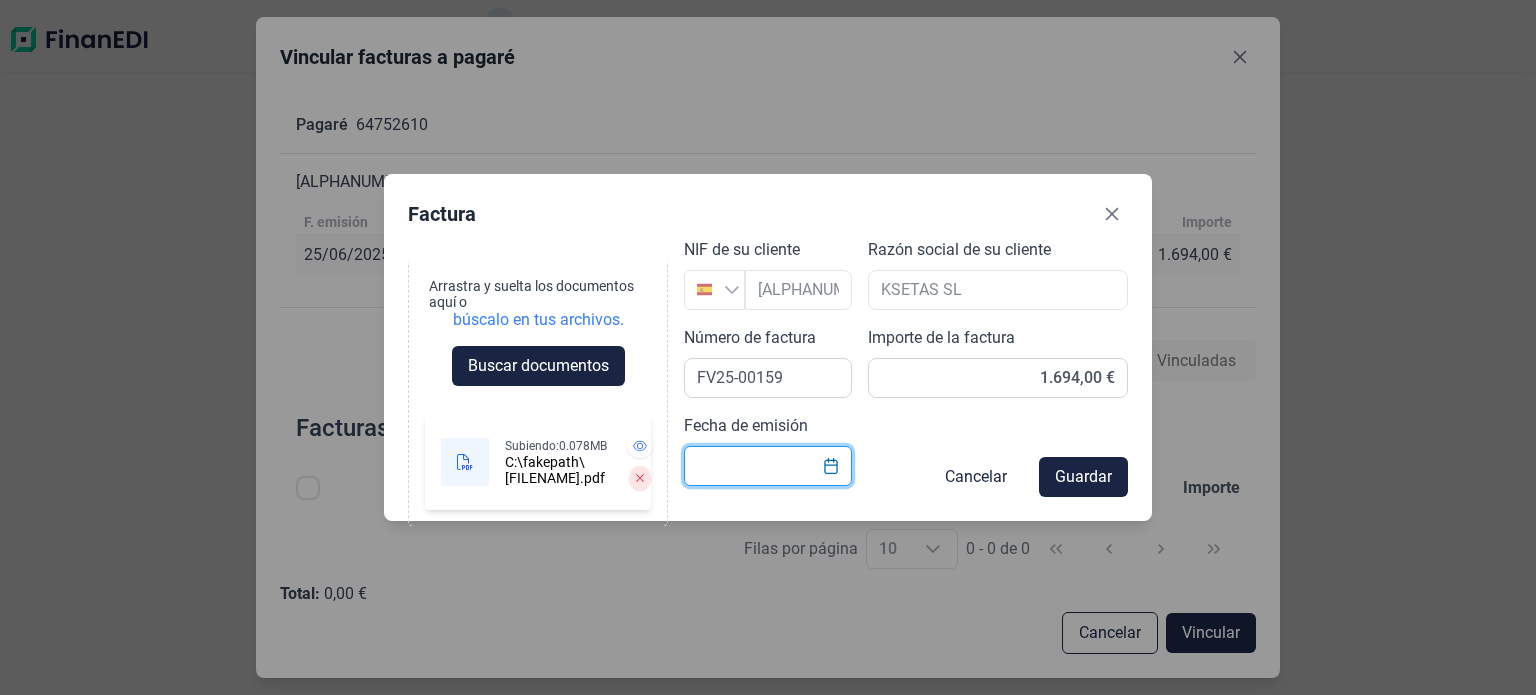 click on "Fecha de emisión" at bounding box center [768, 466] 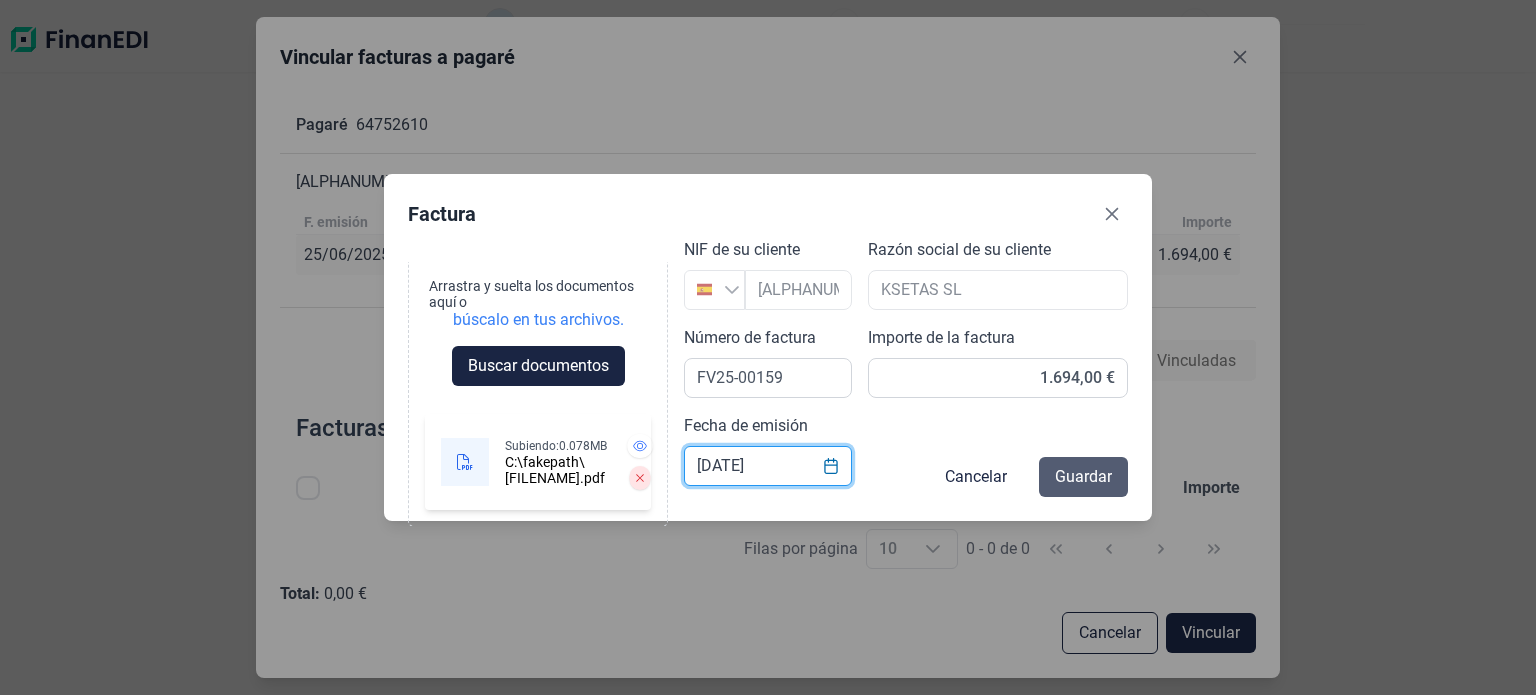 type on "[DATE]" 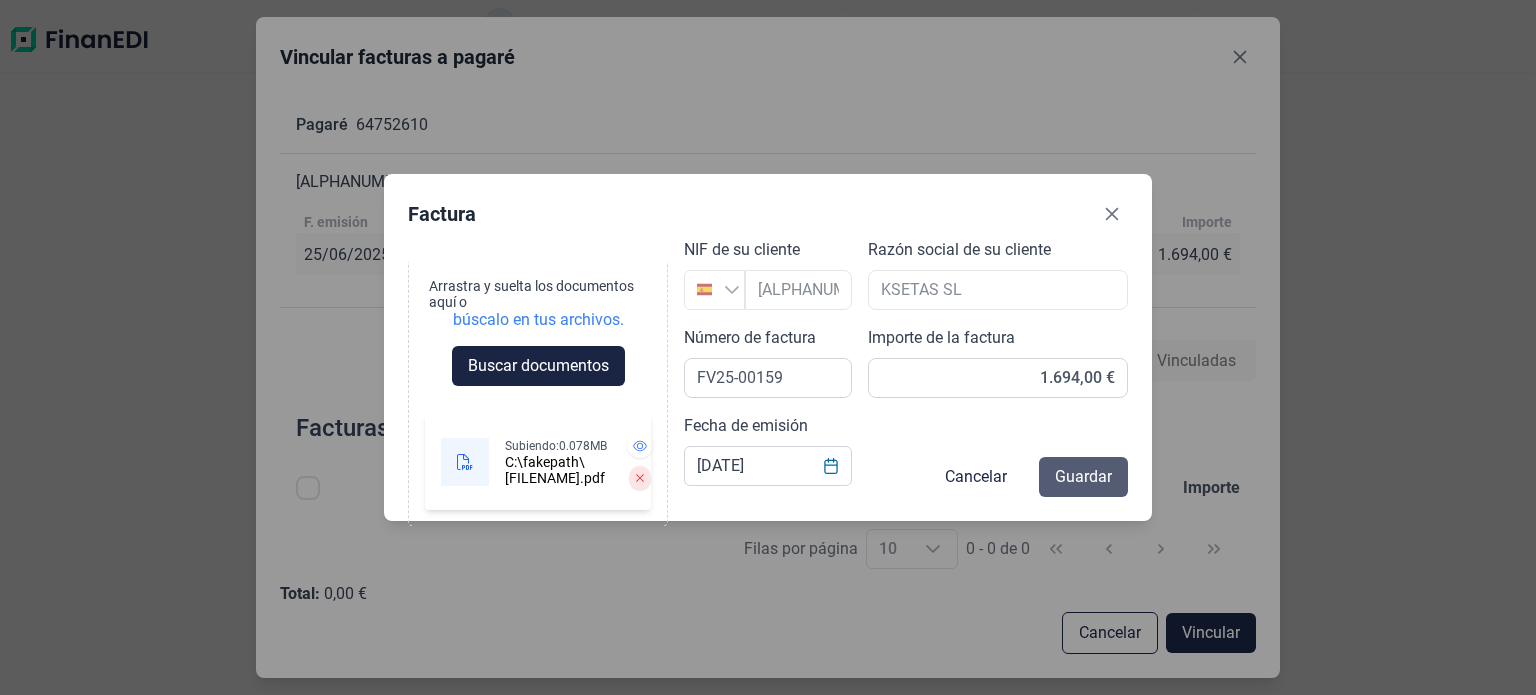 click on "Guardar" at bounding box center [1083, 477] 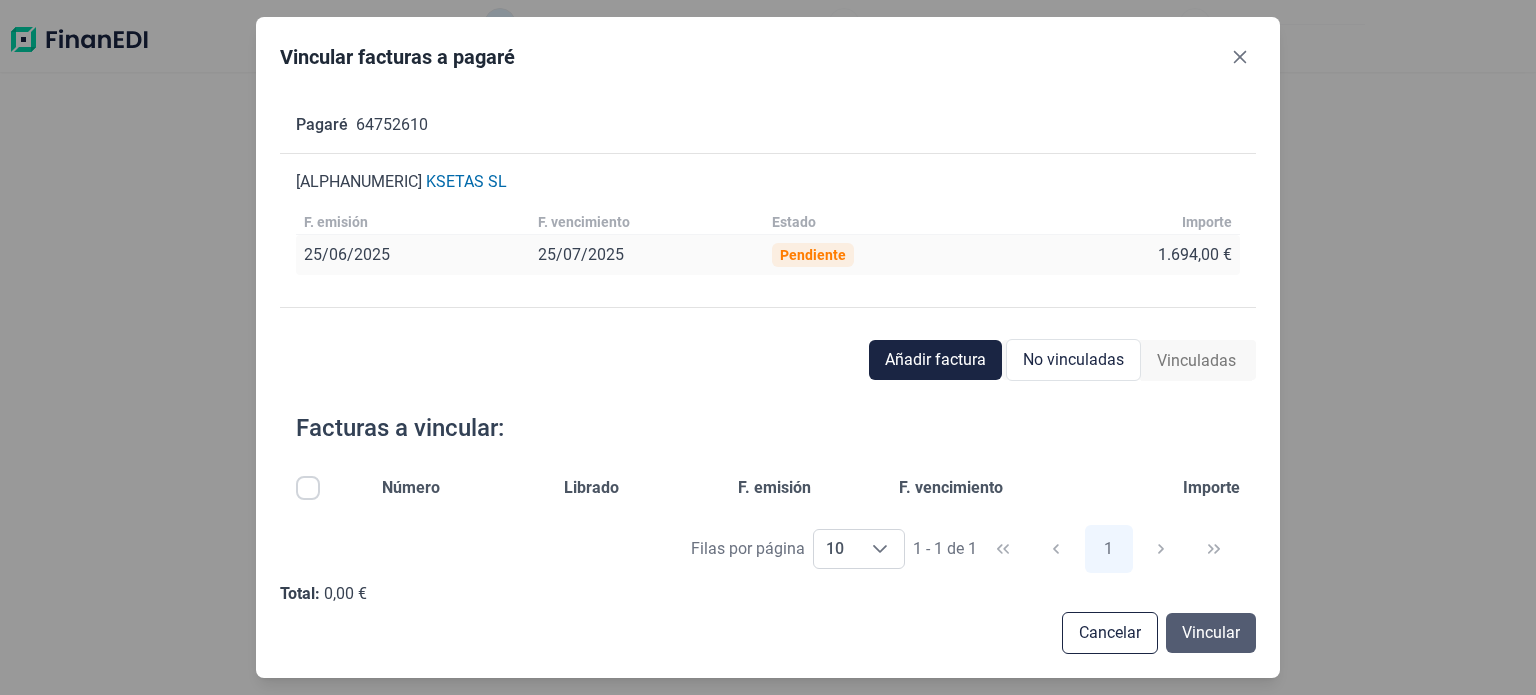 click on "Vincular" at bounding box center (1211, 633) 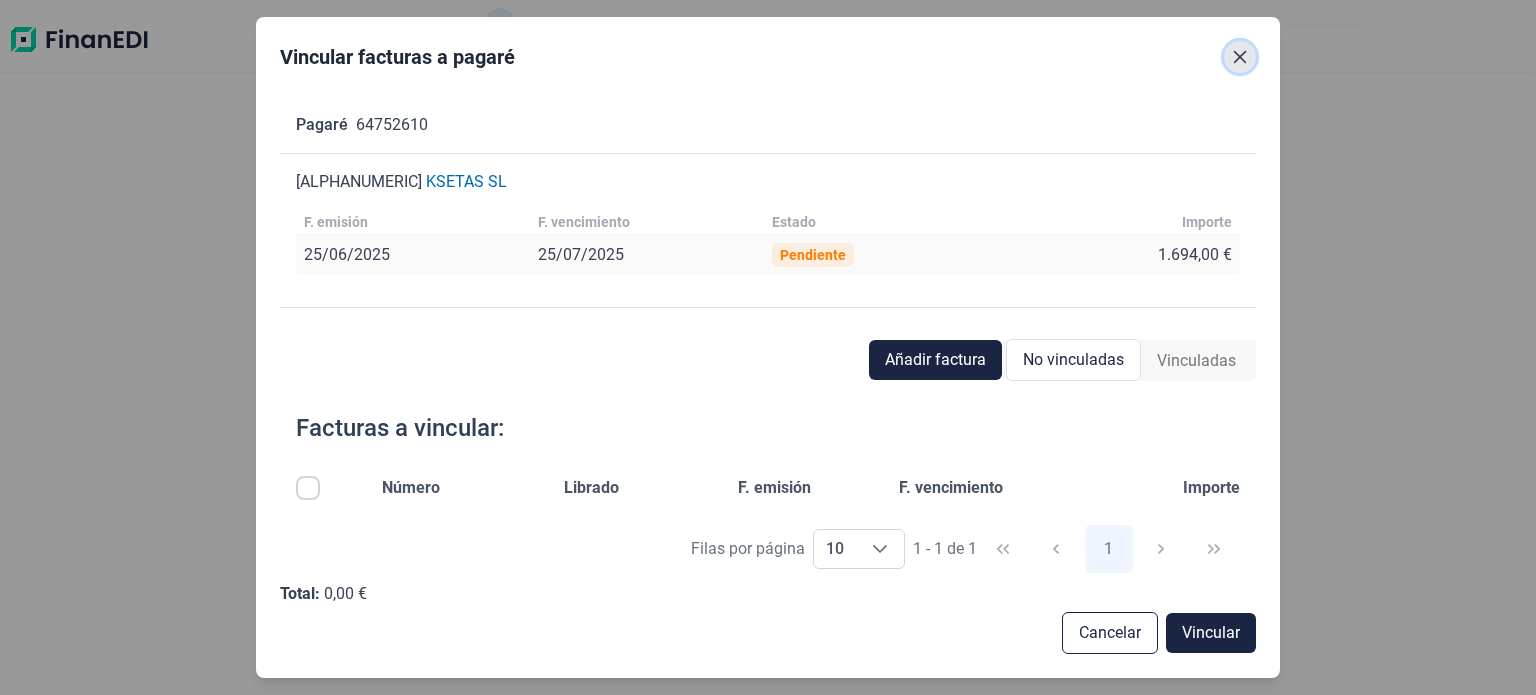 click at bounding box center (1240, 57) 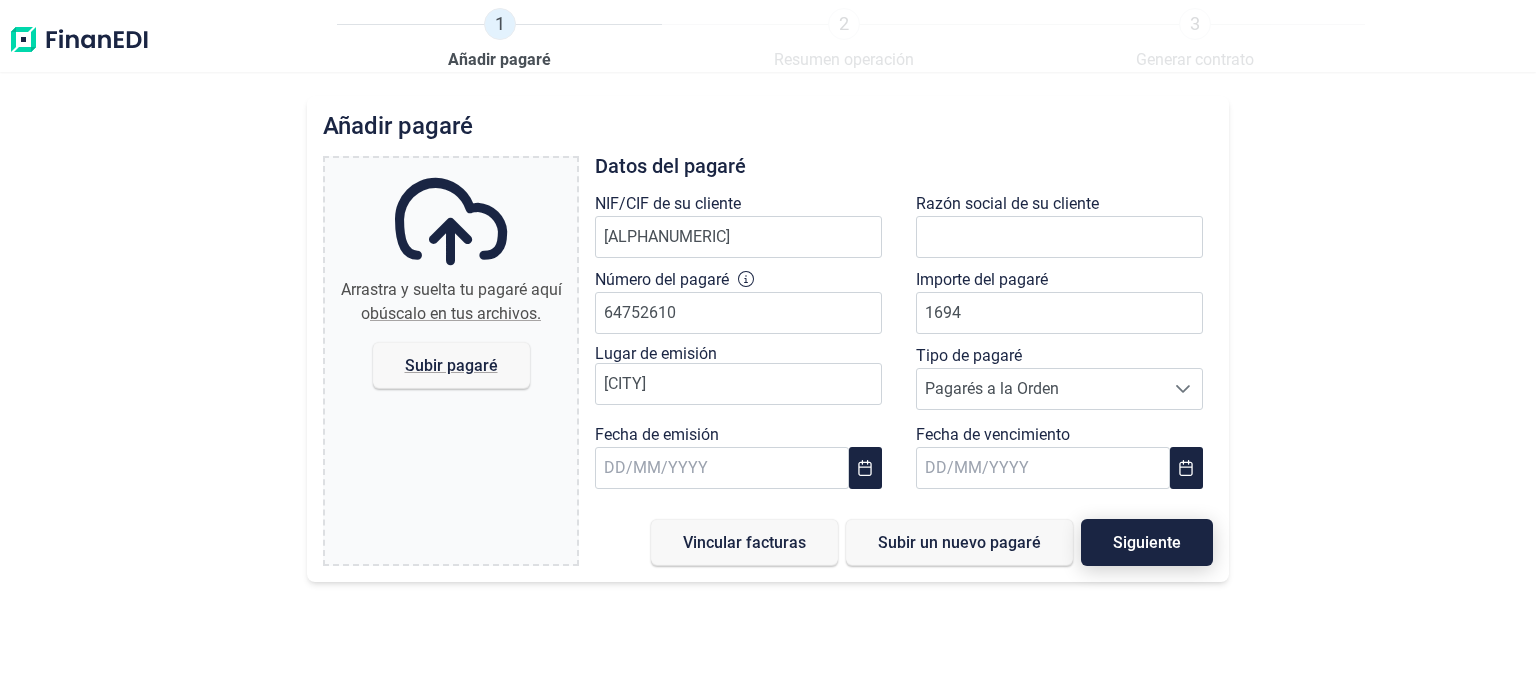 click on "Siguiente" at bounding box center (1147, 542) 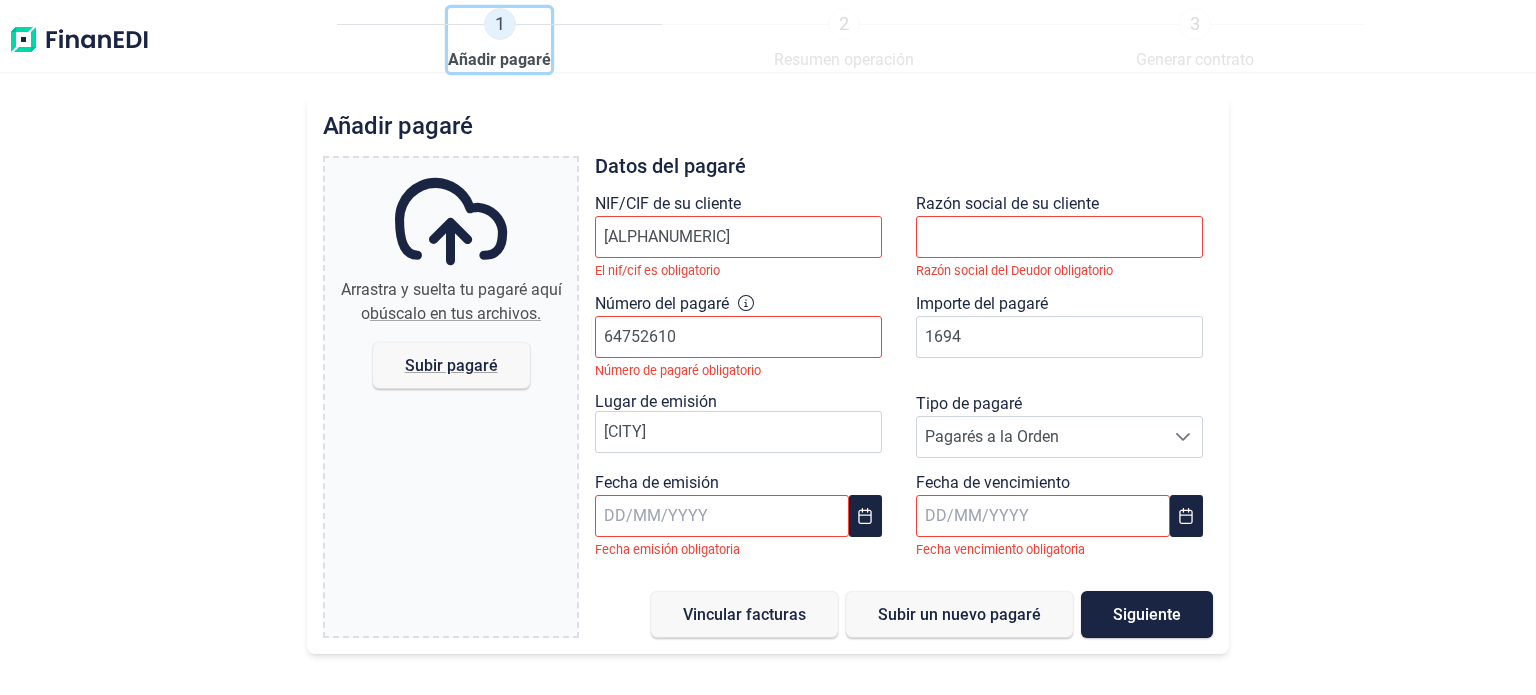 click on "1" at bounding box center [500, 24] 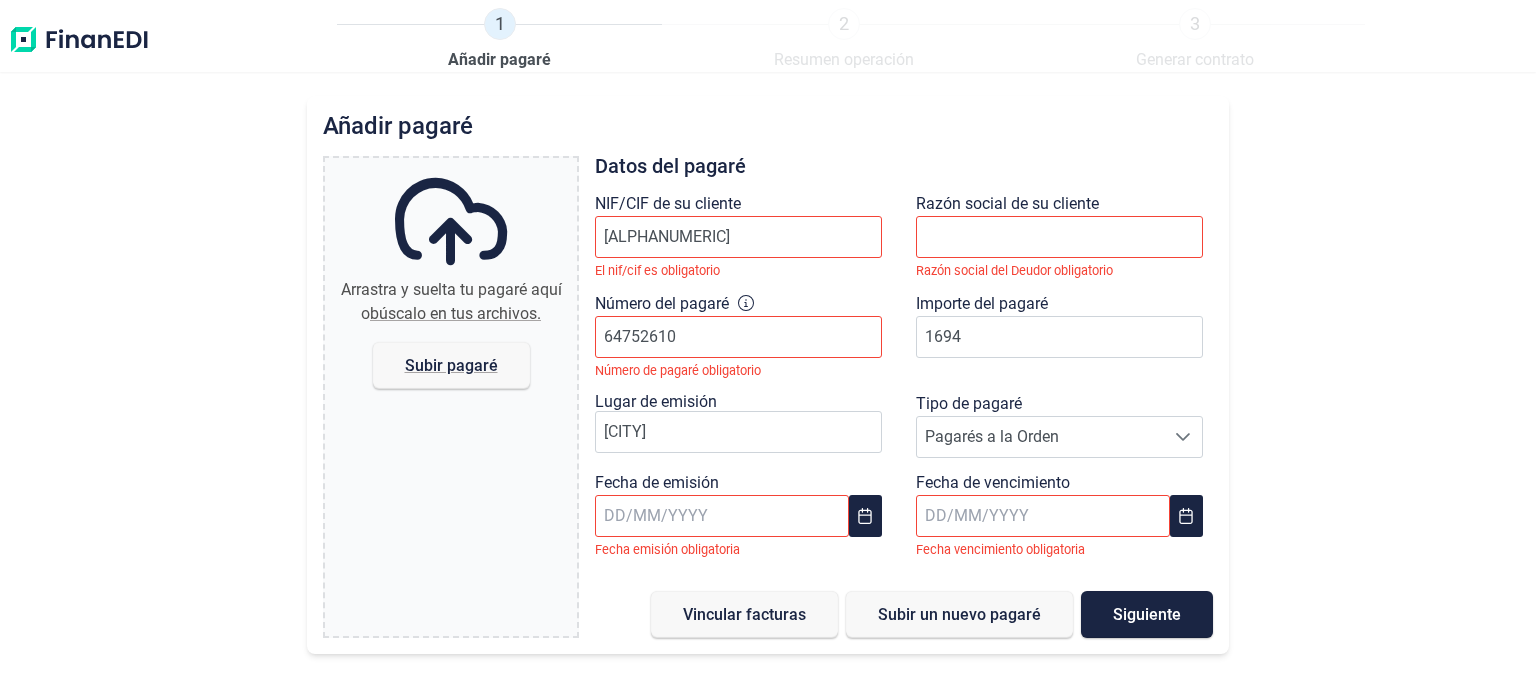 click at bounding box center [79, 40] 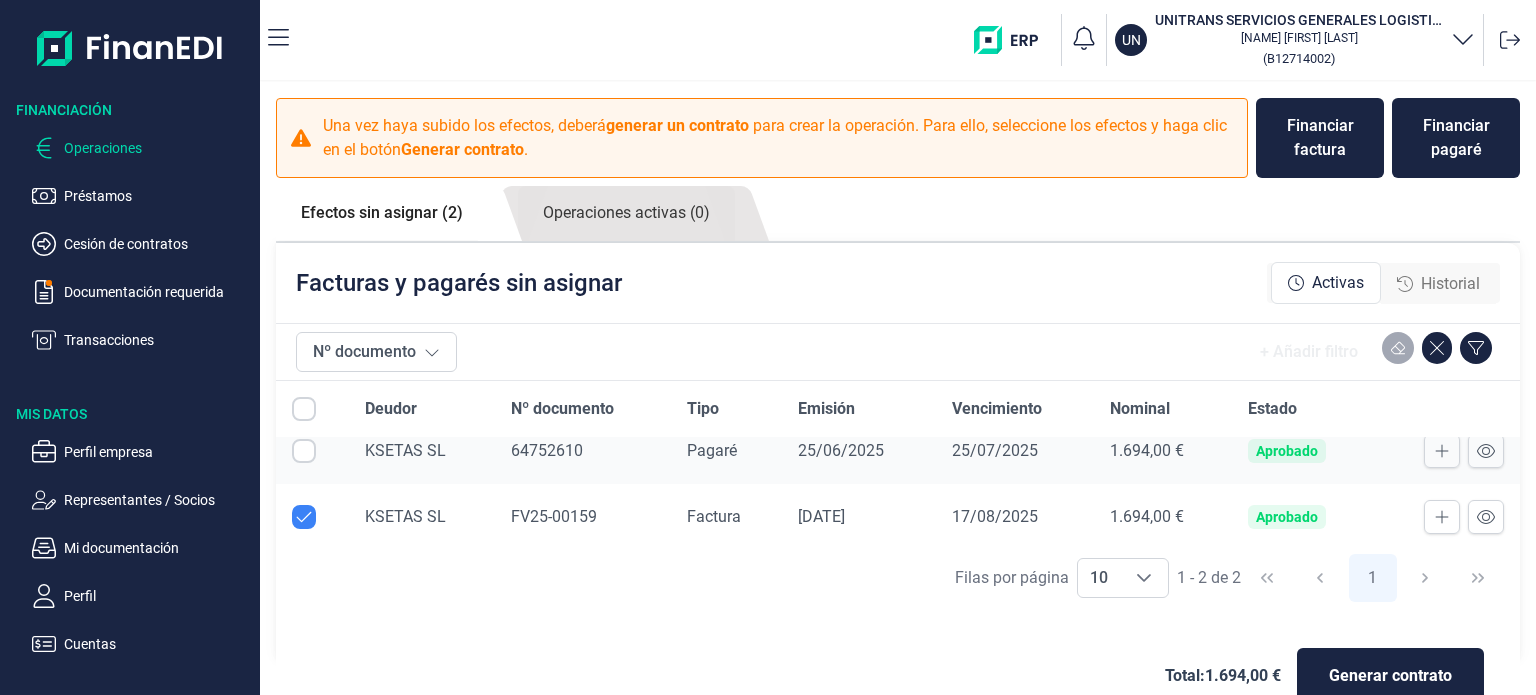 scroll, scrollTop: 24, scrollLeft: 0, axis: vertical 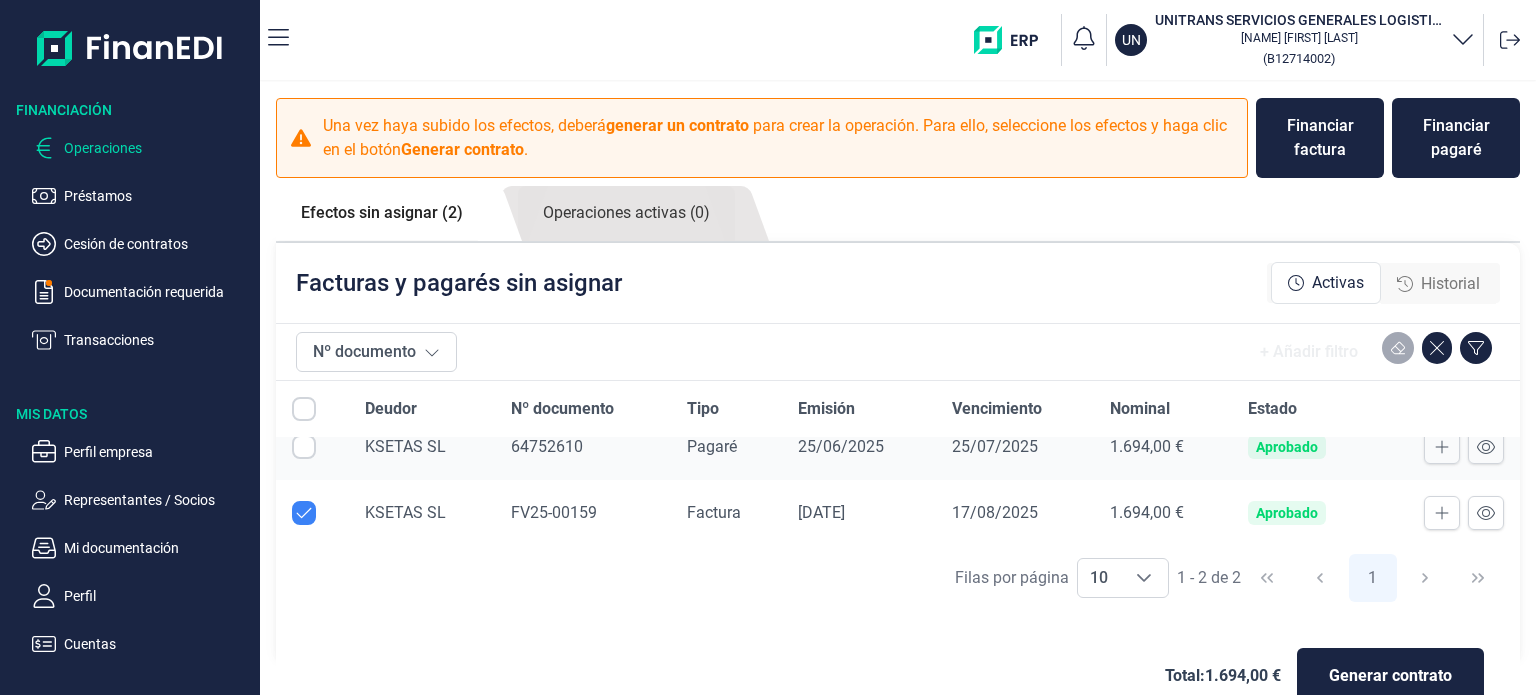click at bounding box center (304, 447) 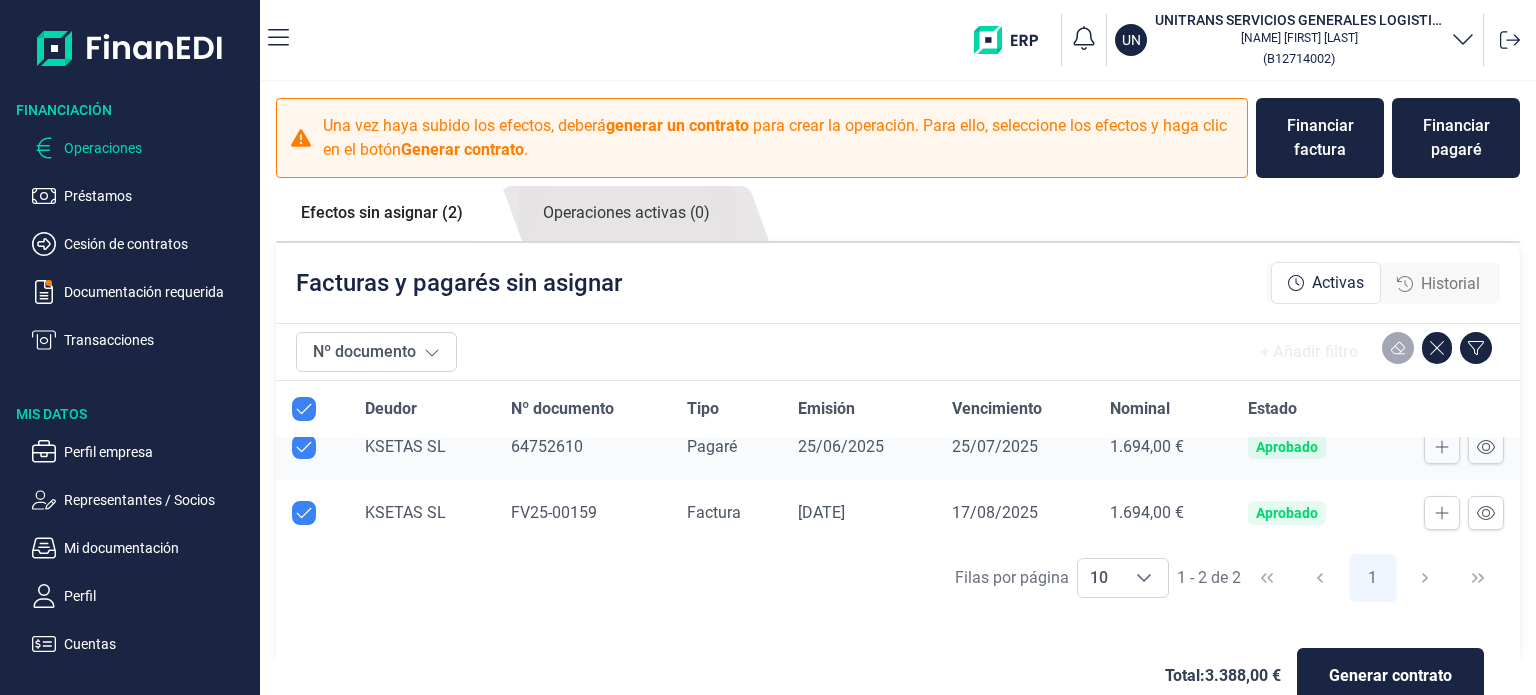 scroll, scrollTop: 0, scrollLeft: 0, axis: both 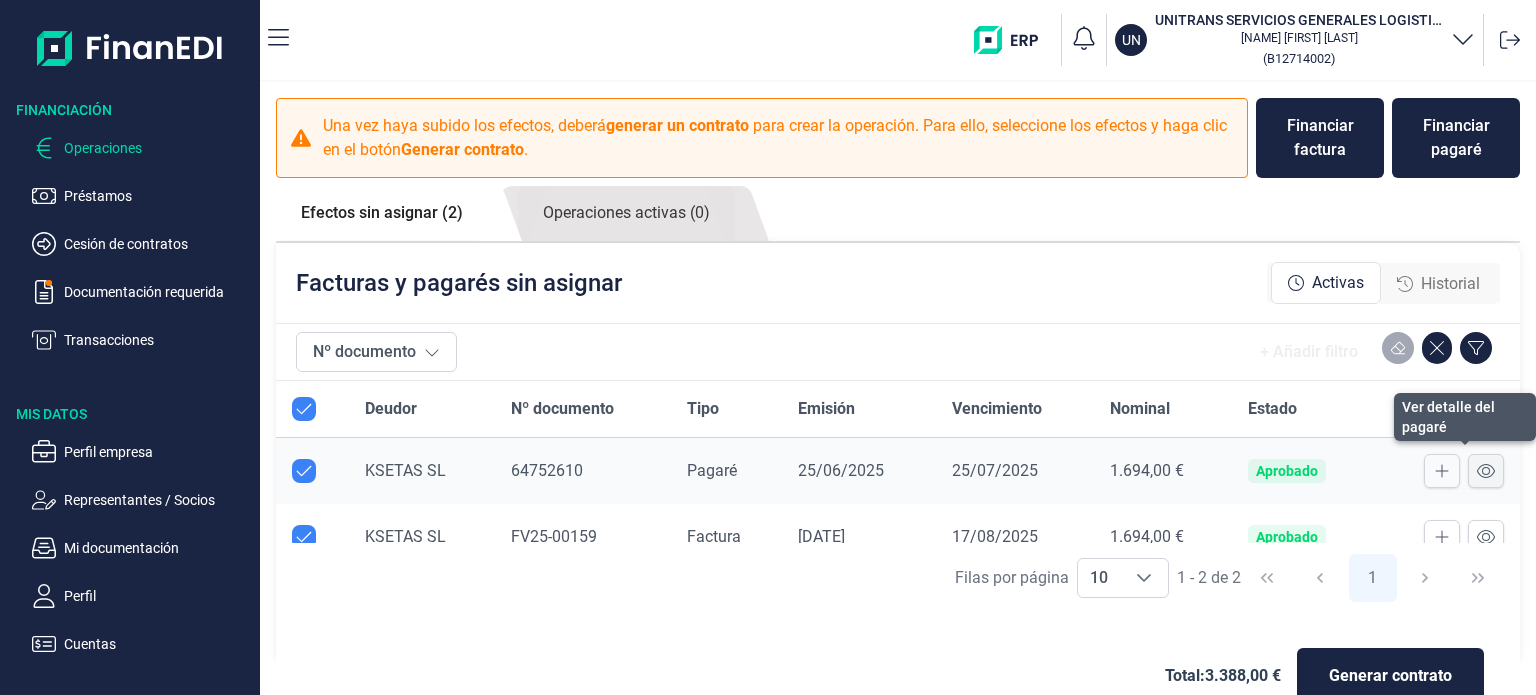 click at bounding box center (1486, 471) 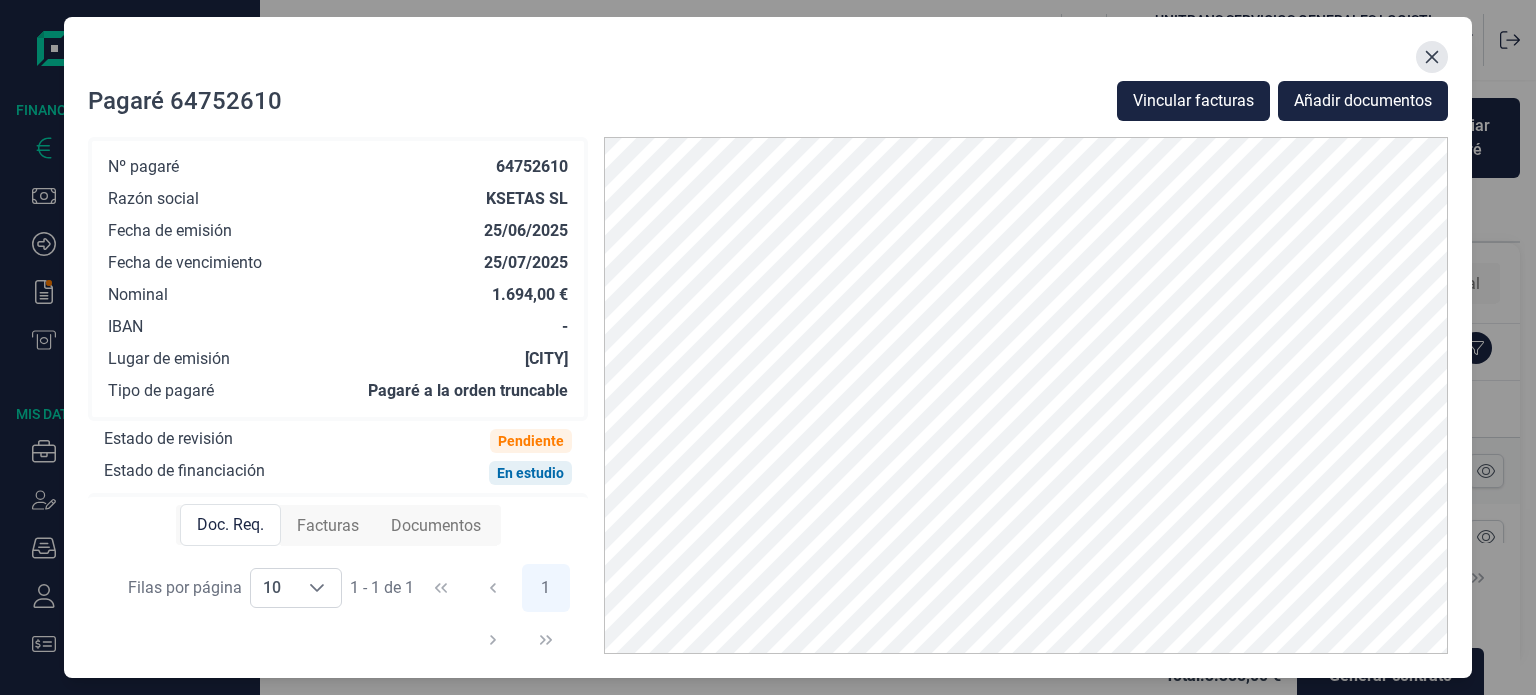click at bounding box center [1432, 57] 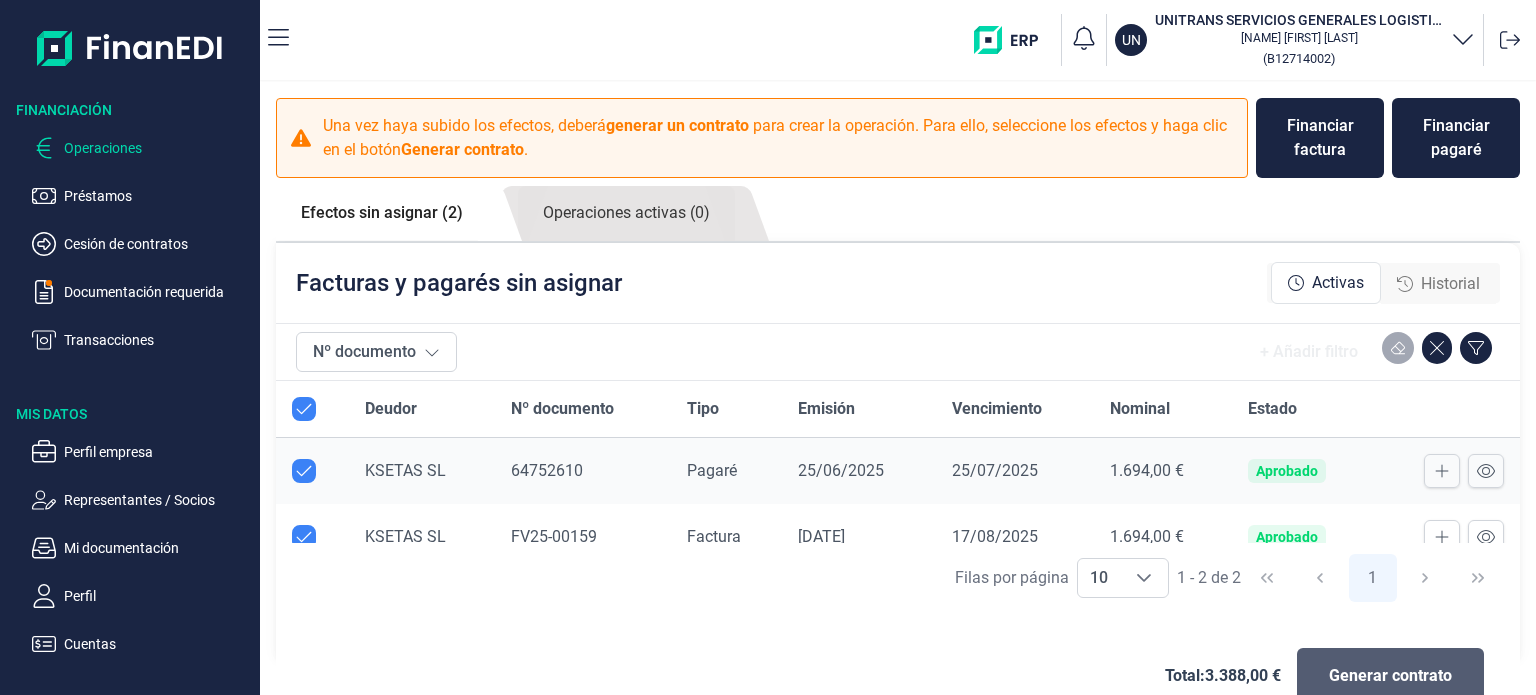 click on "Generar contrato" at bounding box center [1390, 676] 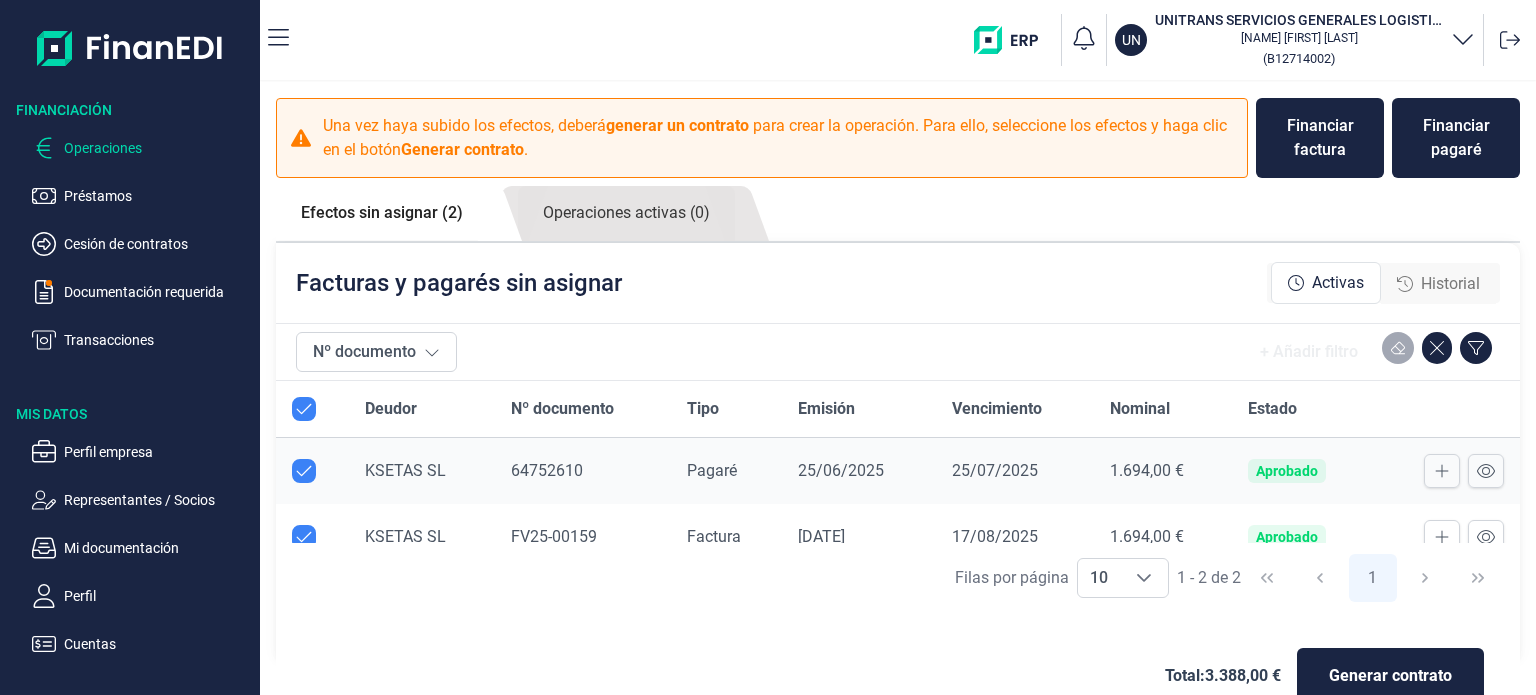 click at bounding box center [304, 537] 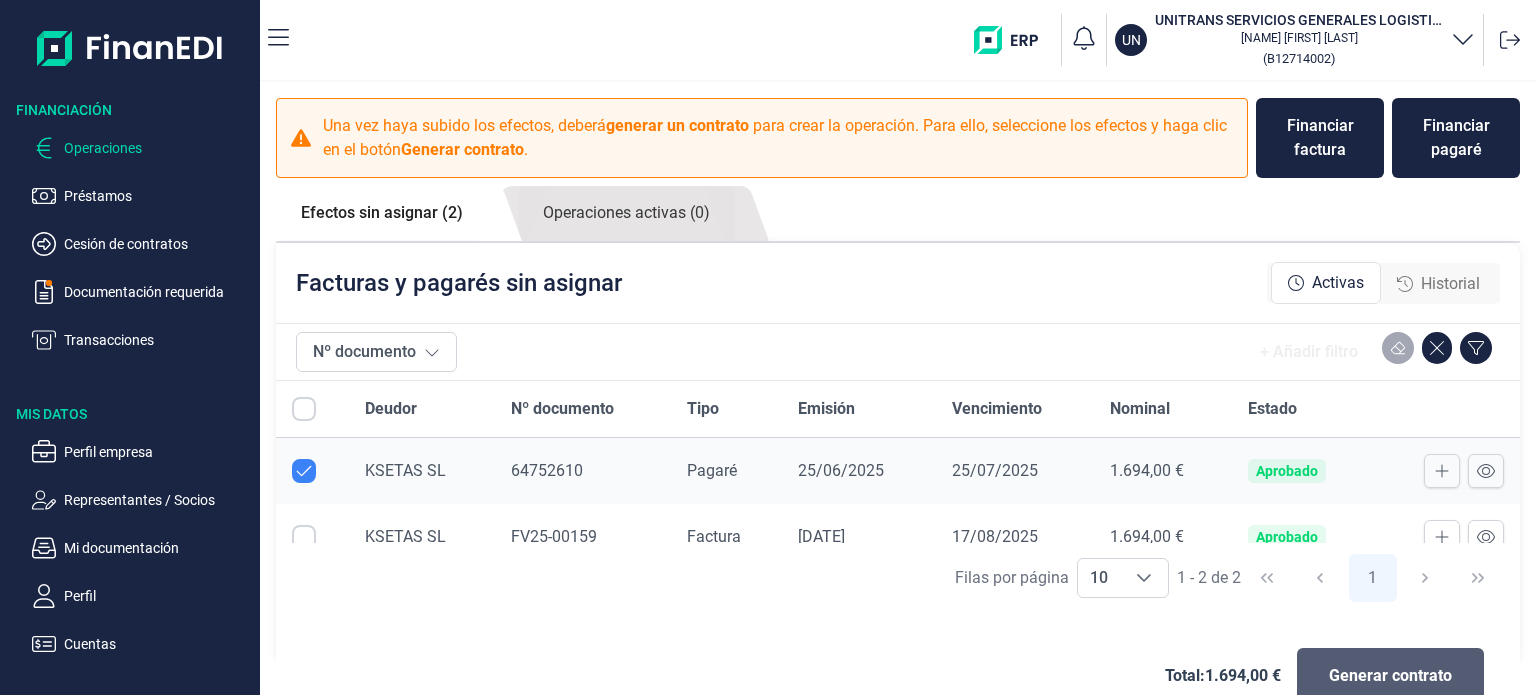 click on "Generar contrato" at bounding box center (1390, 676) 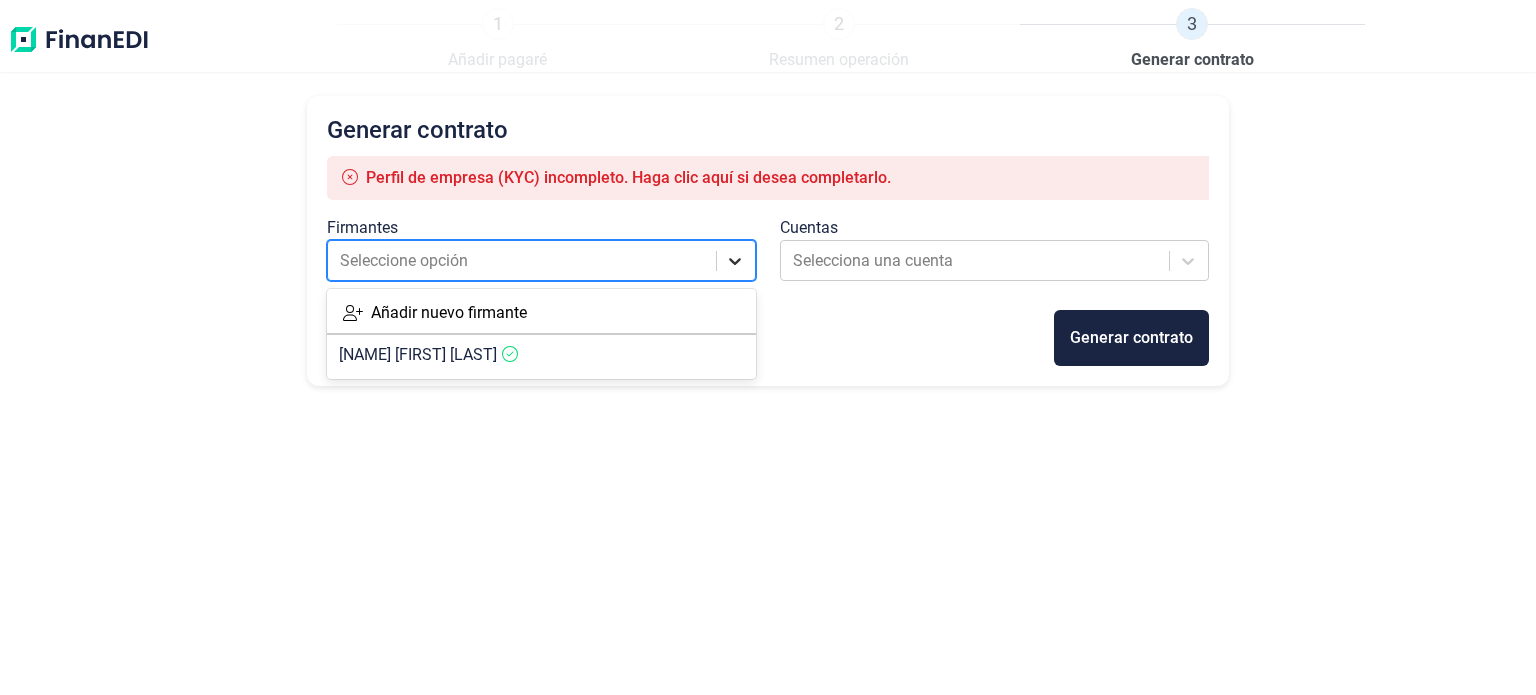 click at bounding box center [735, 261] 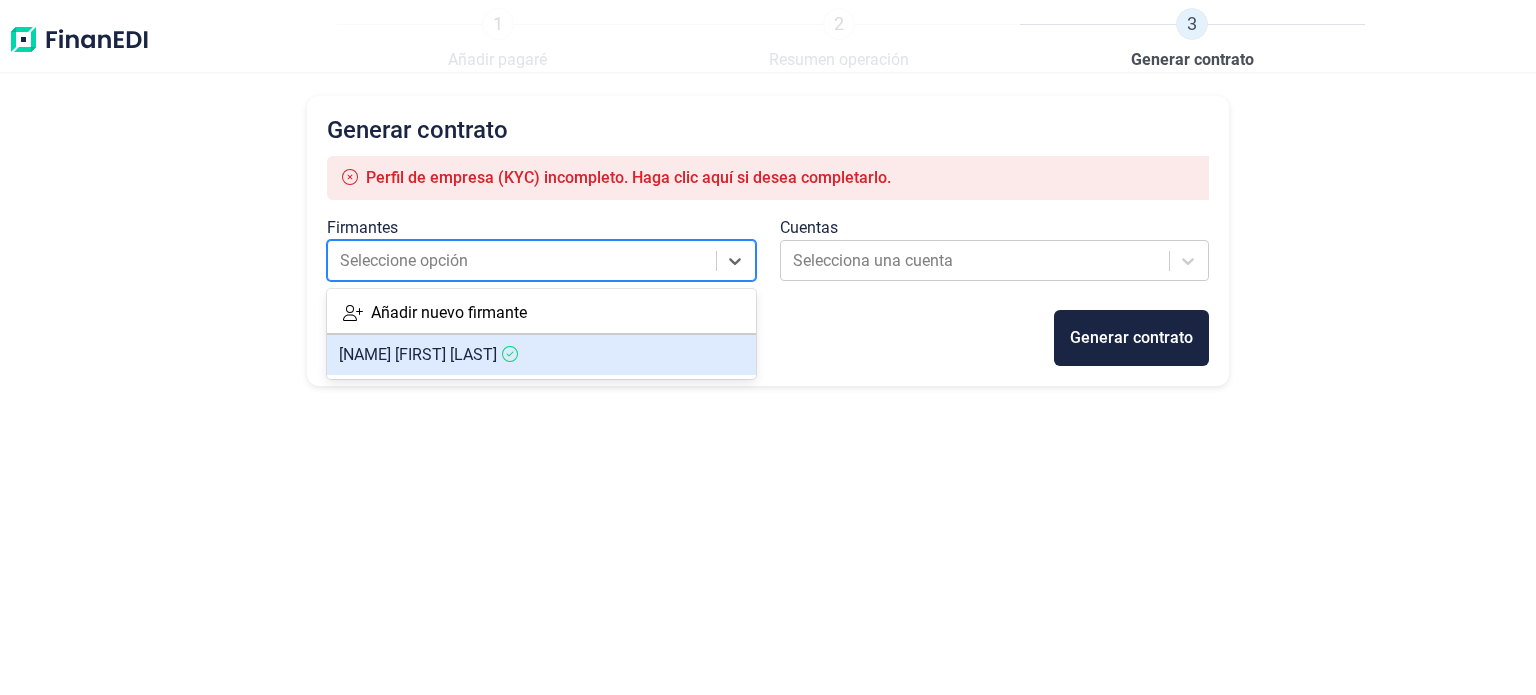 click on "[NAME]   [FIRST] [LAST]" at bounding box center [418, 354] 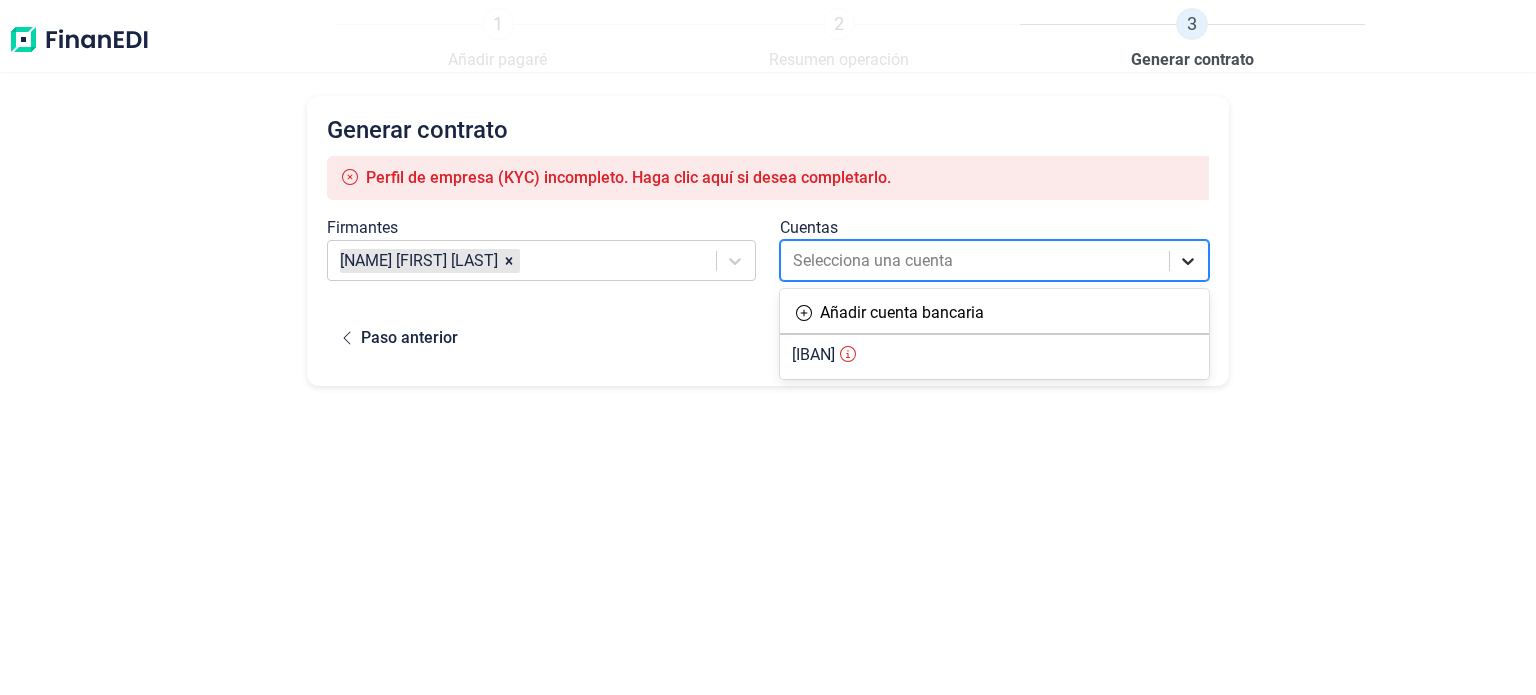 click at bounding box center [1188, 261] 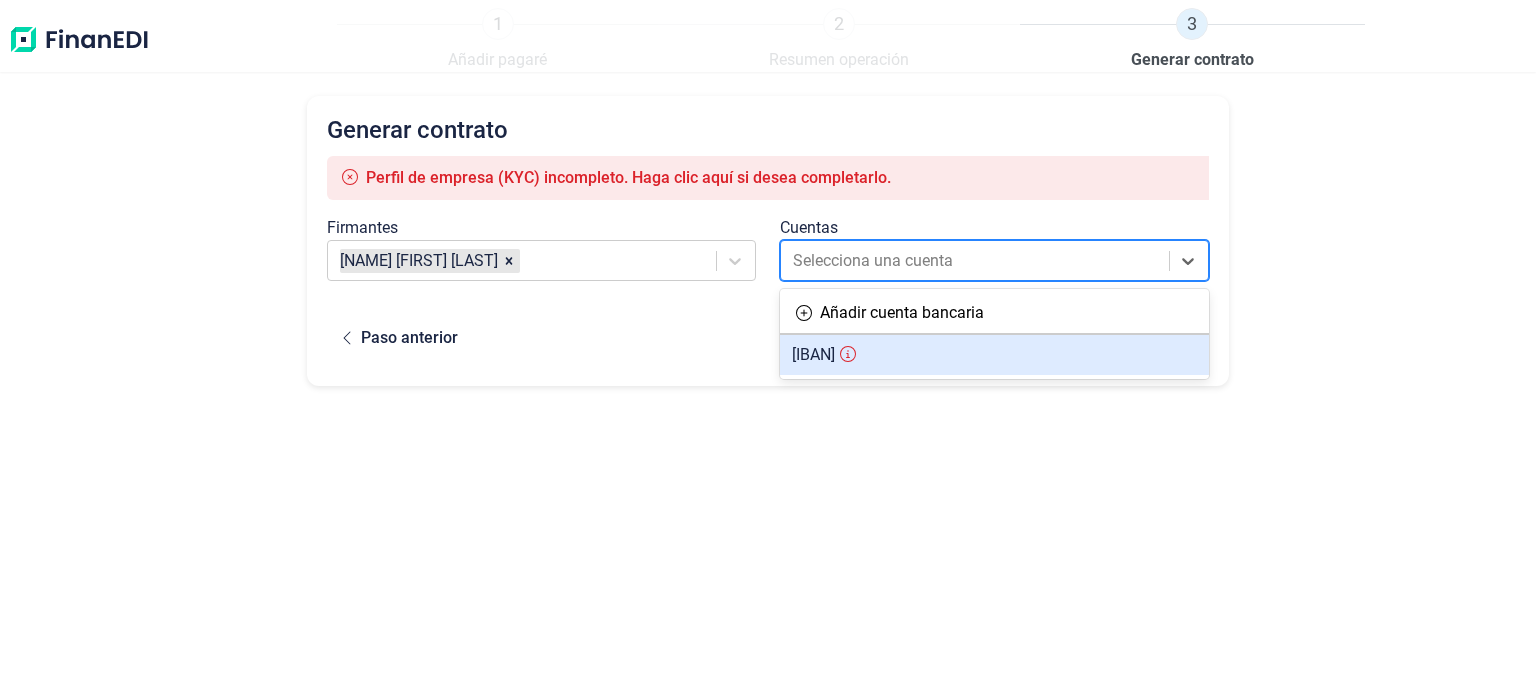 click on "[IBAN]" at bounding box center [813, 354] 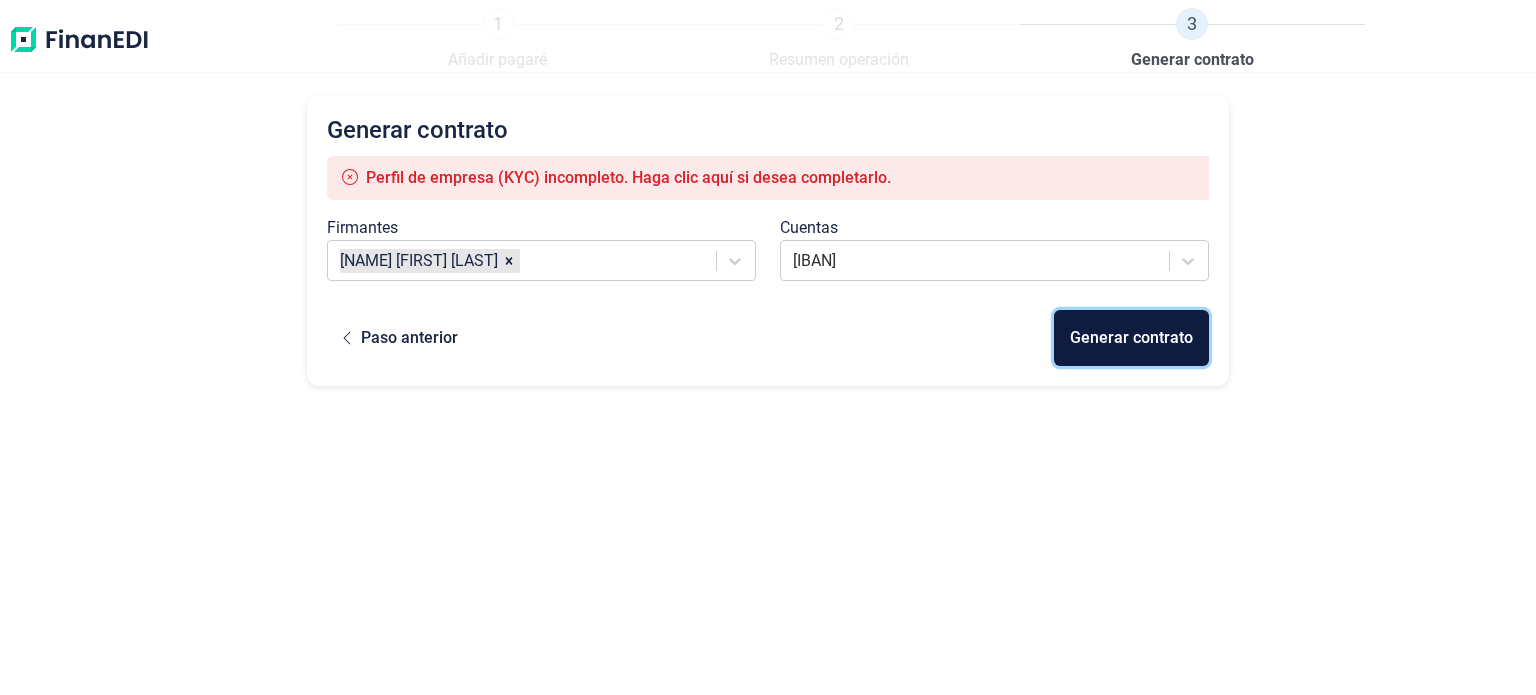 click on "Generar contrato" at bounding box center (1131, 338) 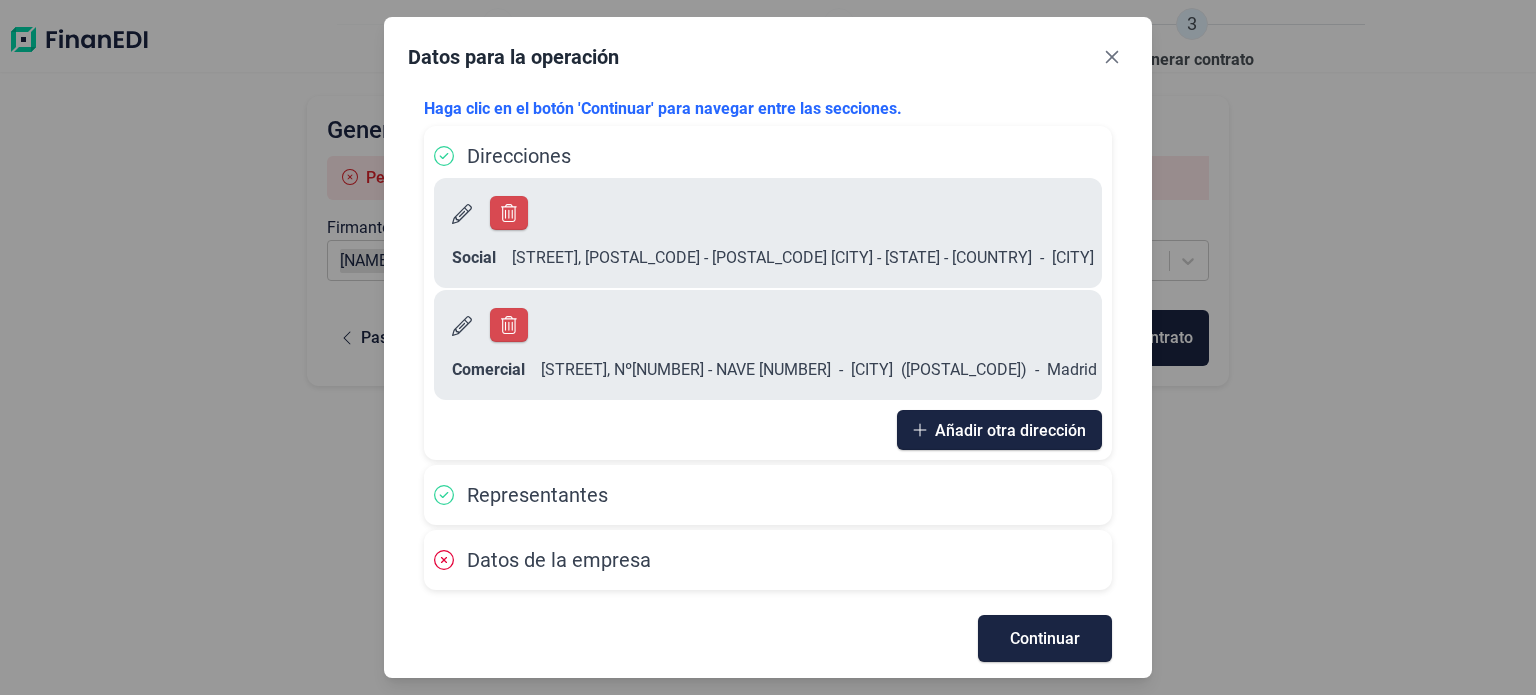 click on "[STREET], Nº[NUMBER] - NAVE [NUMBER]" at bounding box center (772, 258) 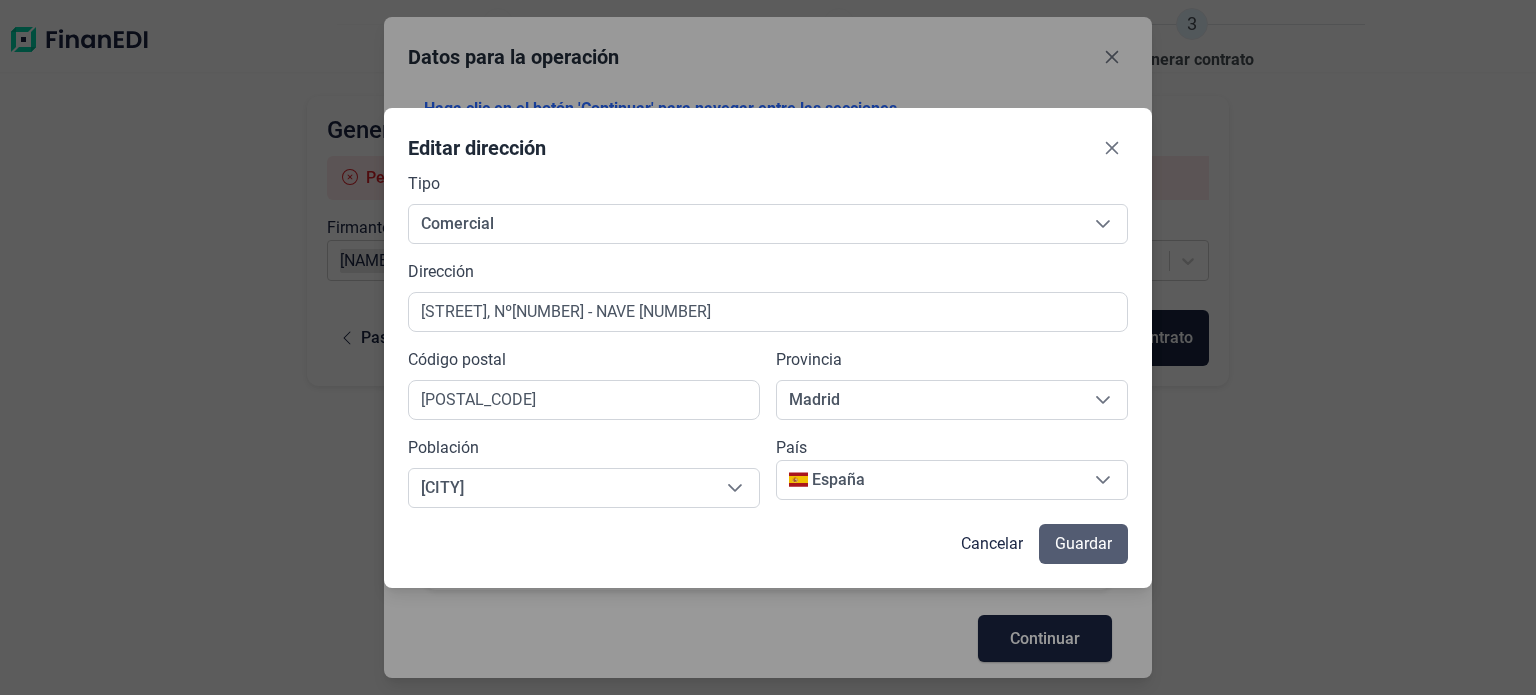 click on "Guardar" at bounding box center [1083, 544] 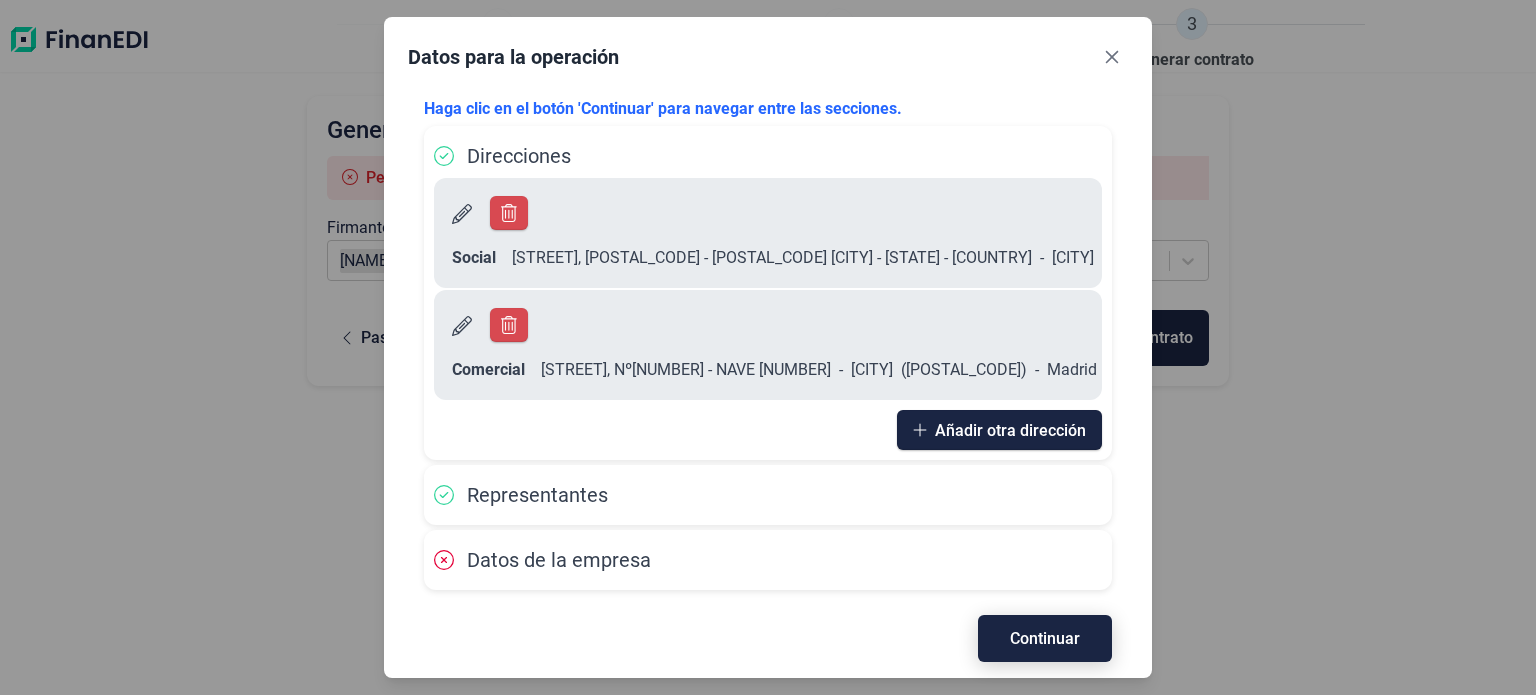 click on "Continuar" at bounding box center (1045, 638) 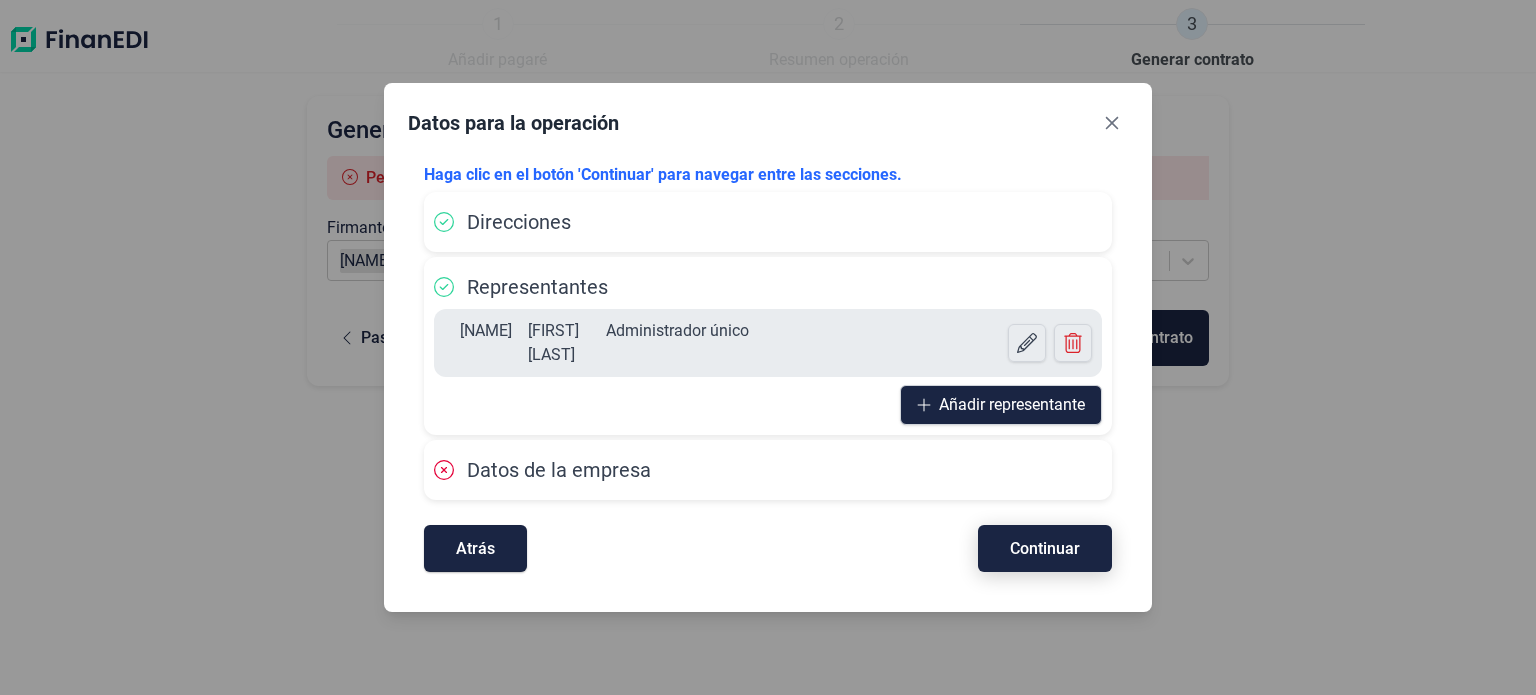 click on "Continuar" at bounding box center [1045, 548] 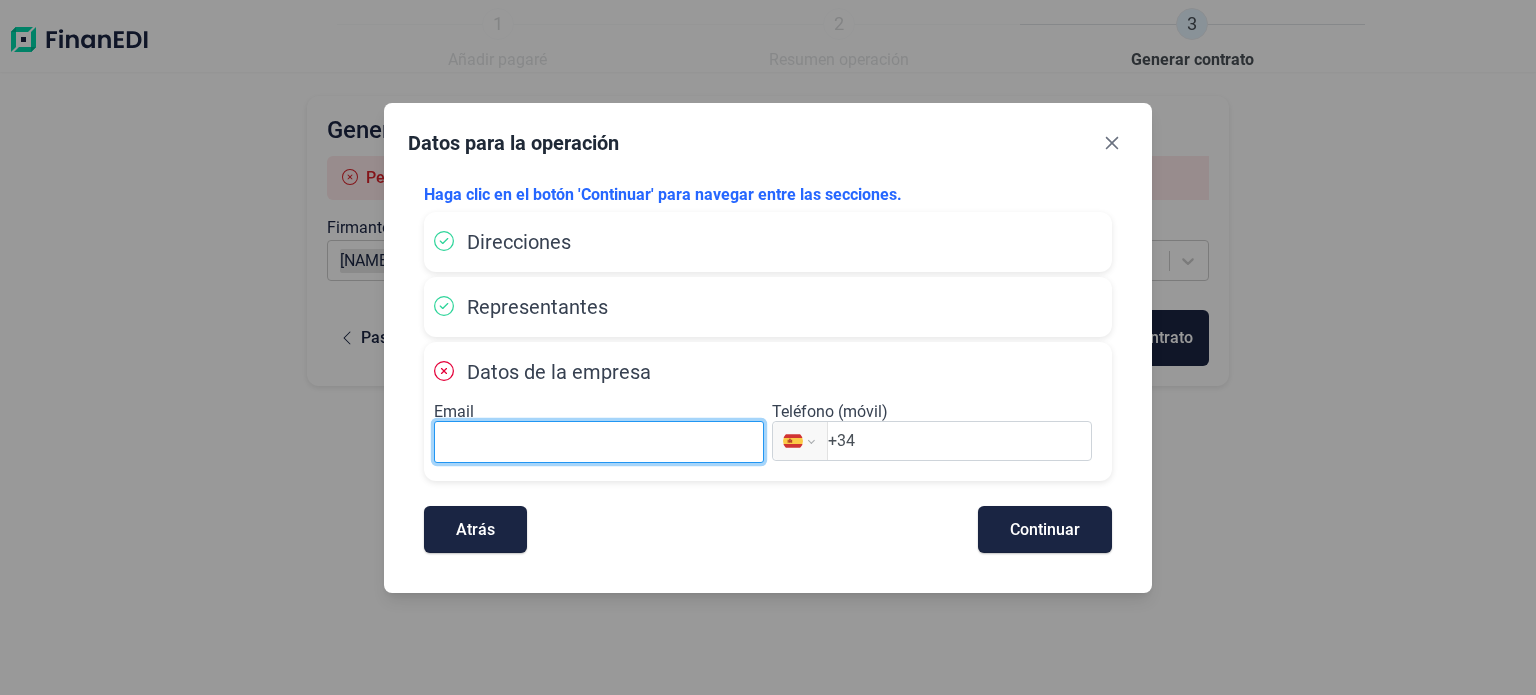 click at bounding box center (599, 442) 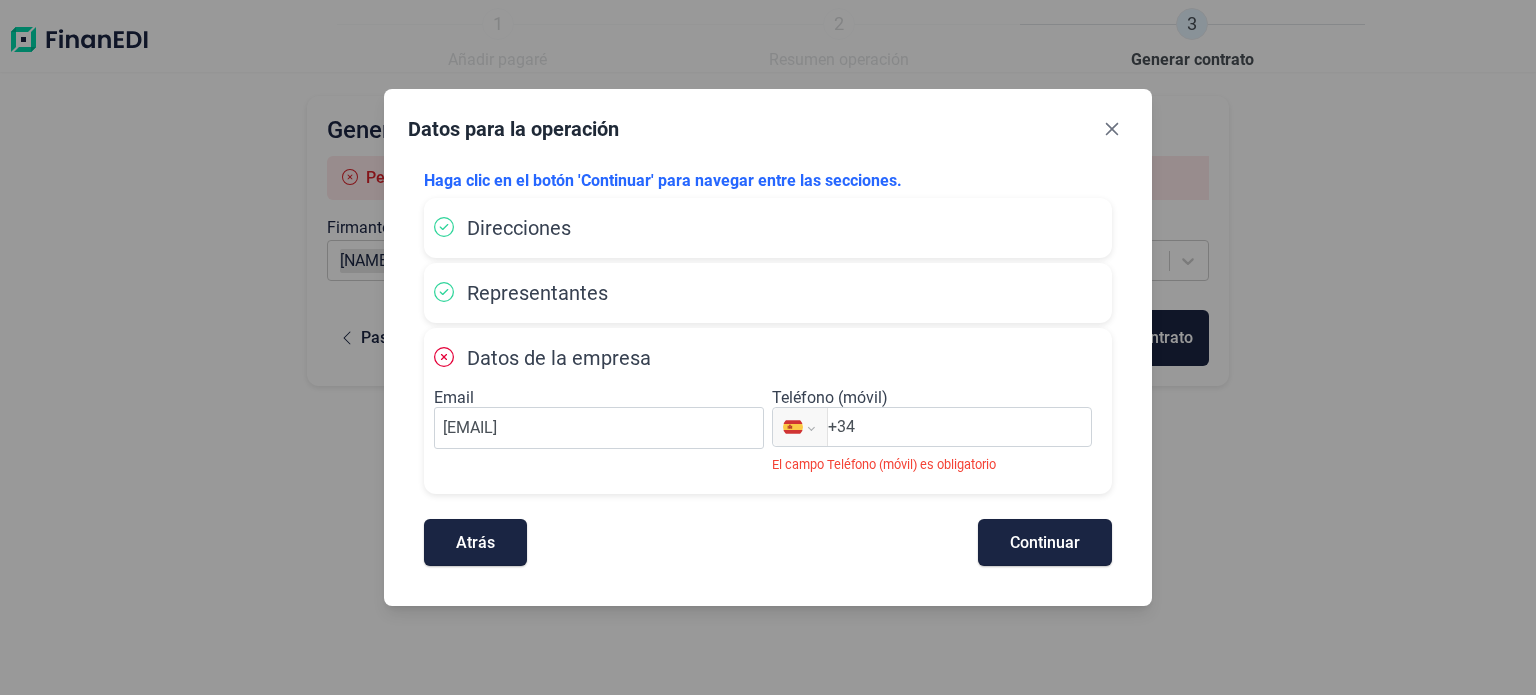 click on "+34" at bounding box center [959, 427] 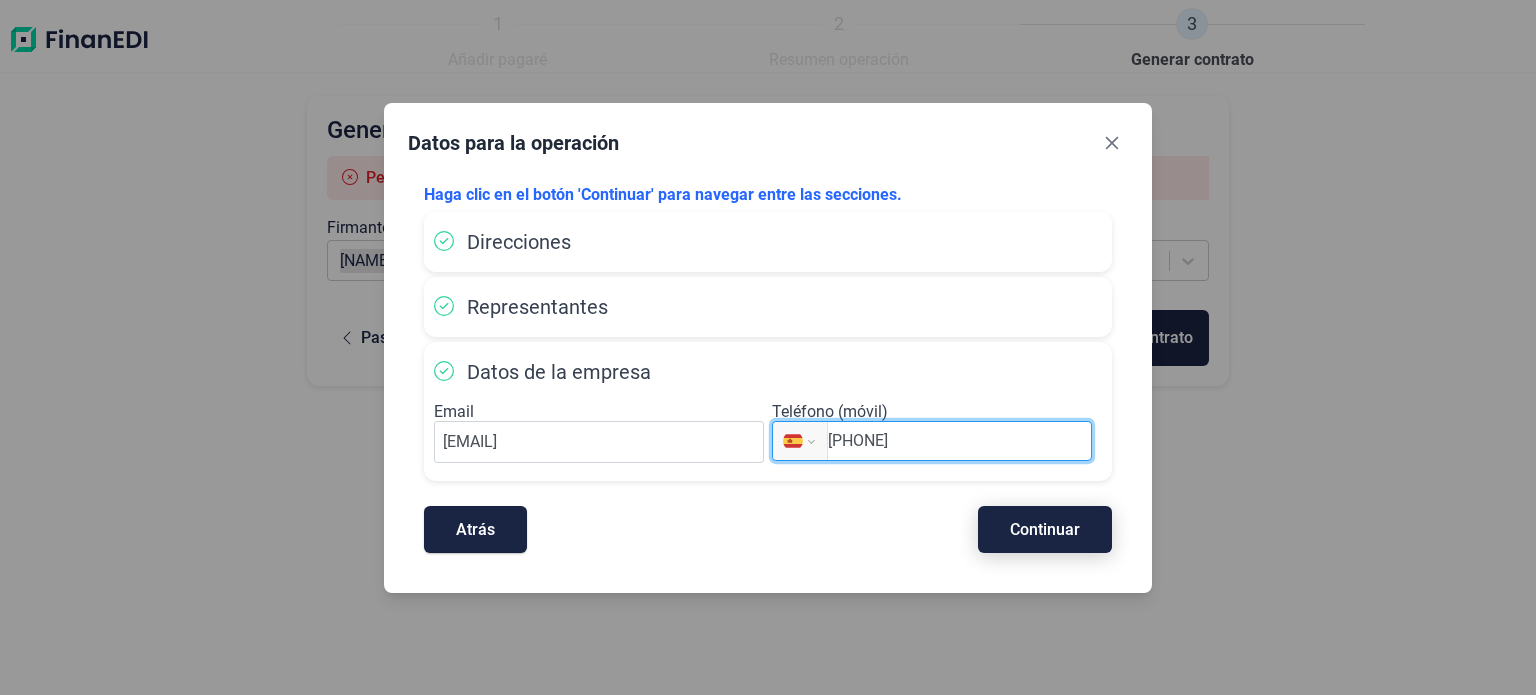 type on "[PHONE]" 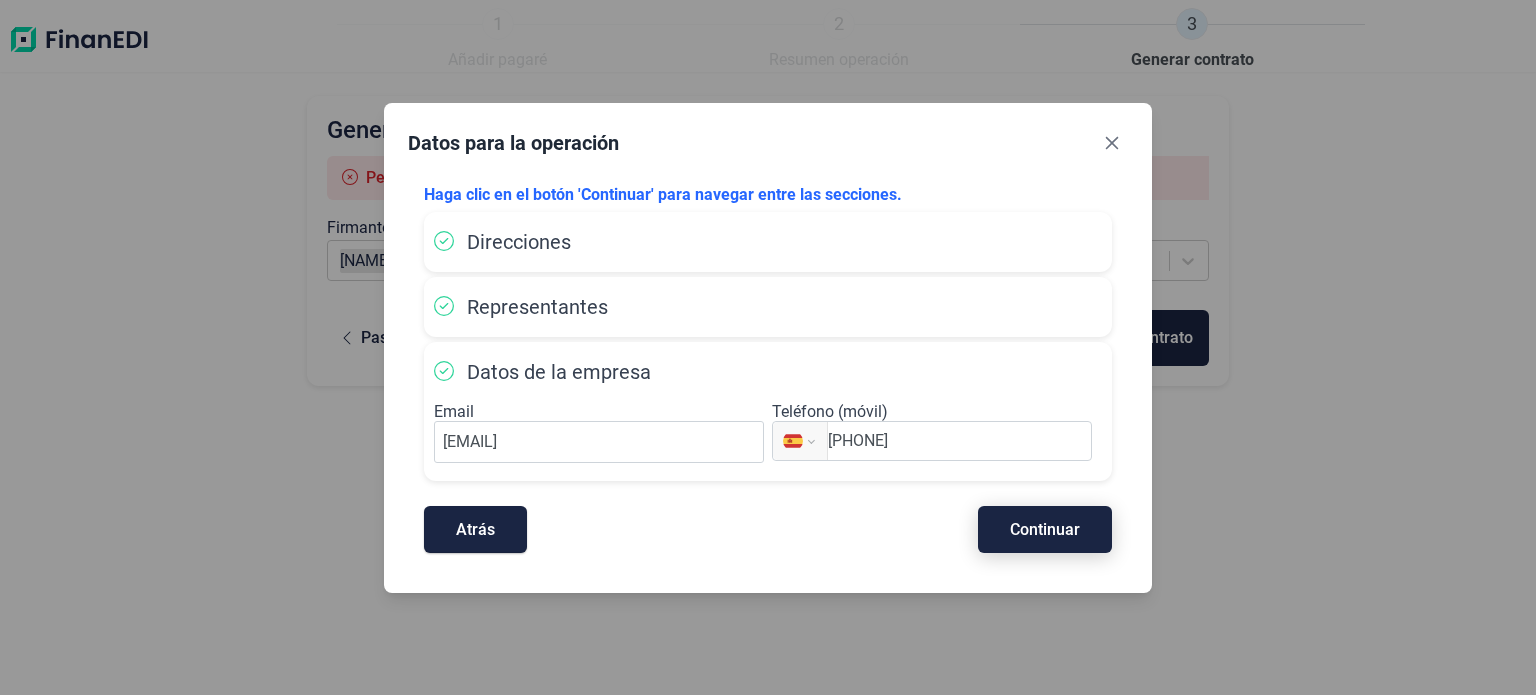 click on "Continuar" at bounding box center (1045, 529) 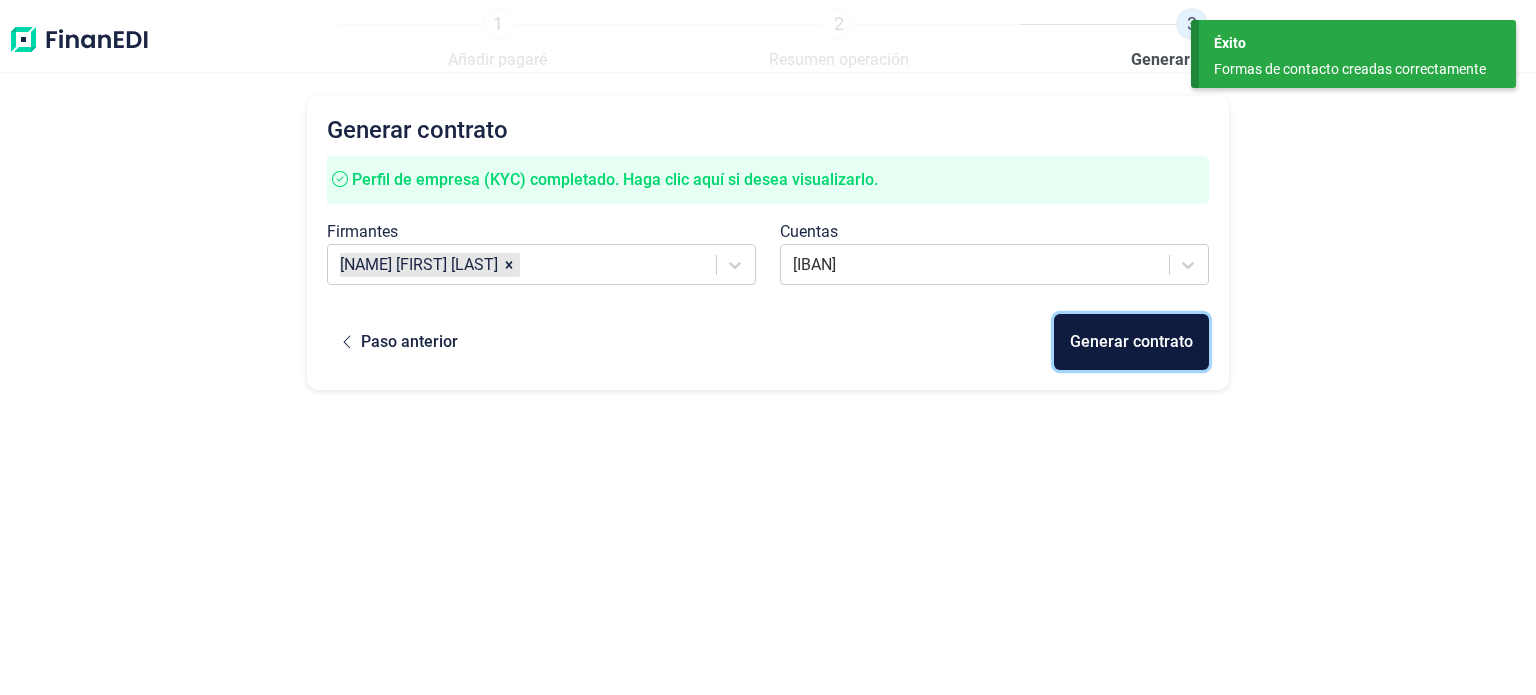 click on "Generar contrato" at bounding box center (1131, 342) 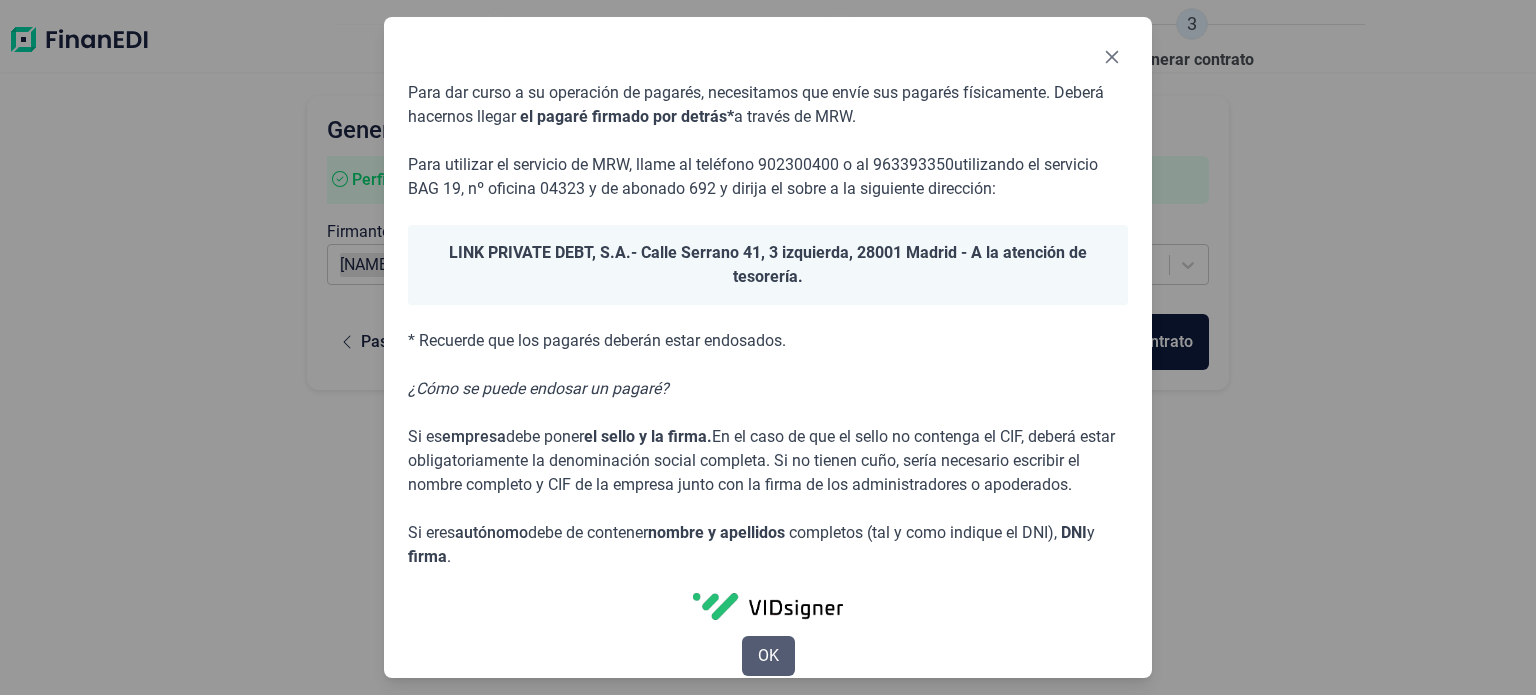 click on "OK" at bounding box center (768, 656) 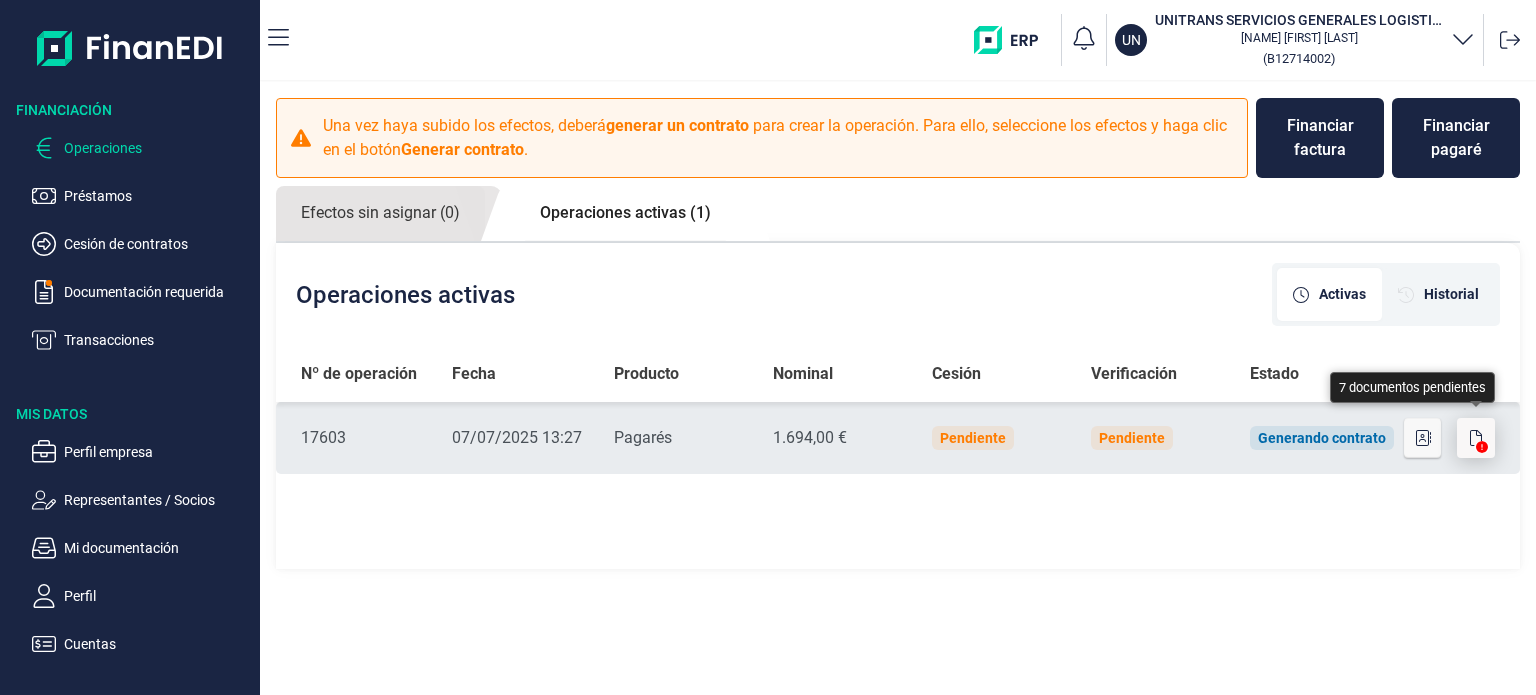 click at bounding box center [1476, 438] 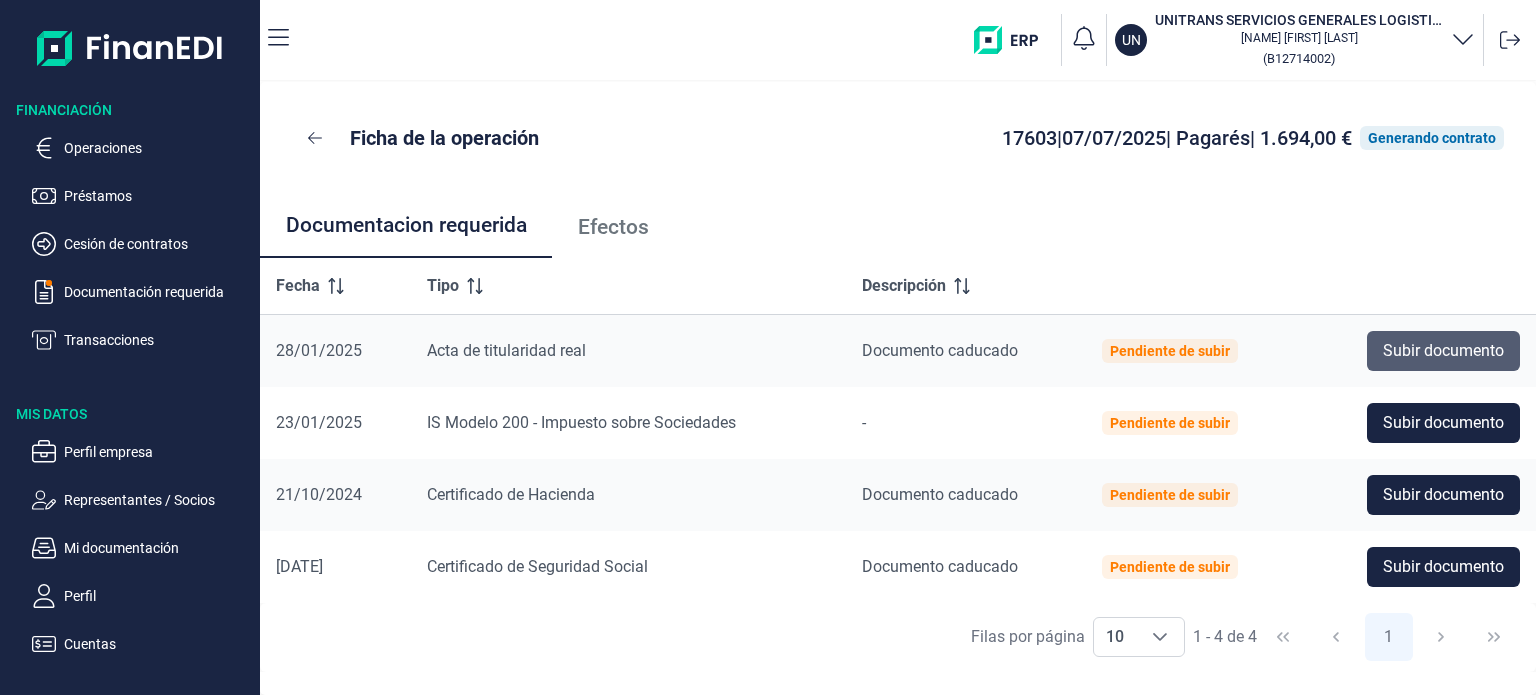 click on "Subir documento" at bounding box center [1443, 351] 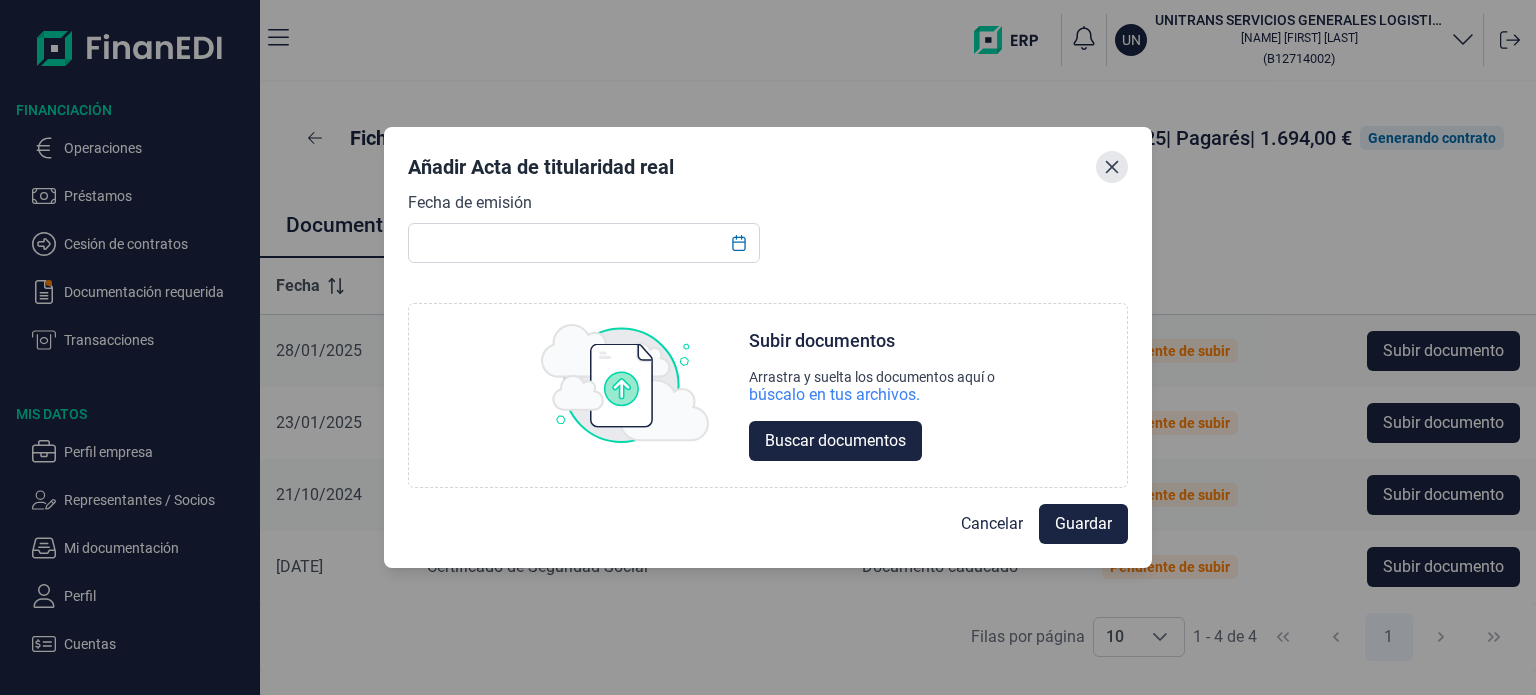 click at bounding box center [1112, 167] 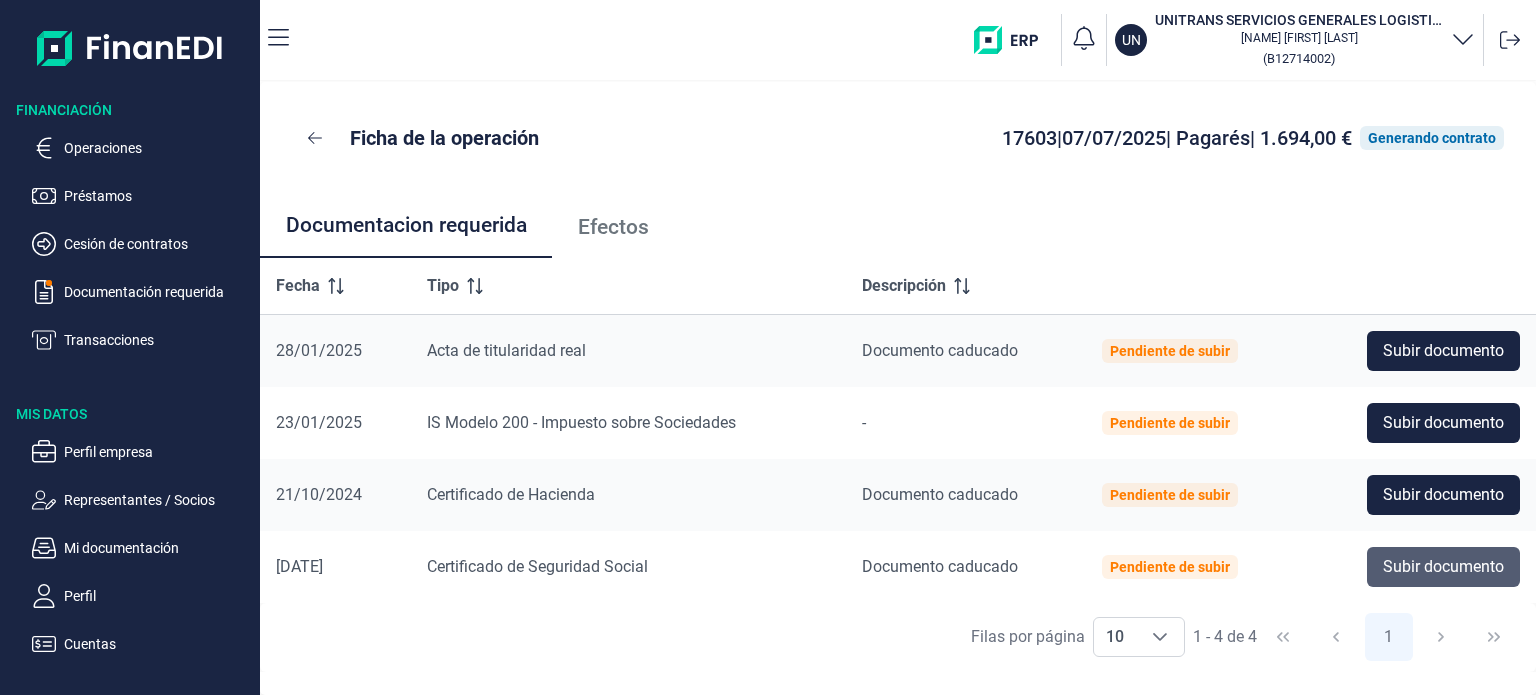 click on "Subir documento" at bounding box center (1443, 423) 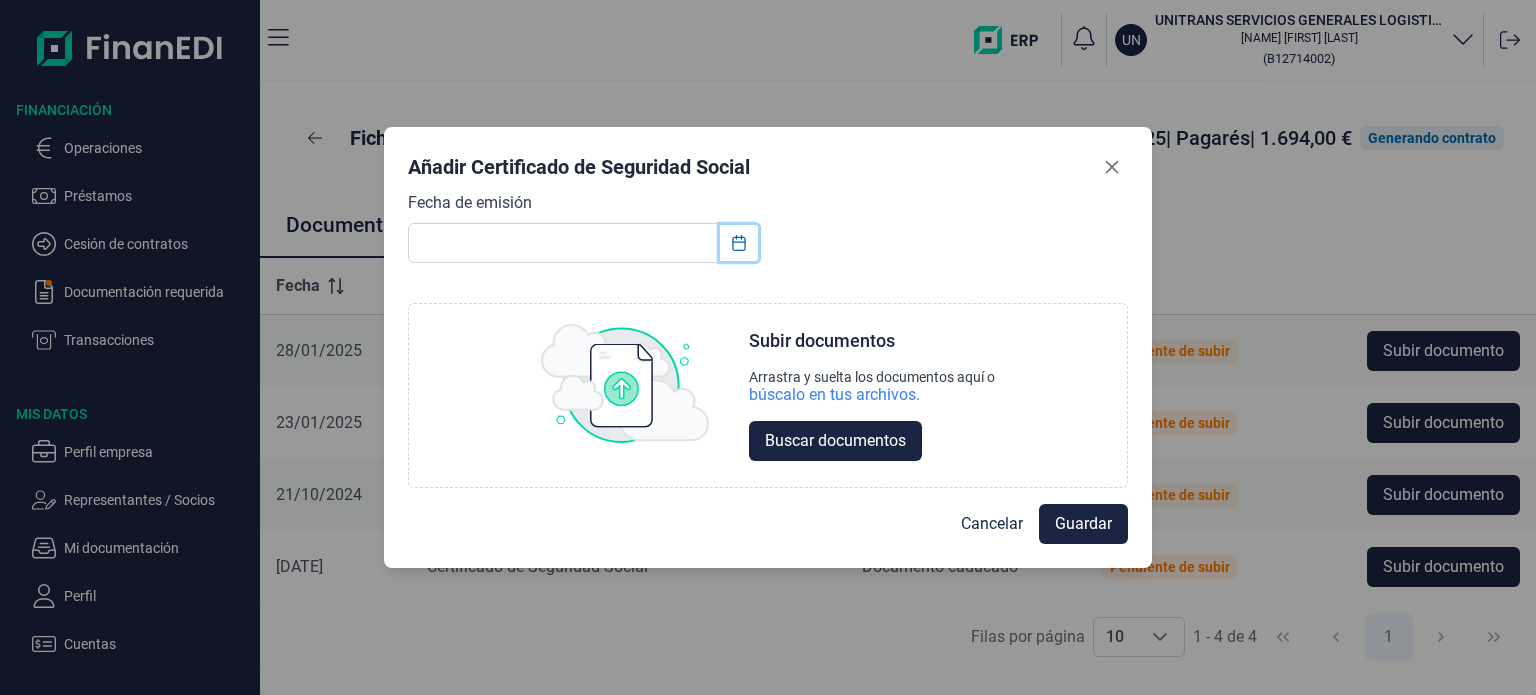 click at bounding box center (739, 243) 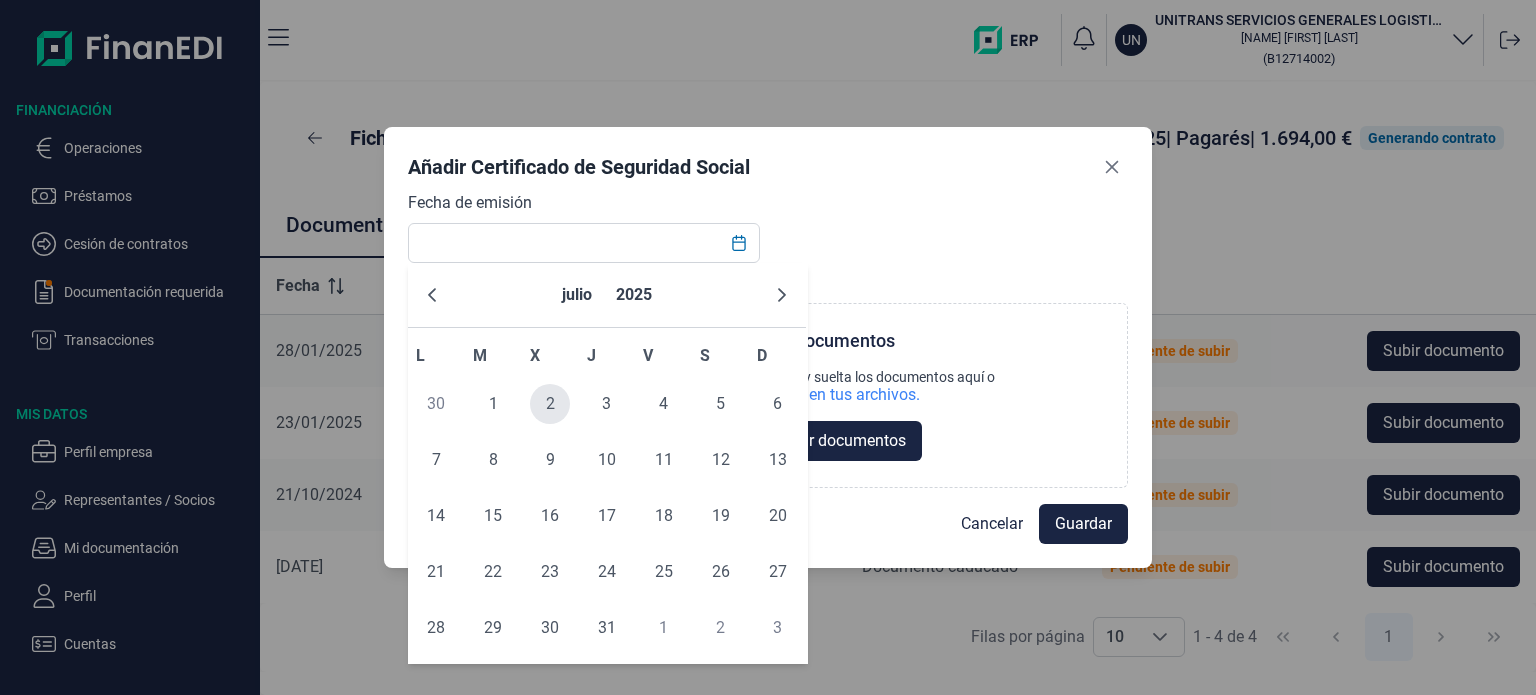 click on "2" at bounding box center [550, 404] 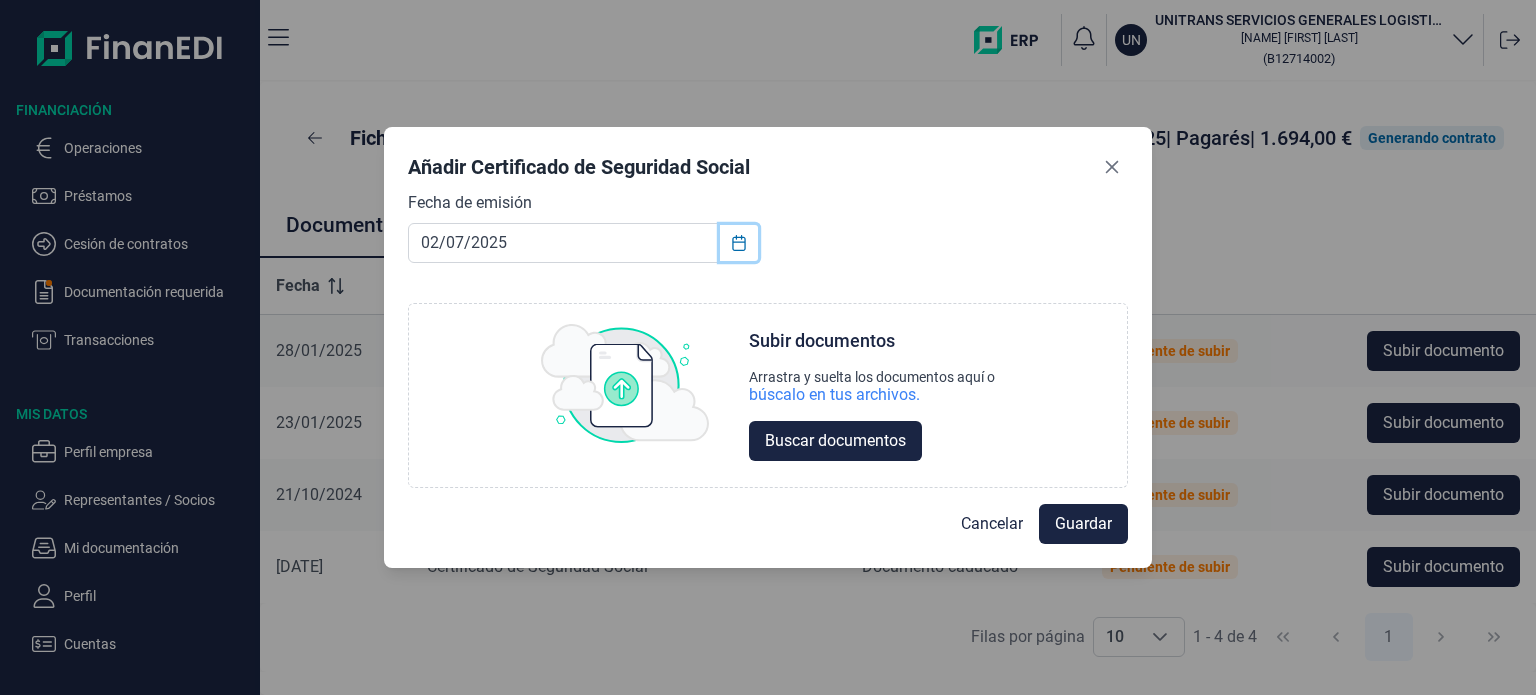 click at bounding box center [739, 243] 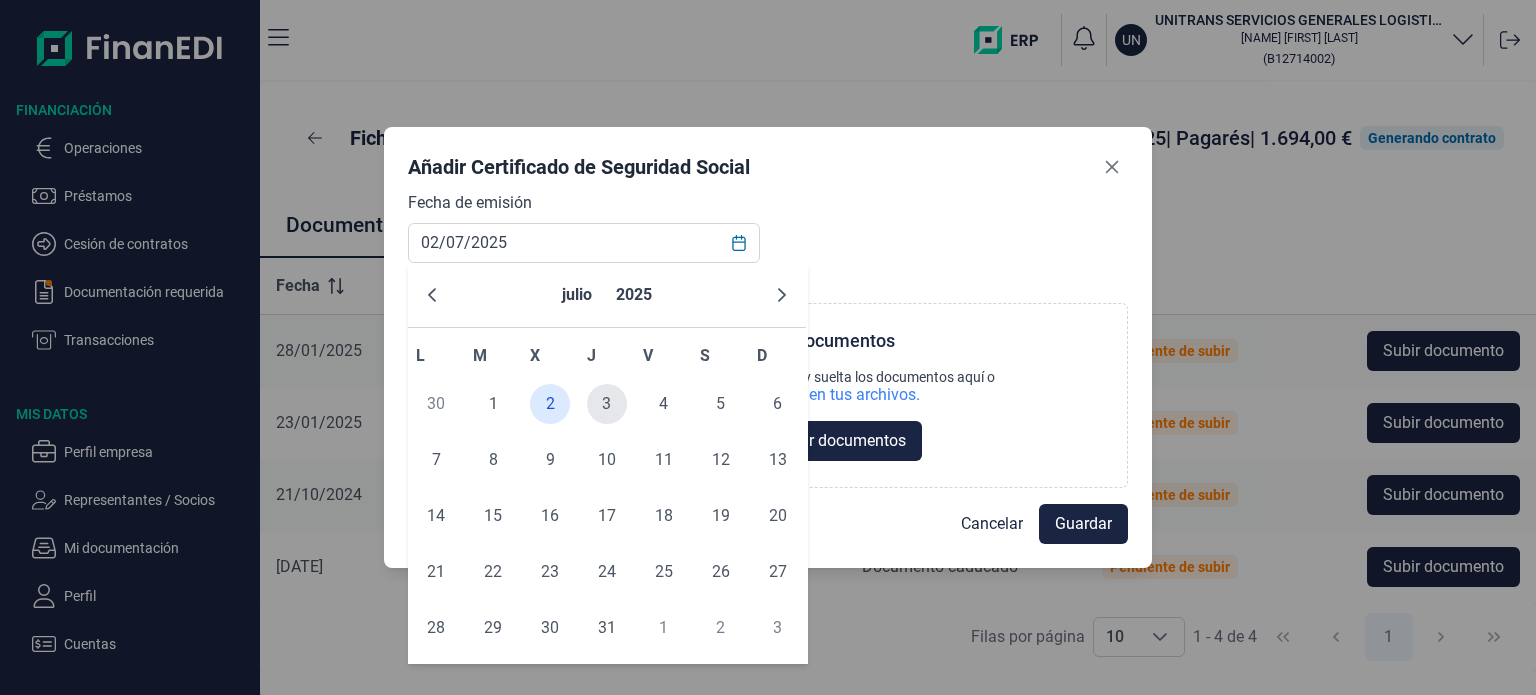 click on "3" at bounding box center [607, 404] 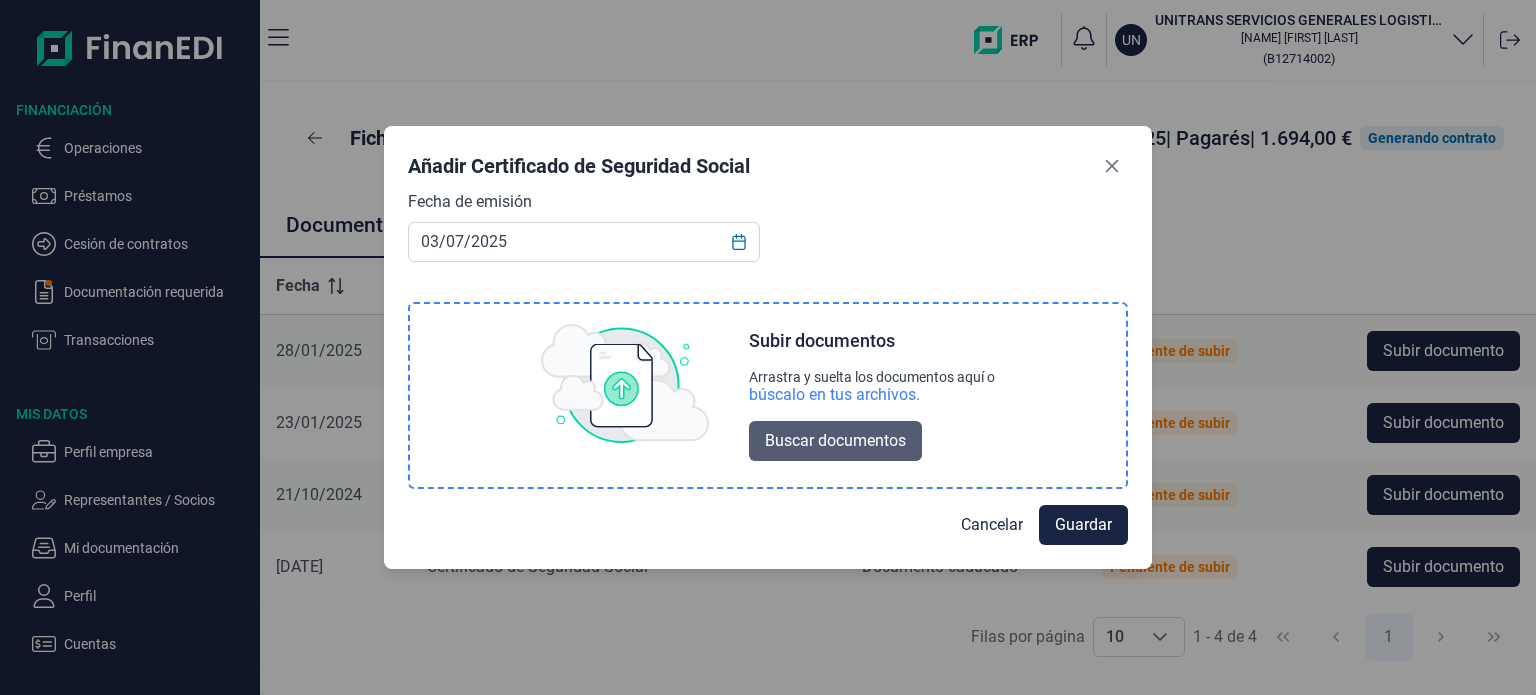 click on "Buscar documentos" at bounding box center (835, 441) 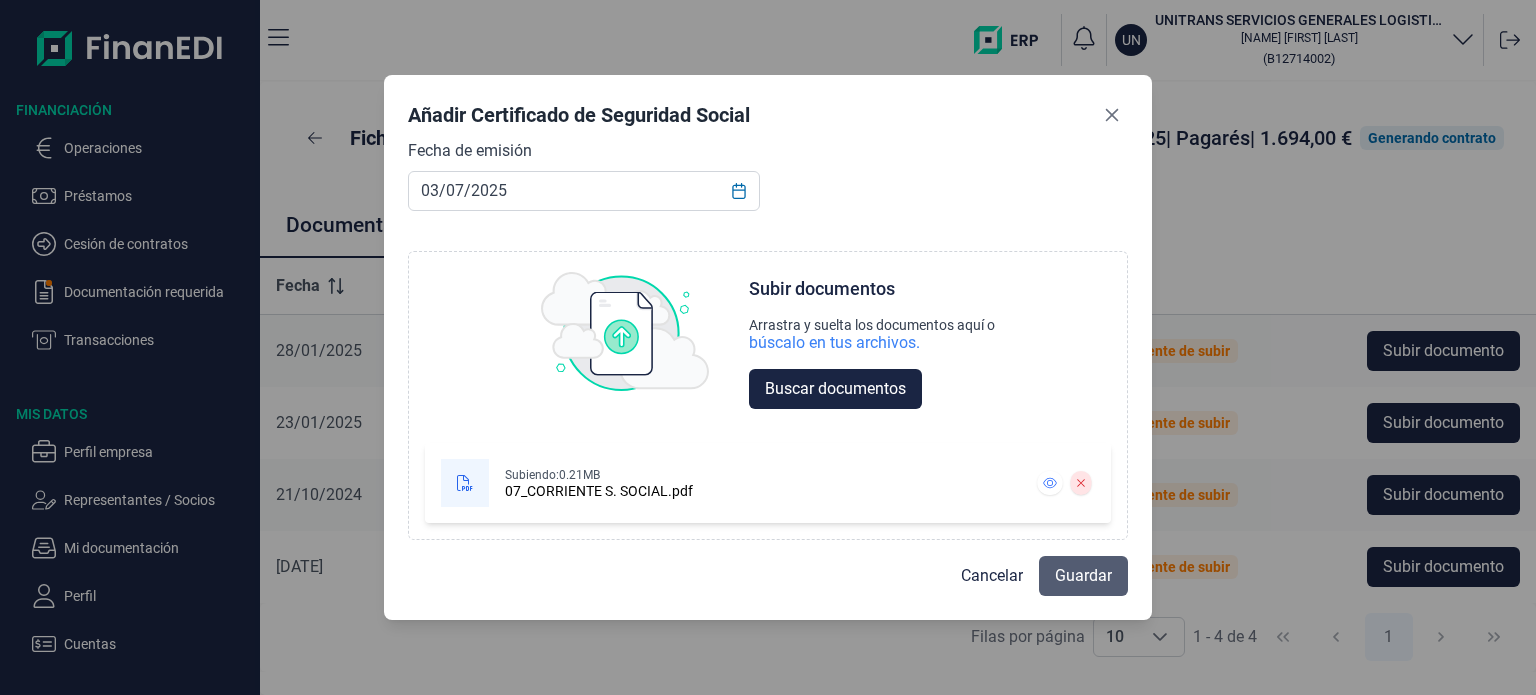 click on "Guardar" at bounding box center [1083, 576] 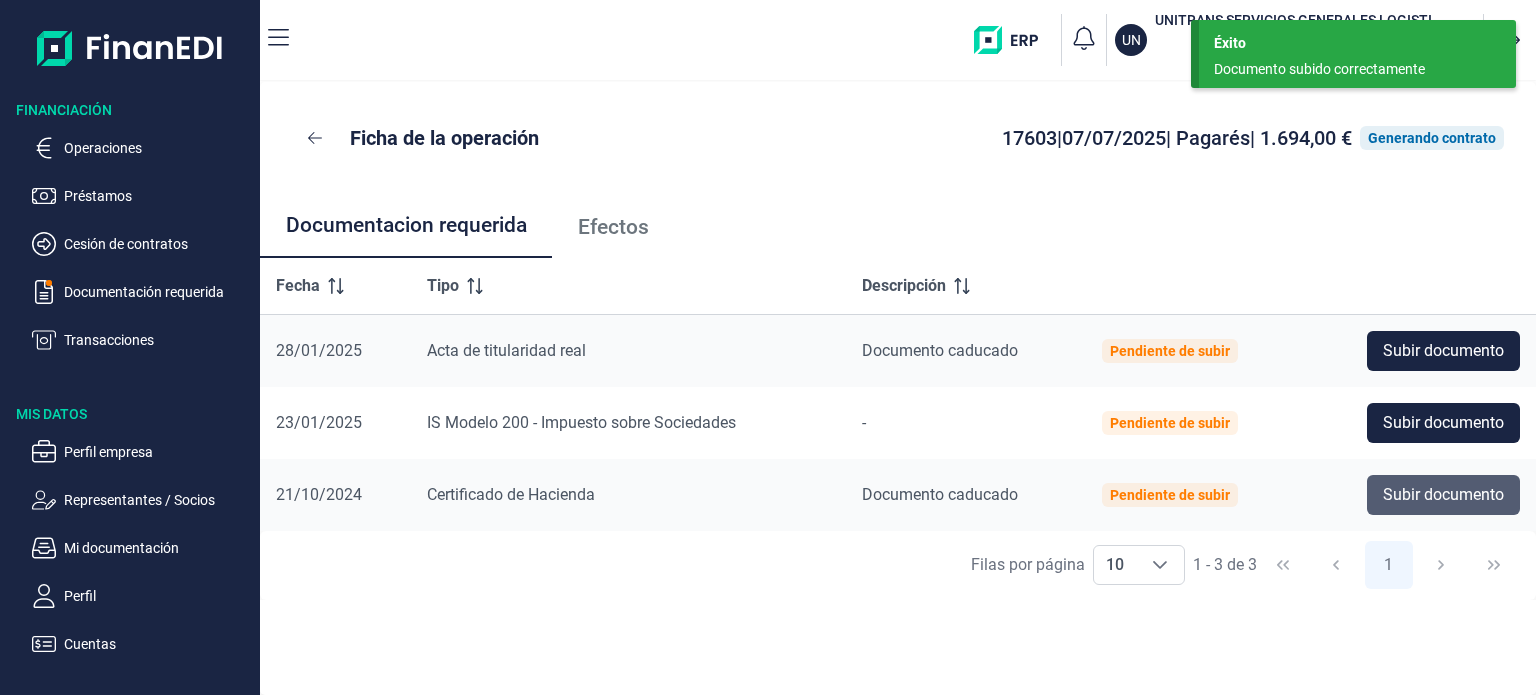 click on "Subir documento" at bounding box center [1443, 351] 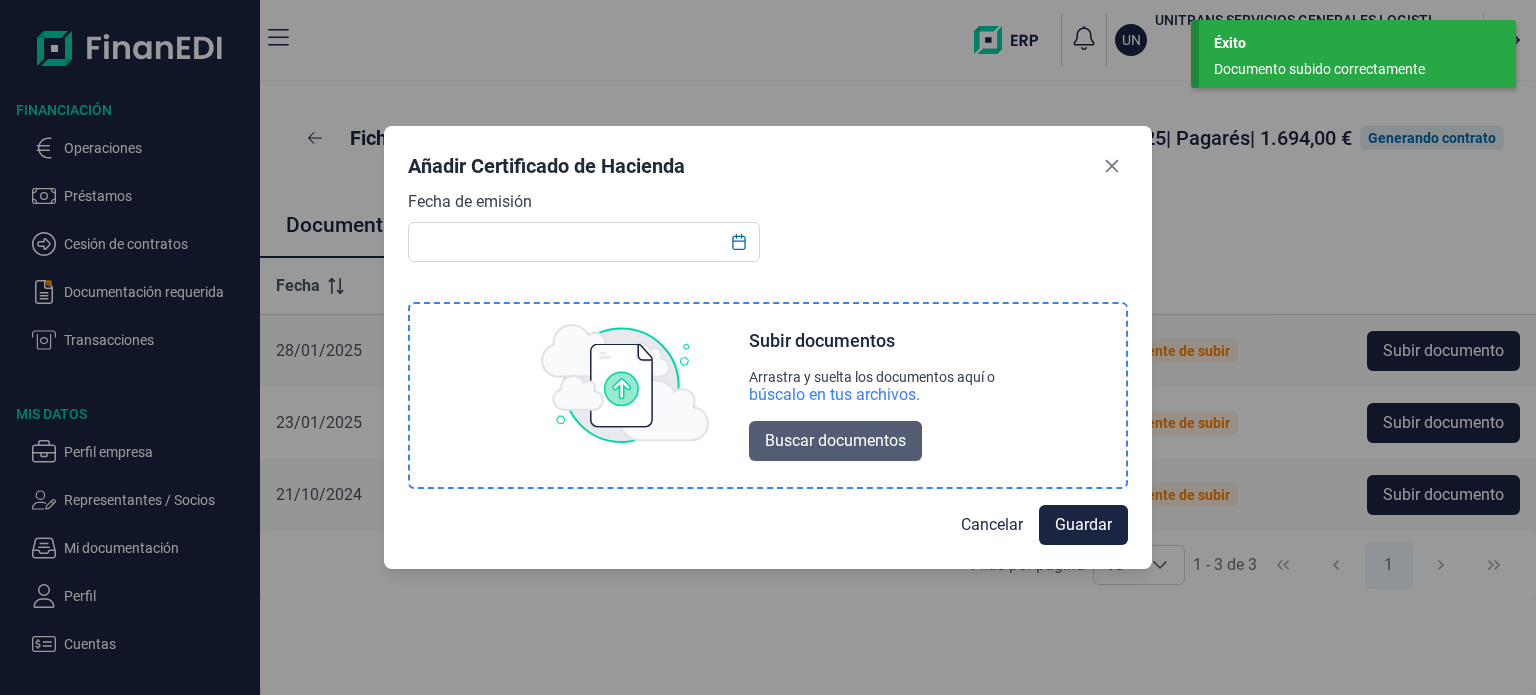 click on "Buscar documentos" at bounding box center (835, 441) 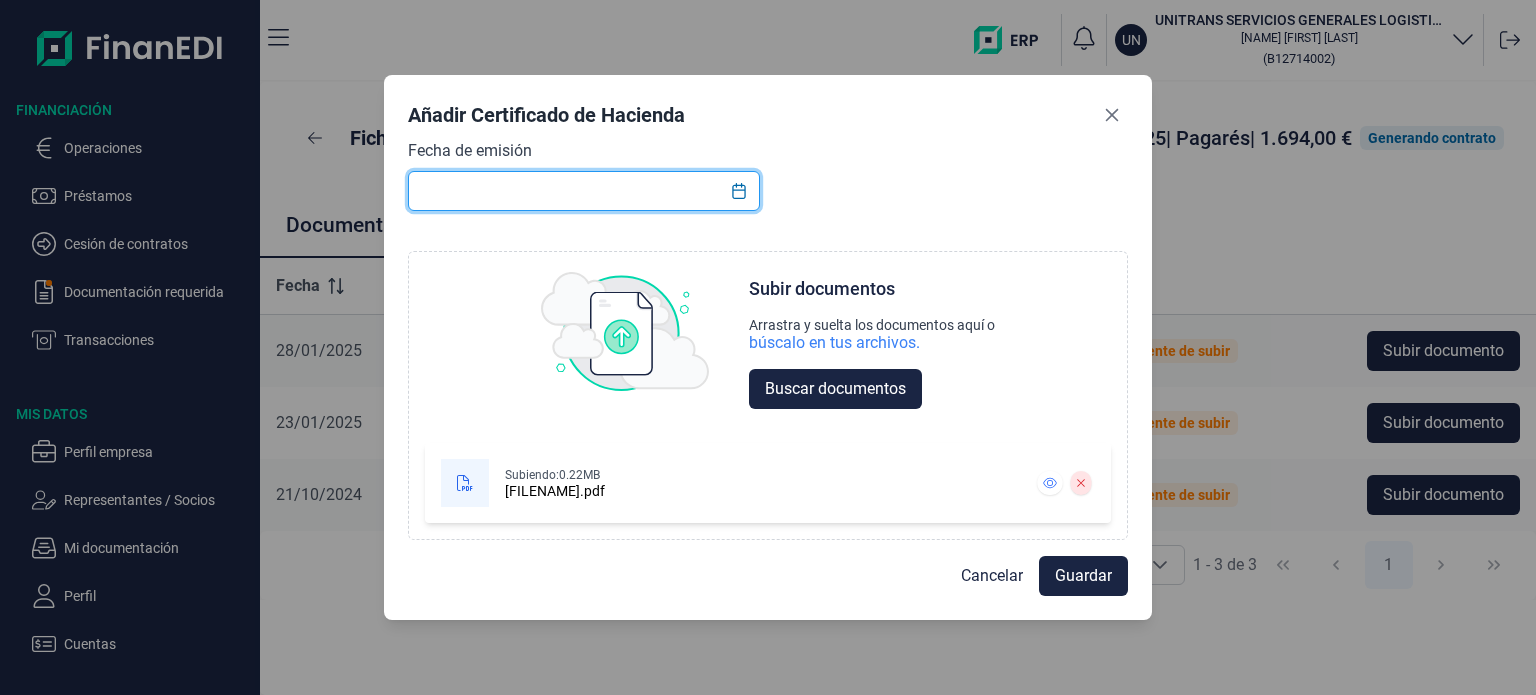 click at bounding box center [584, 191] 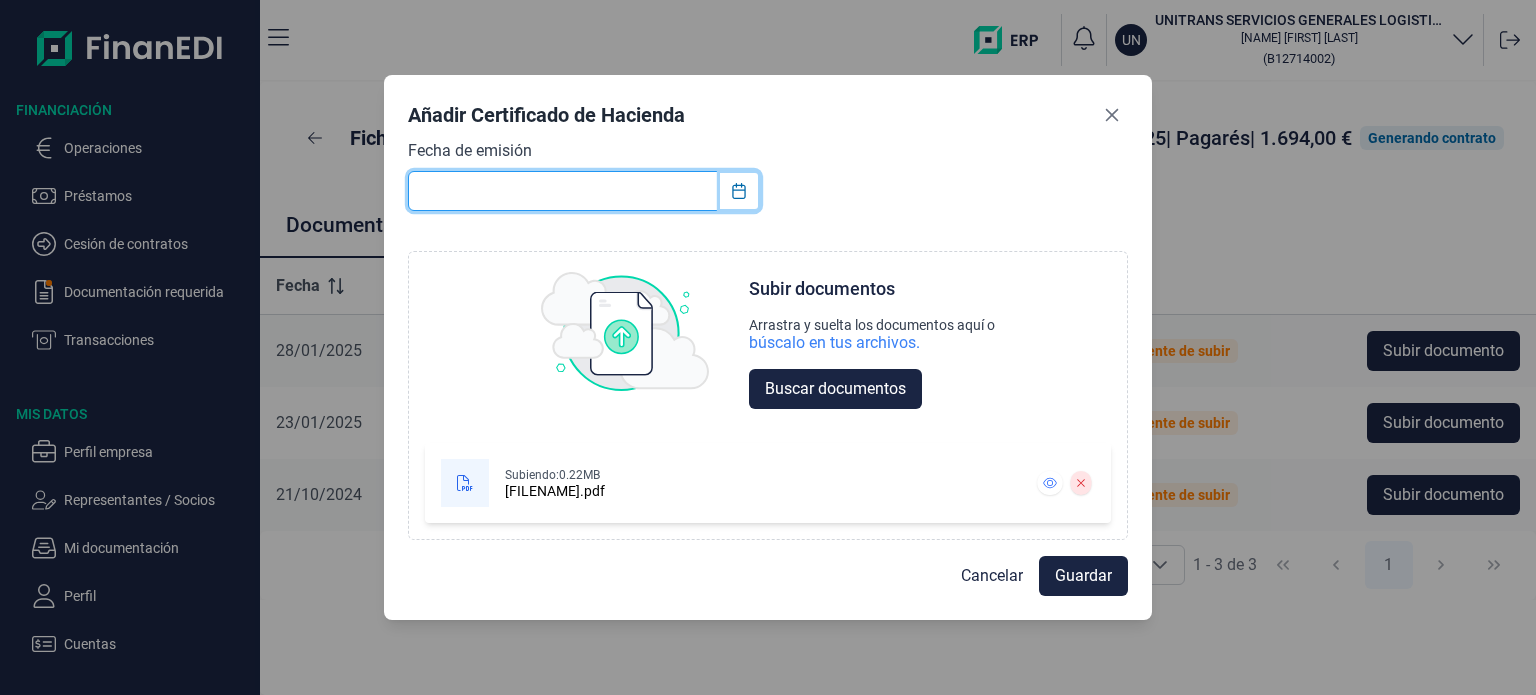 click at bounding box center (739, 191) 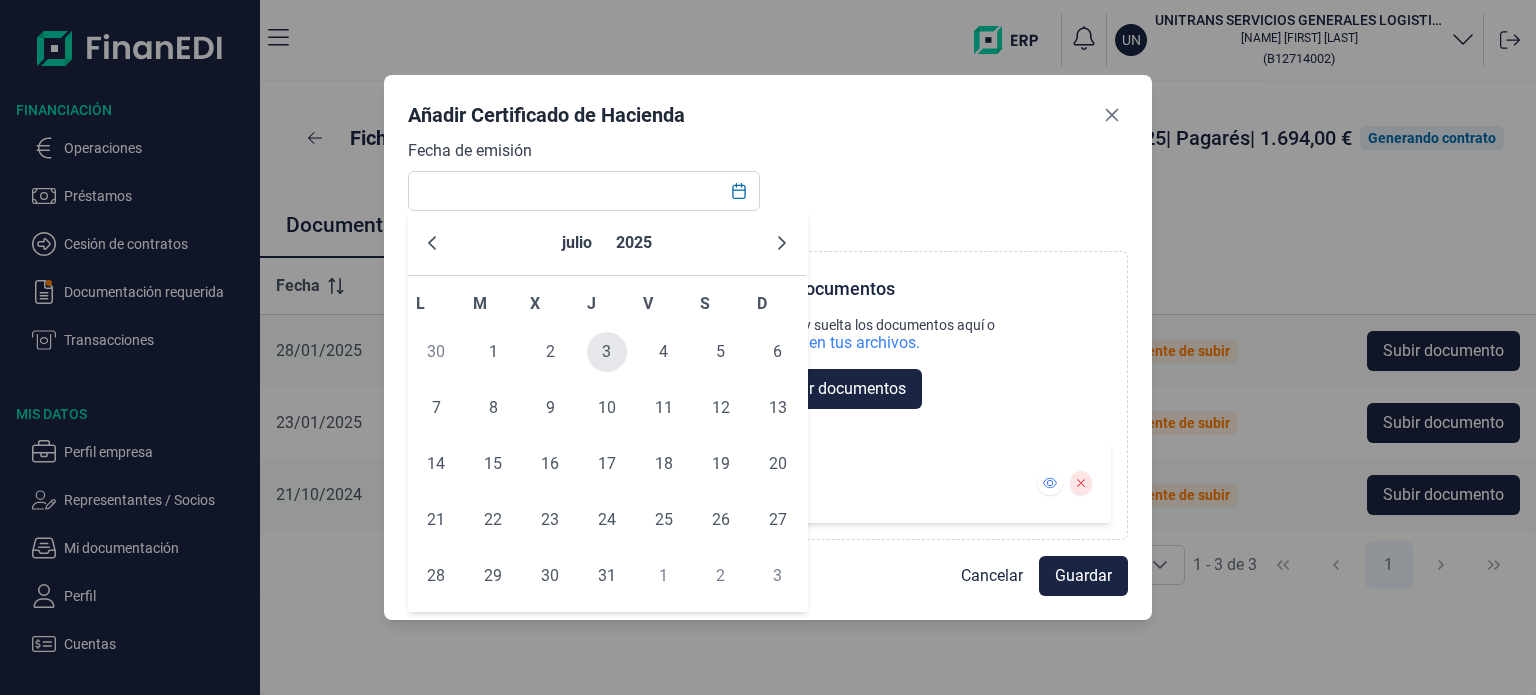 click on "3" at bounding box center [607, 352] 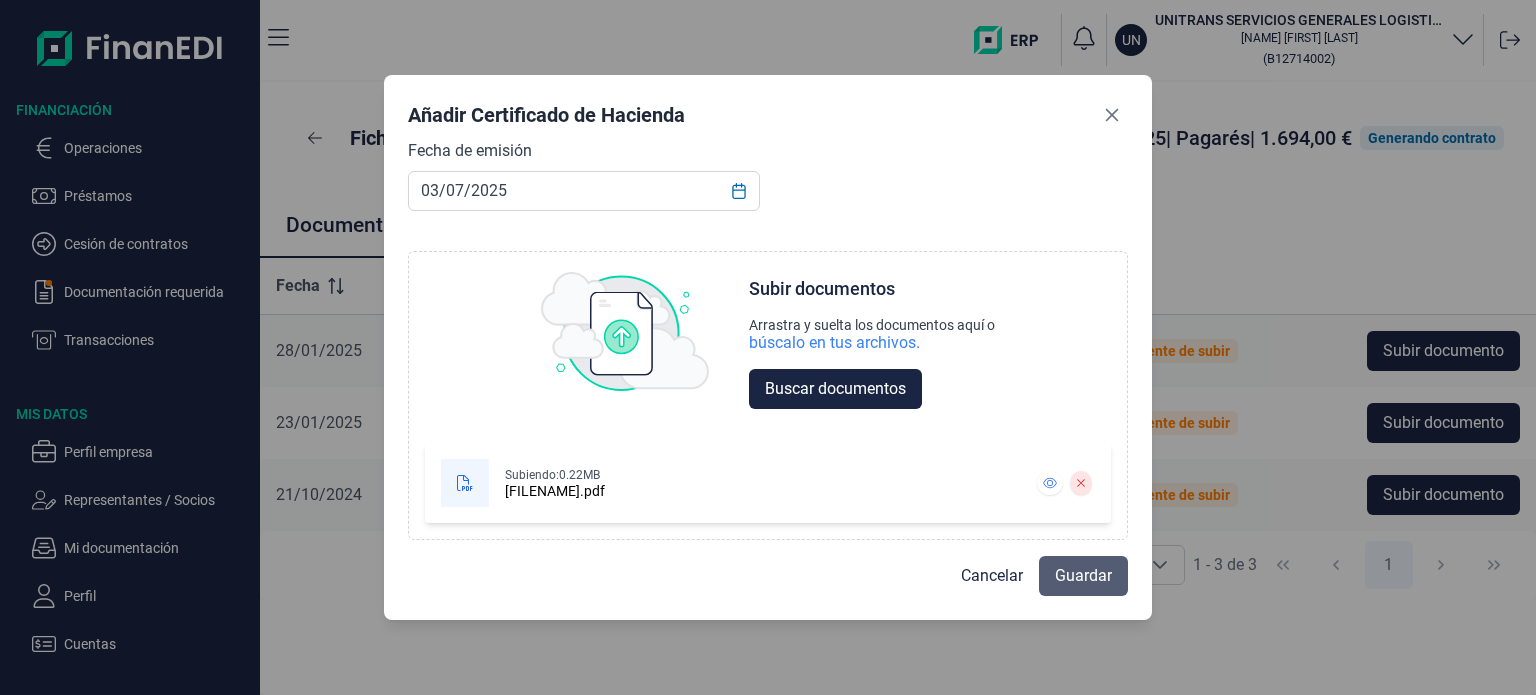 click on "Guardar" at bounding box center [1083, 576] 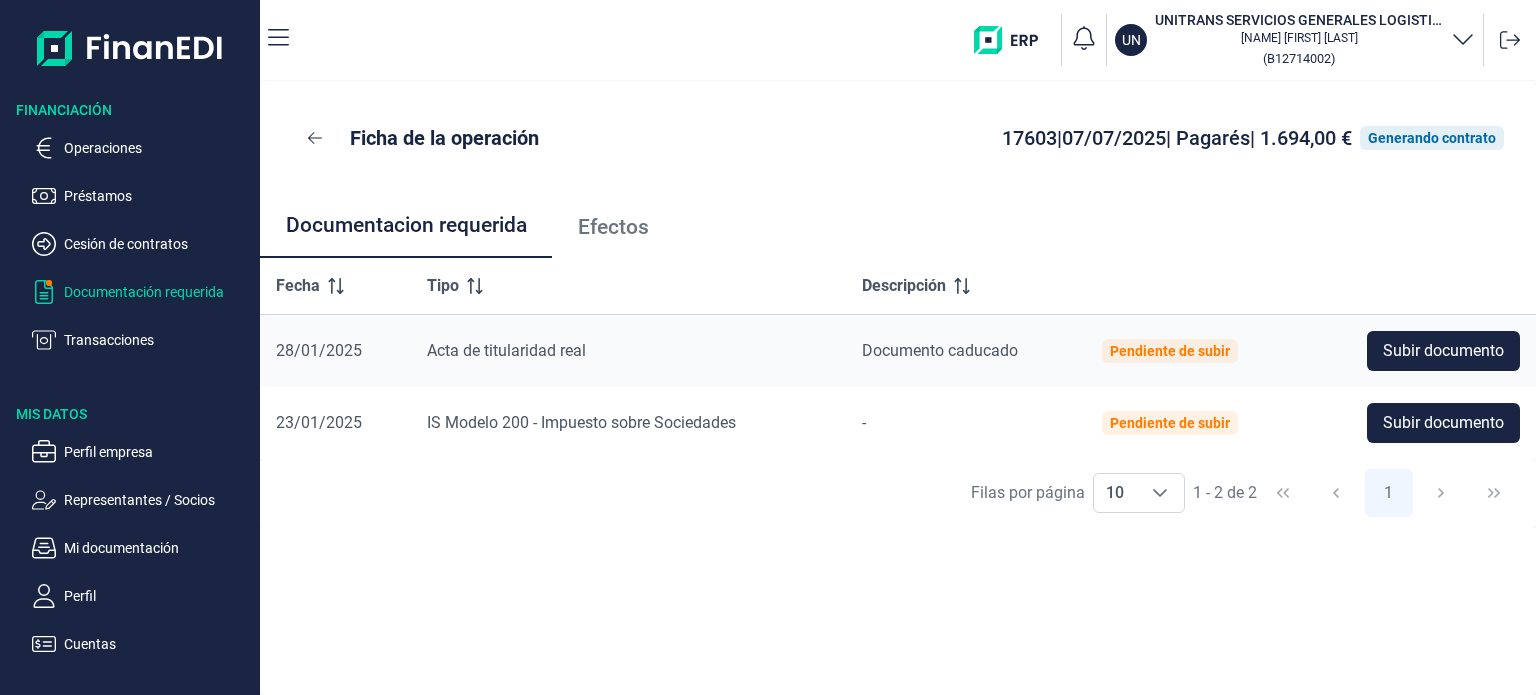 click on "Documentación requerida" at bounding box center (158, 148) 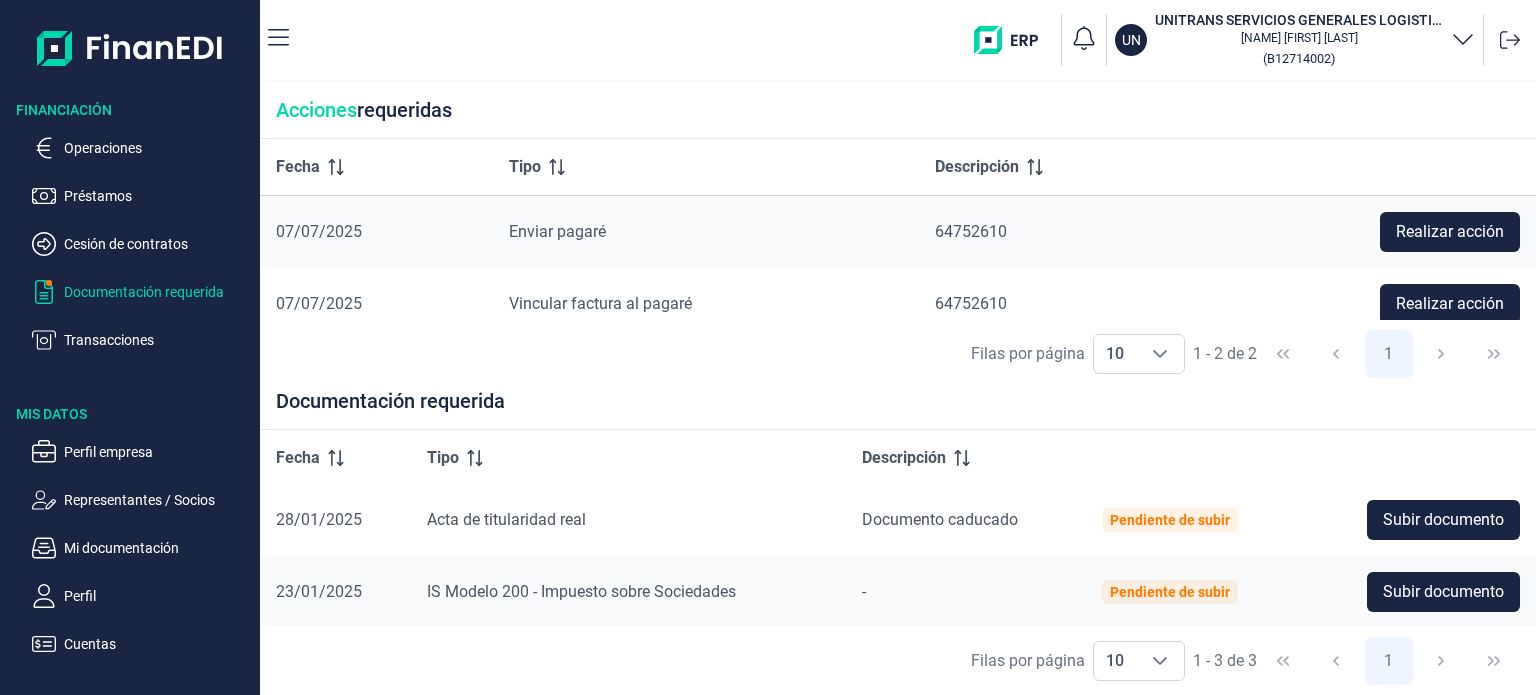scroll, scrollTop: 0, scrollLeft: 0, axis: both 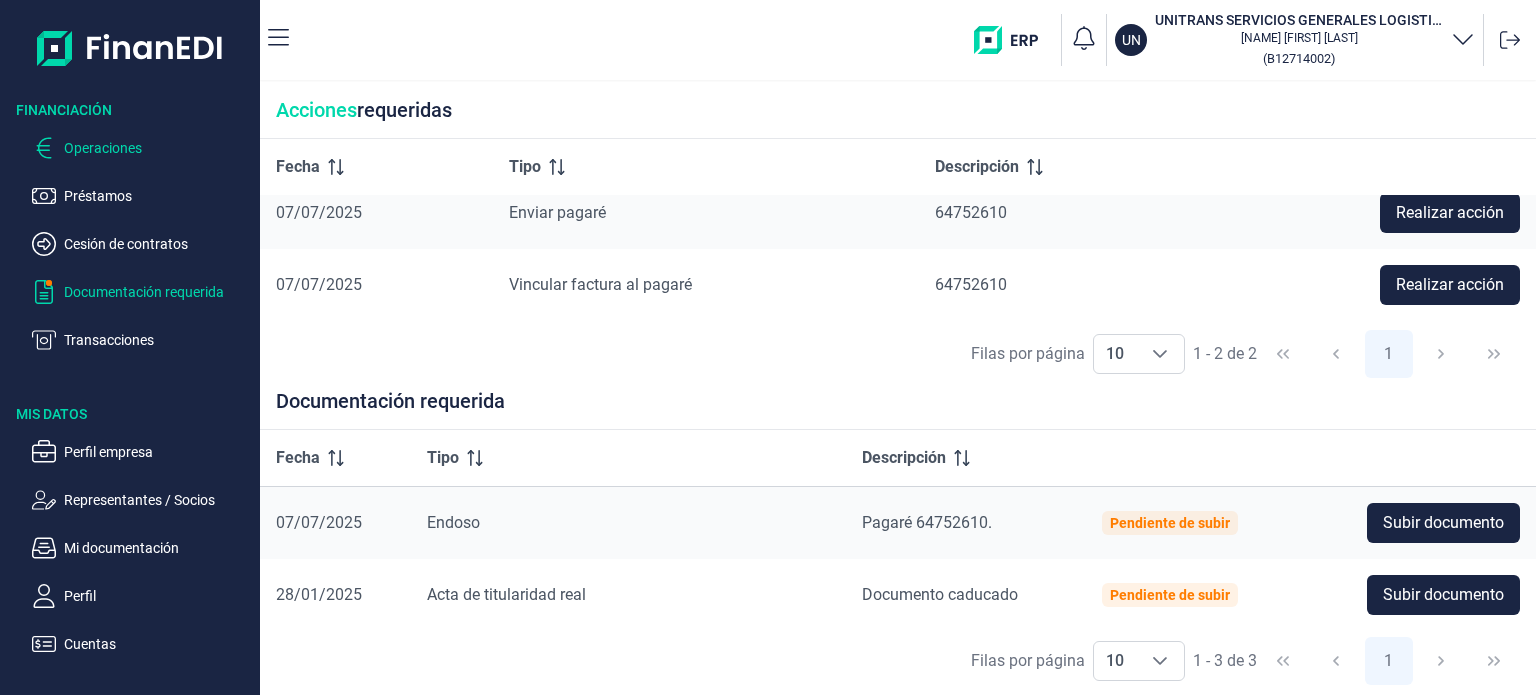 click on "Operaciones" at bounding box center [158, 148] 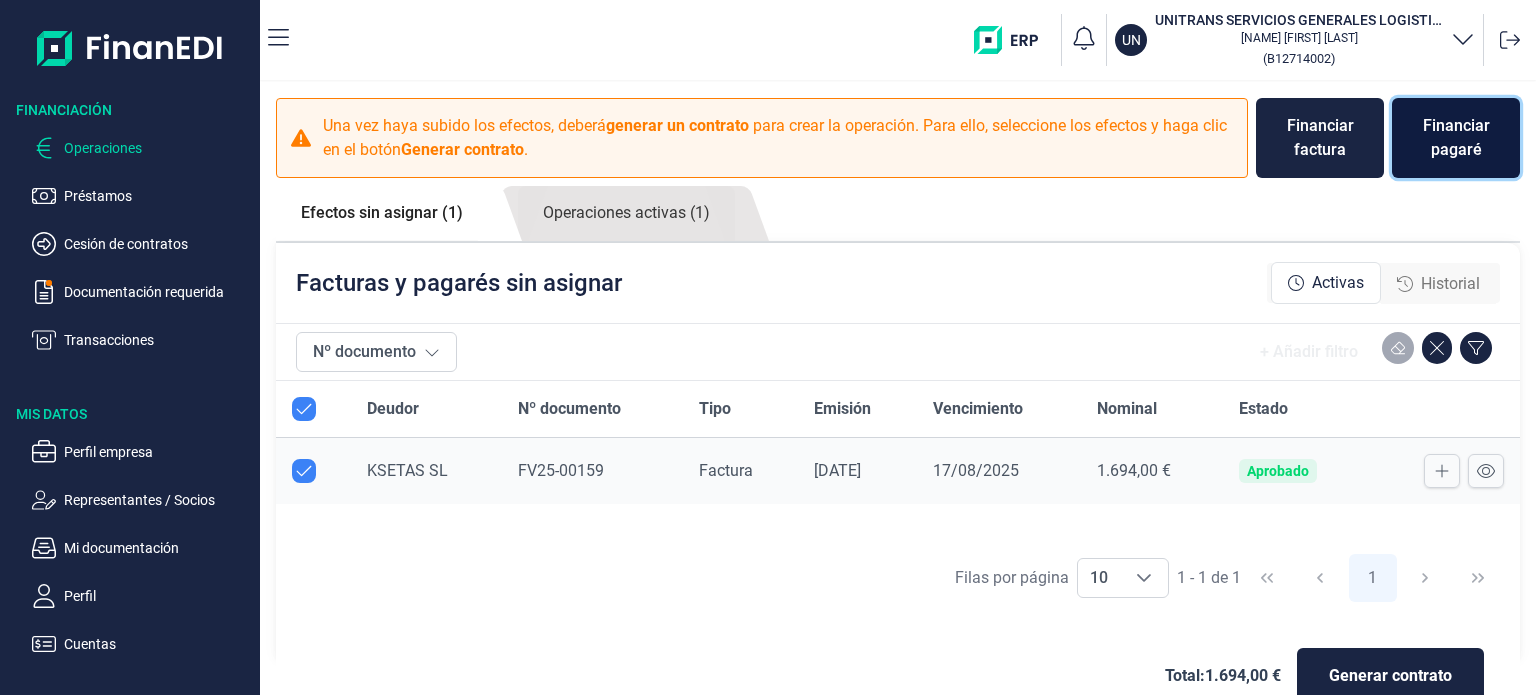 click on "Financiar pagaré" at bounding box center (1456, 138) 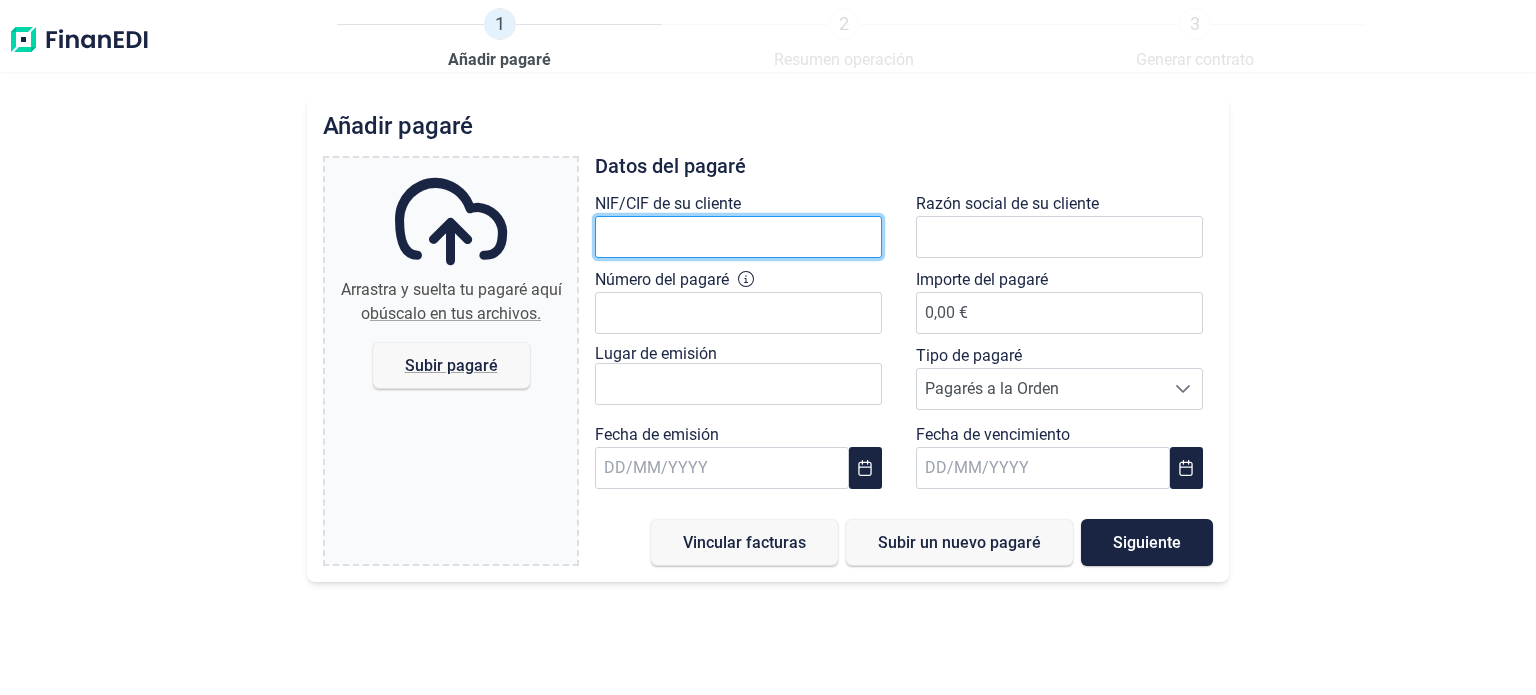 click at bounding box center [738, 237] 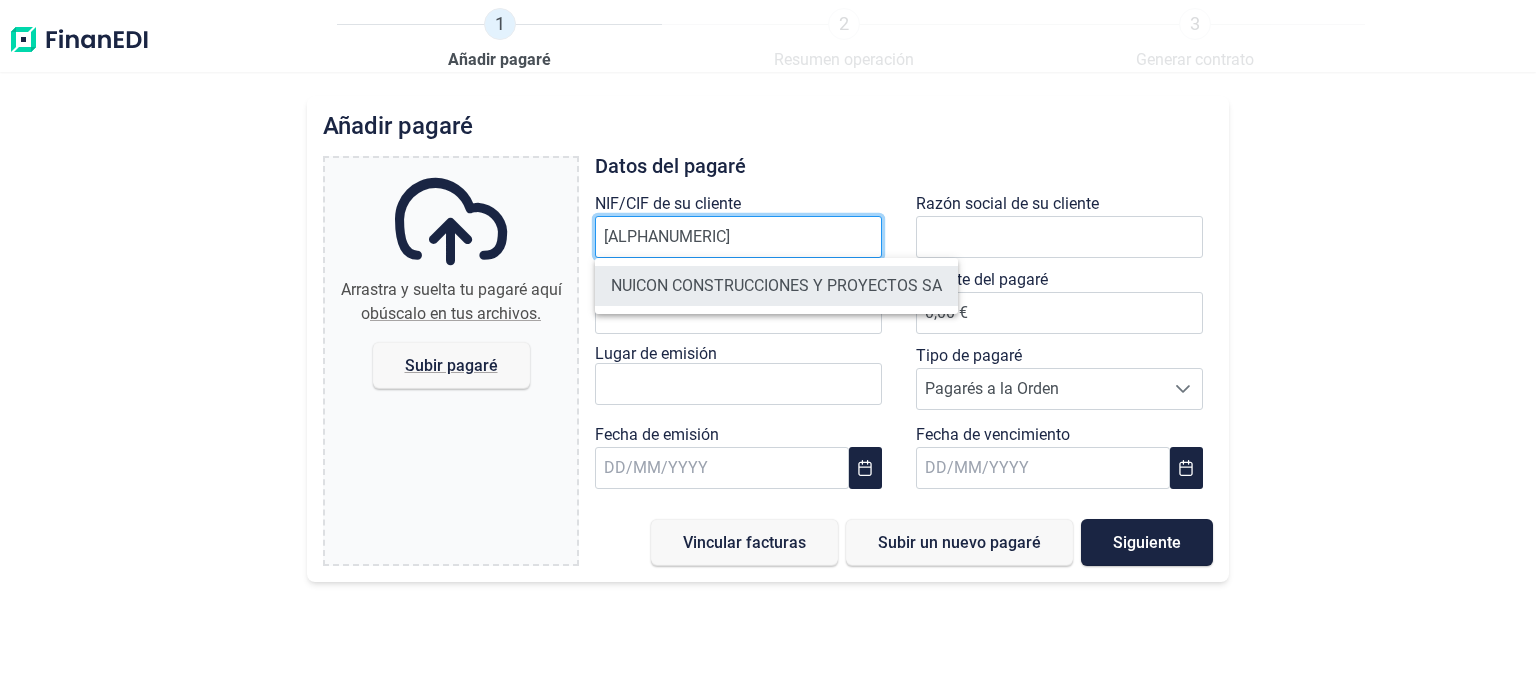 type on "[ALPHANUMERIC]" 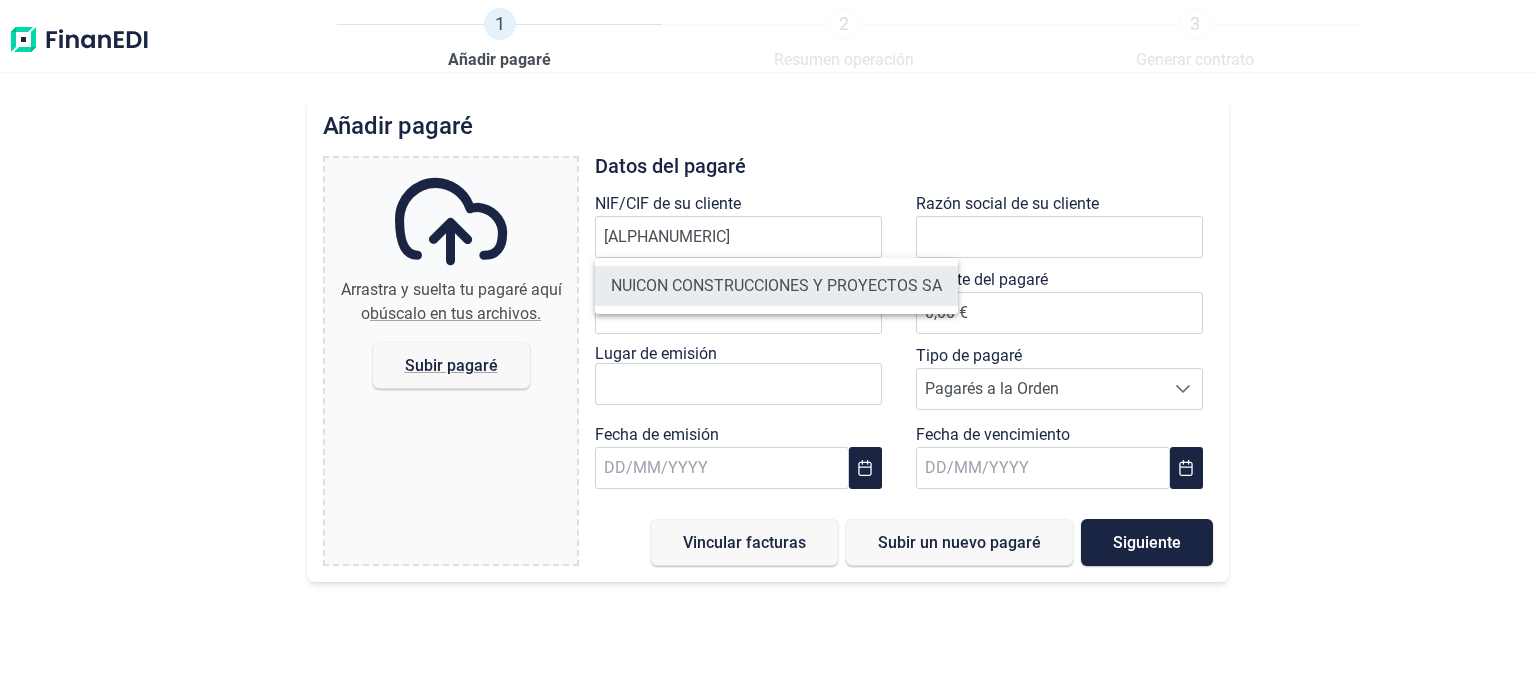 click on "NUICON CONSTRUCCIONES Y PROYECTOS SA" at bounding box center (776, 286) 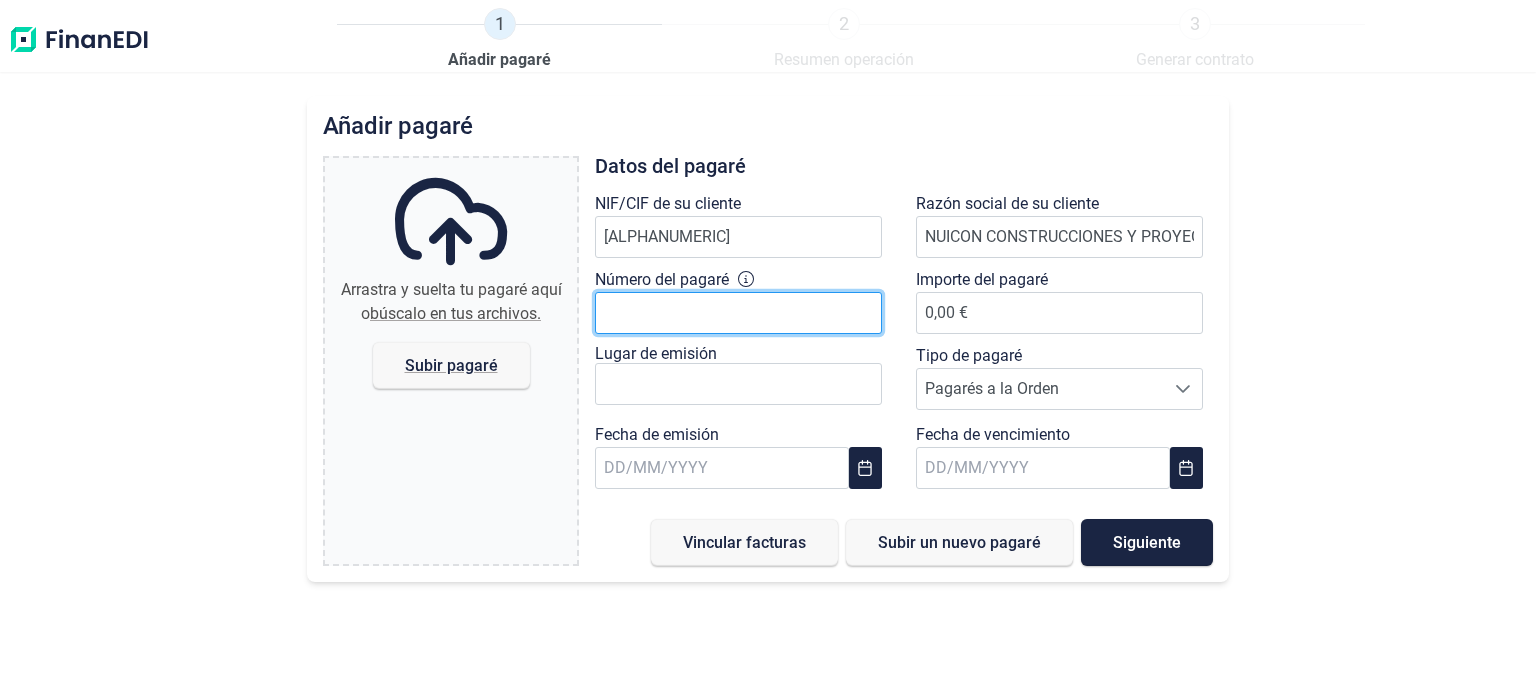 click on "Número del pagaré" at bounding box center [738, 313] 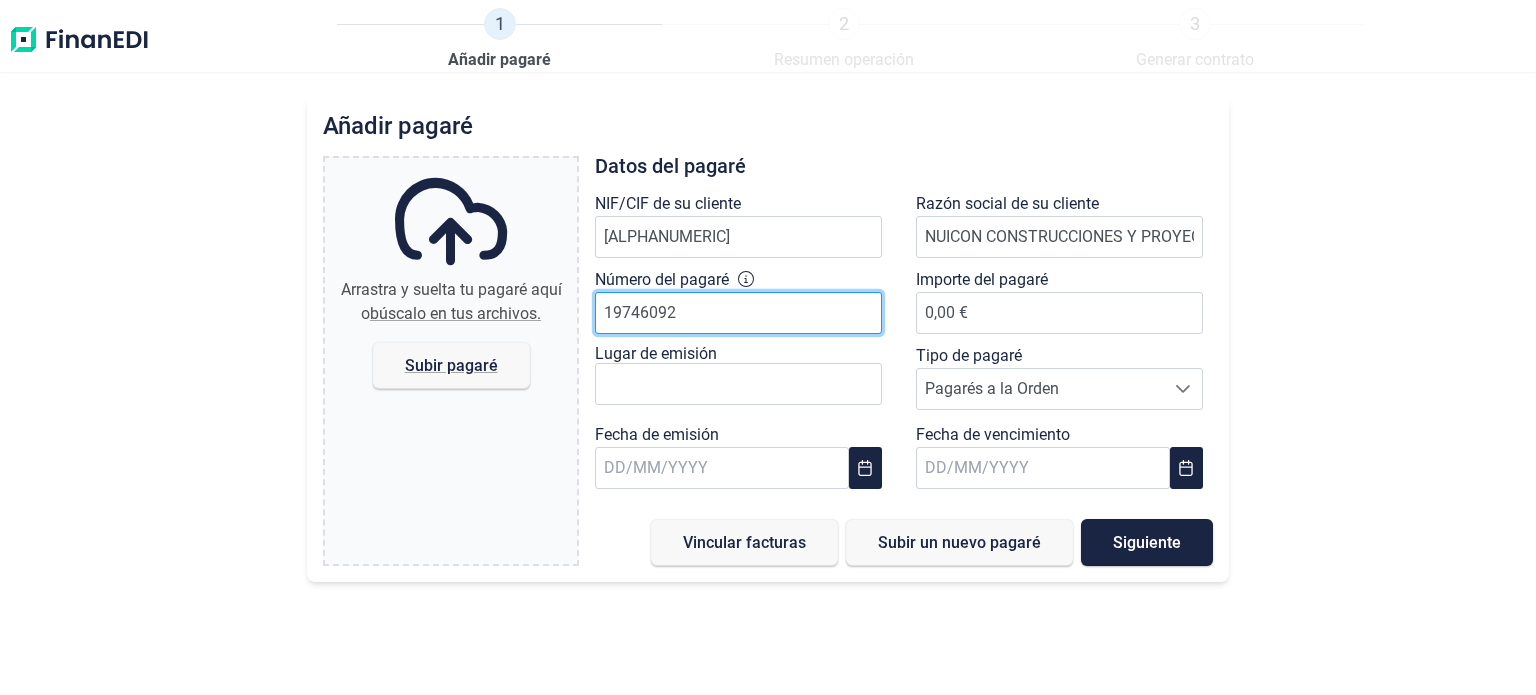 type on "19746092" 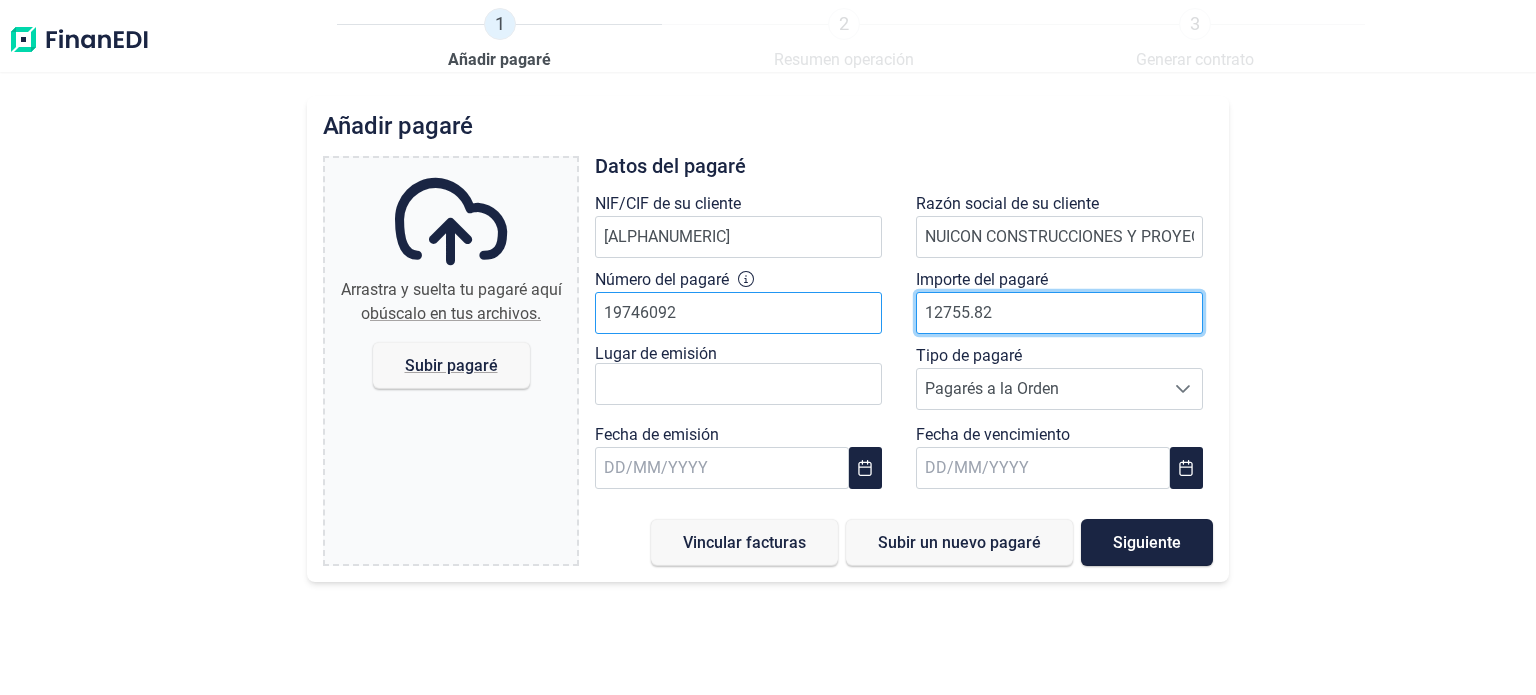 type on "12755.82" 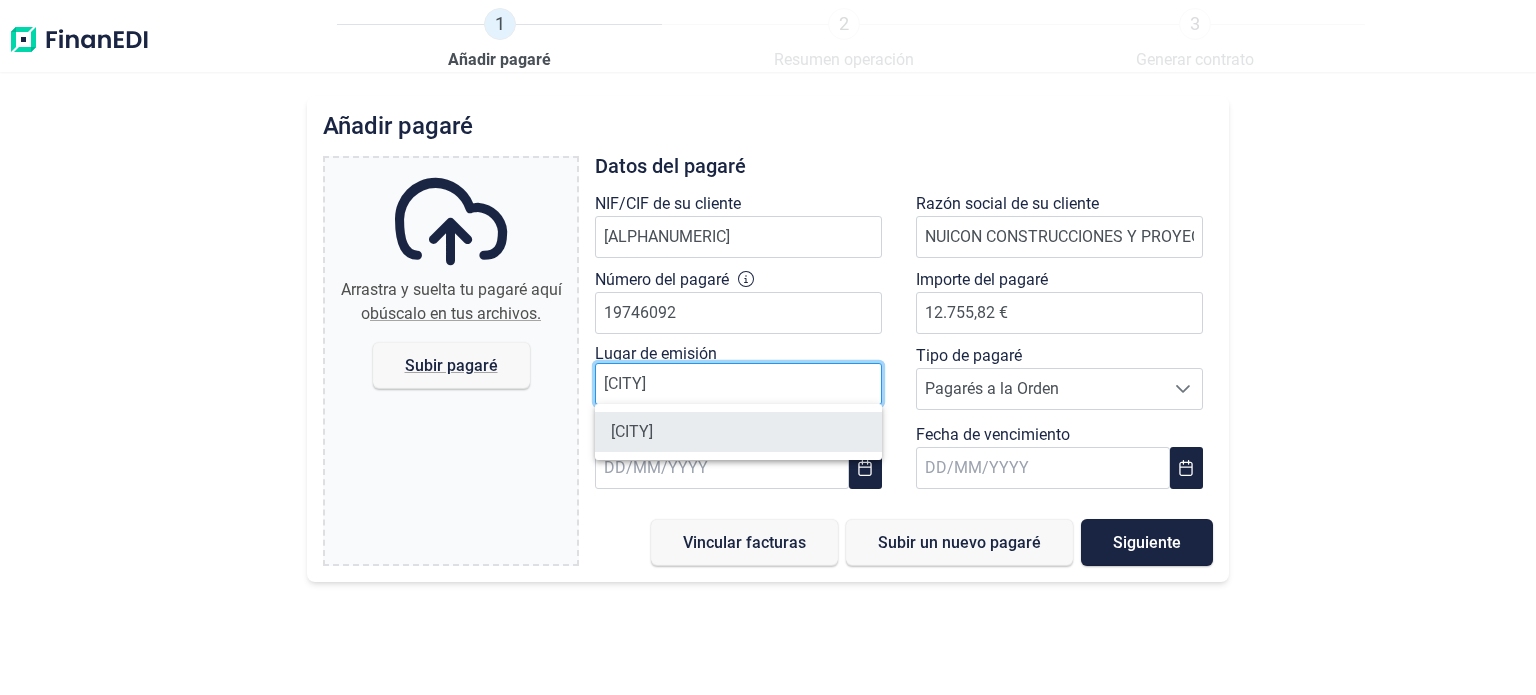 type on "[CITY]" 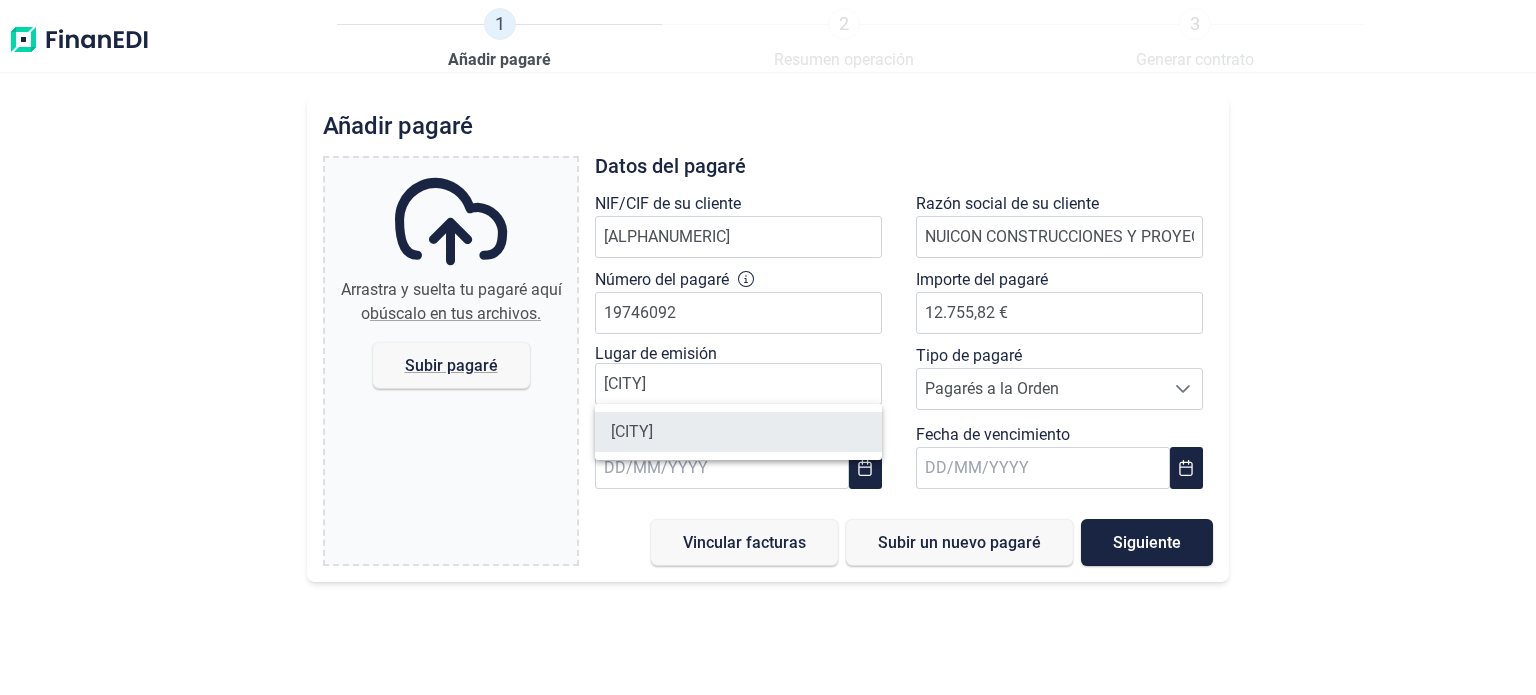 click on "[CITY]" at bounding box center (738, 432) 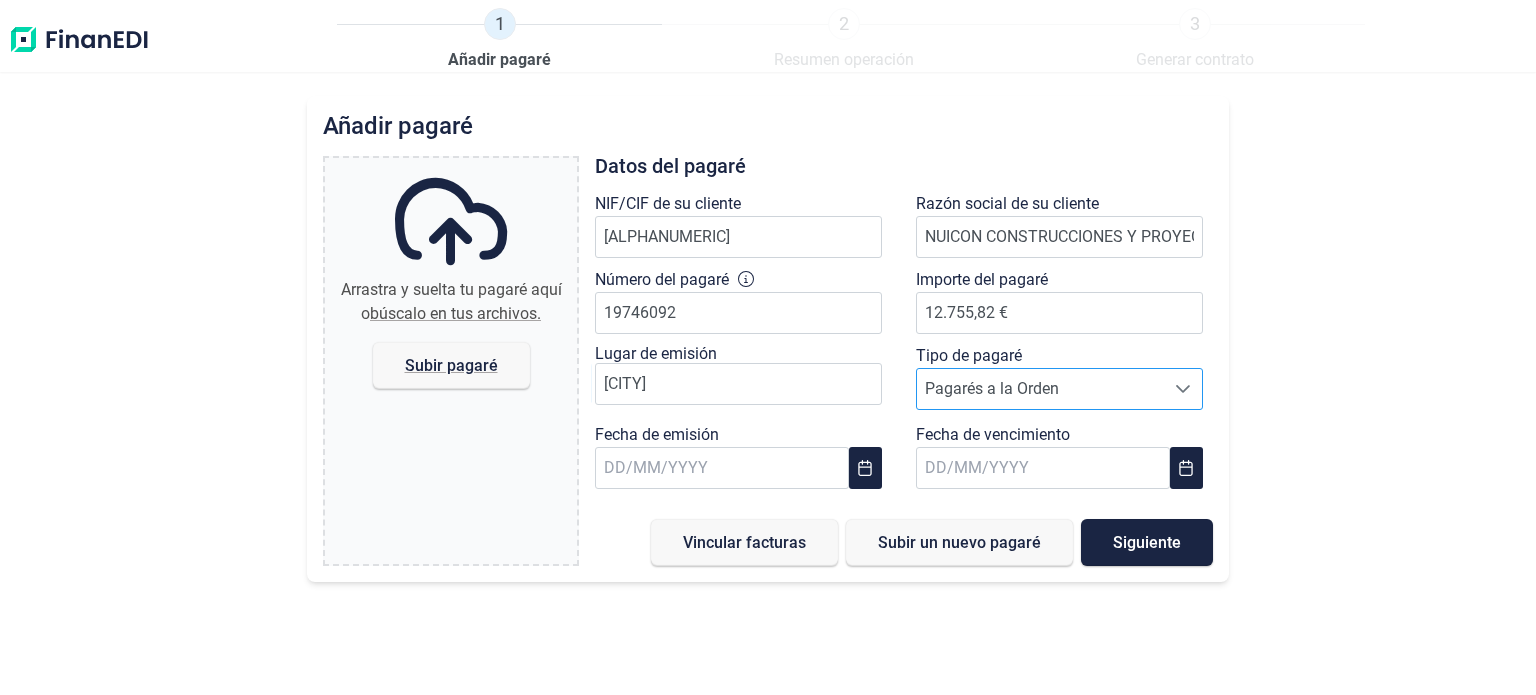 click on "Pagarés a la Orden" at bounding box center [1040, 389] 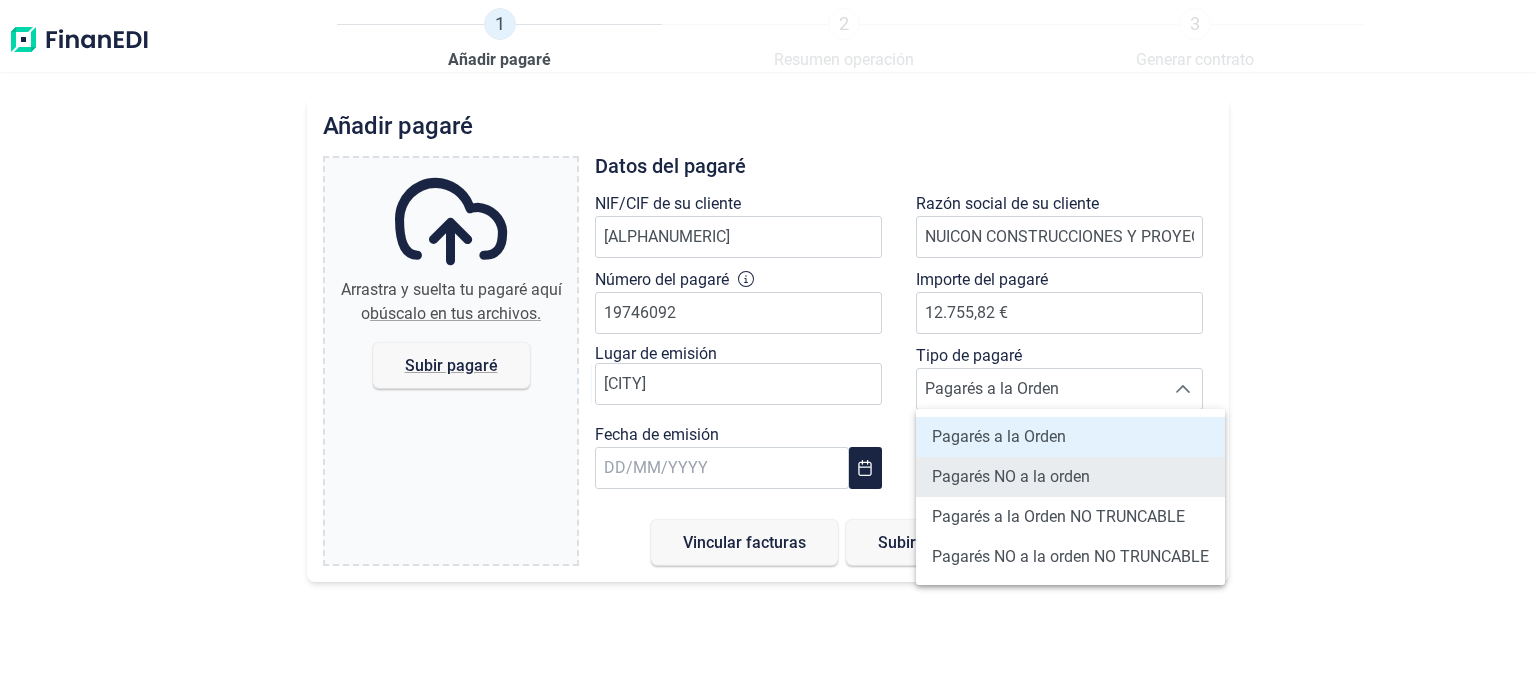 click on "Pagarés NO a la orden" at bounding box center (1011, 477) 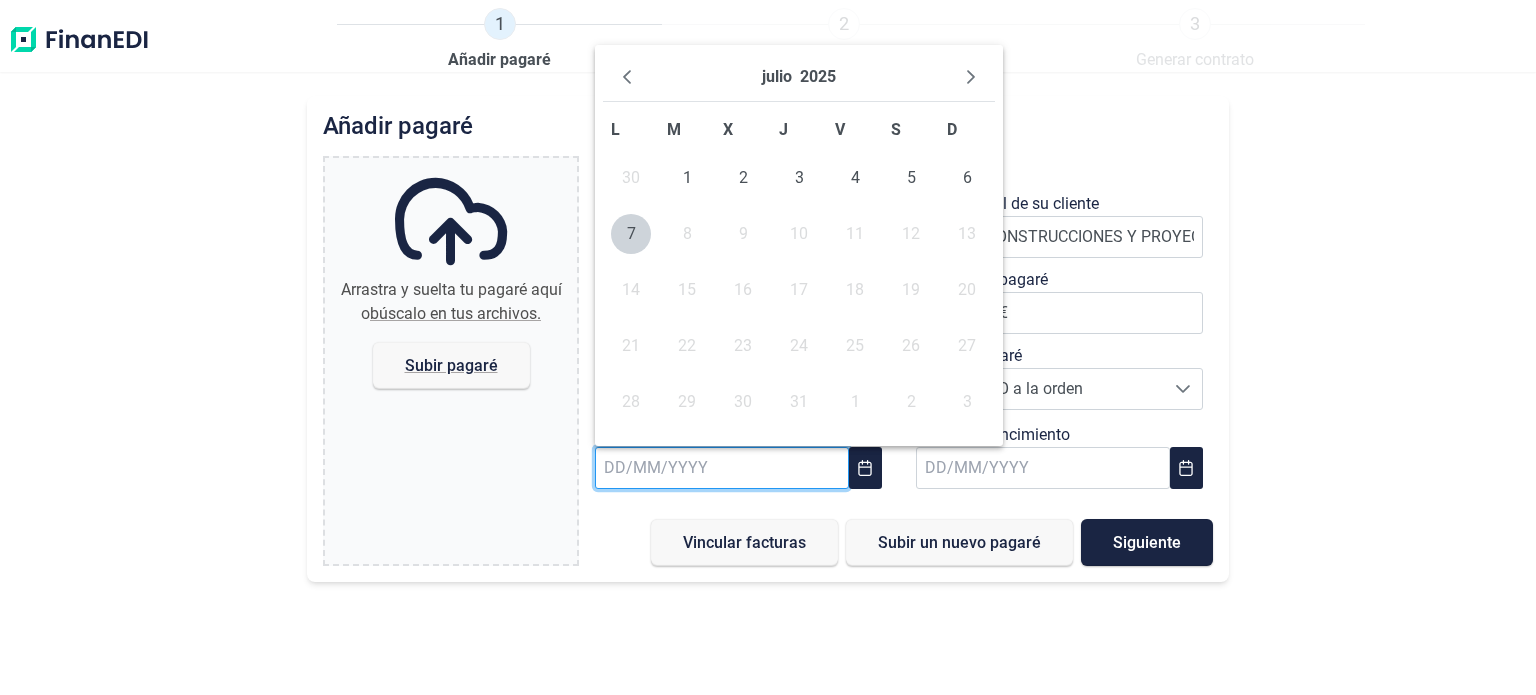 click at bounding box center [722, 468] 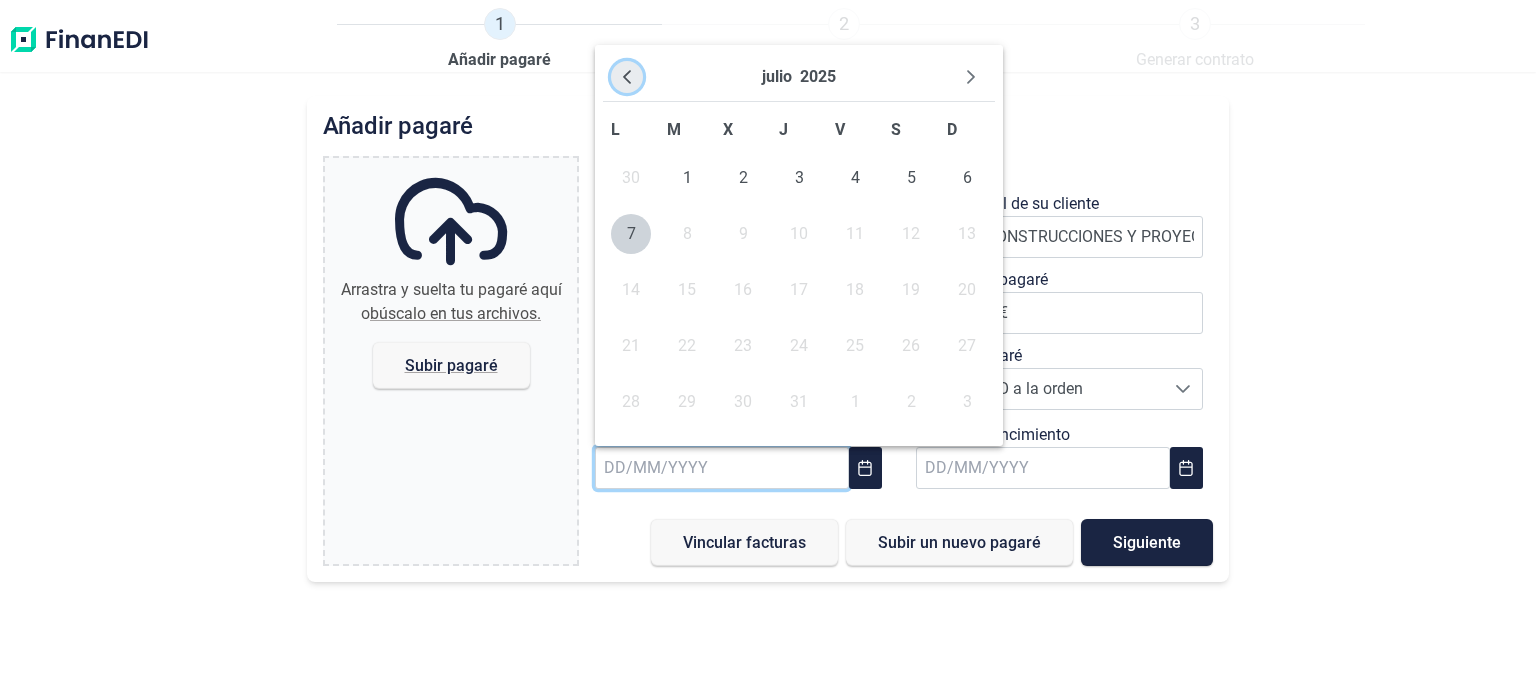 click at bounding box center (627, 77) 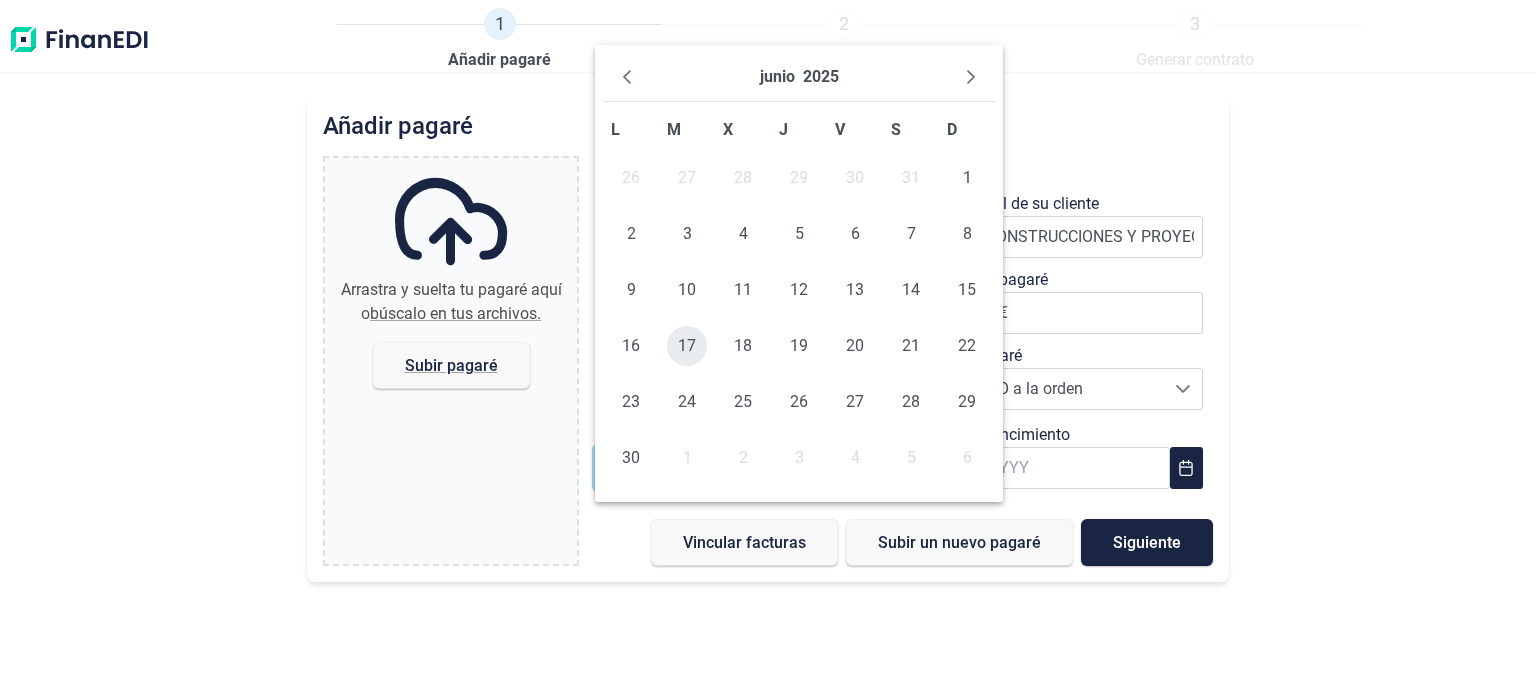 click on "17" at bounding box center [687, 346] 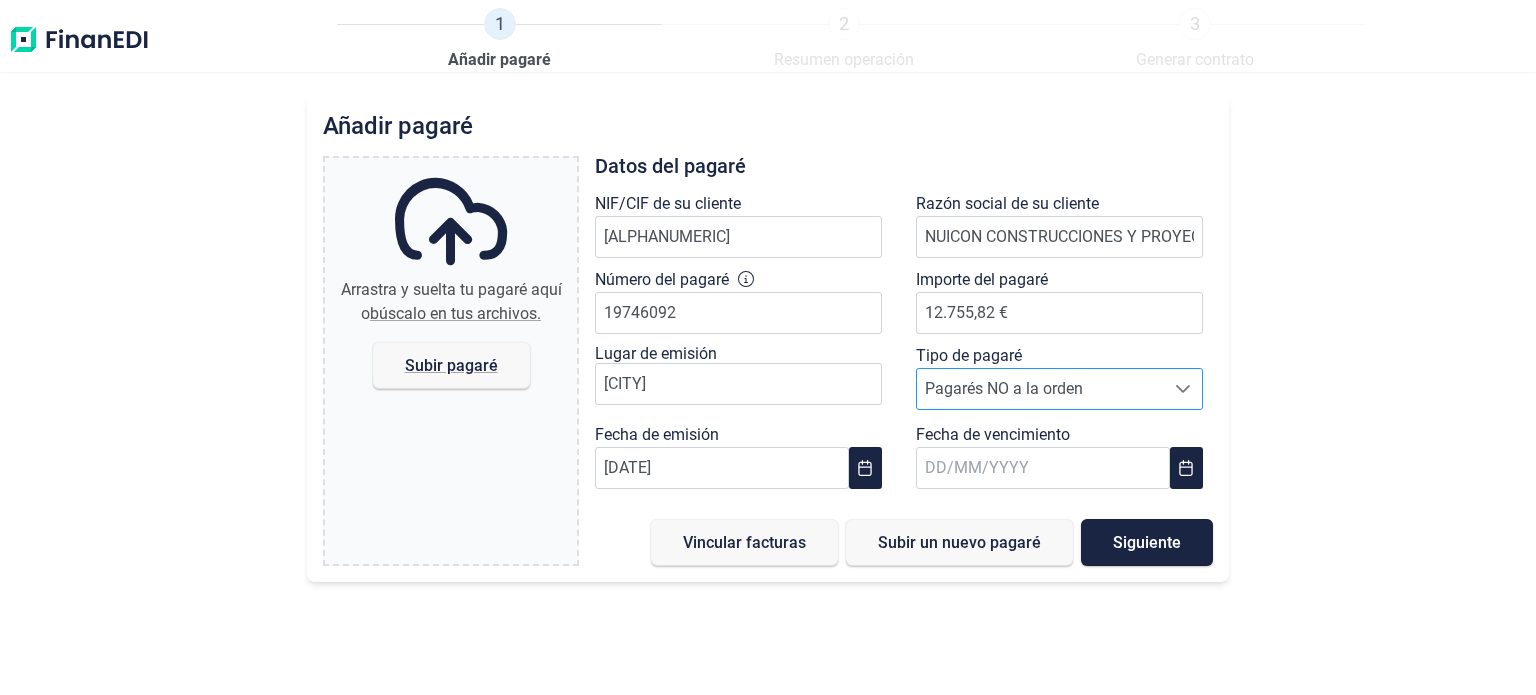 click on "Pagarés NO a la orden" at bounding box center (1040, 389) 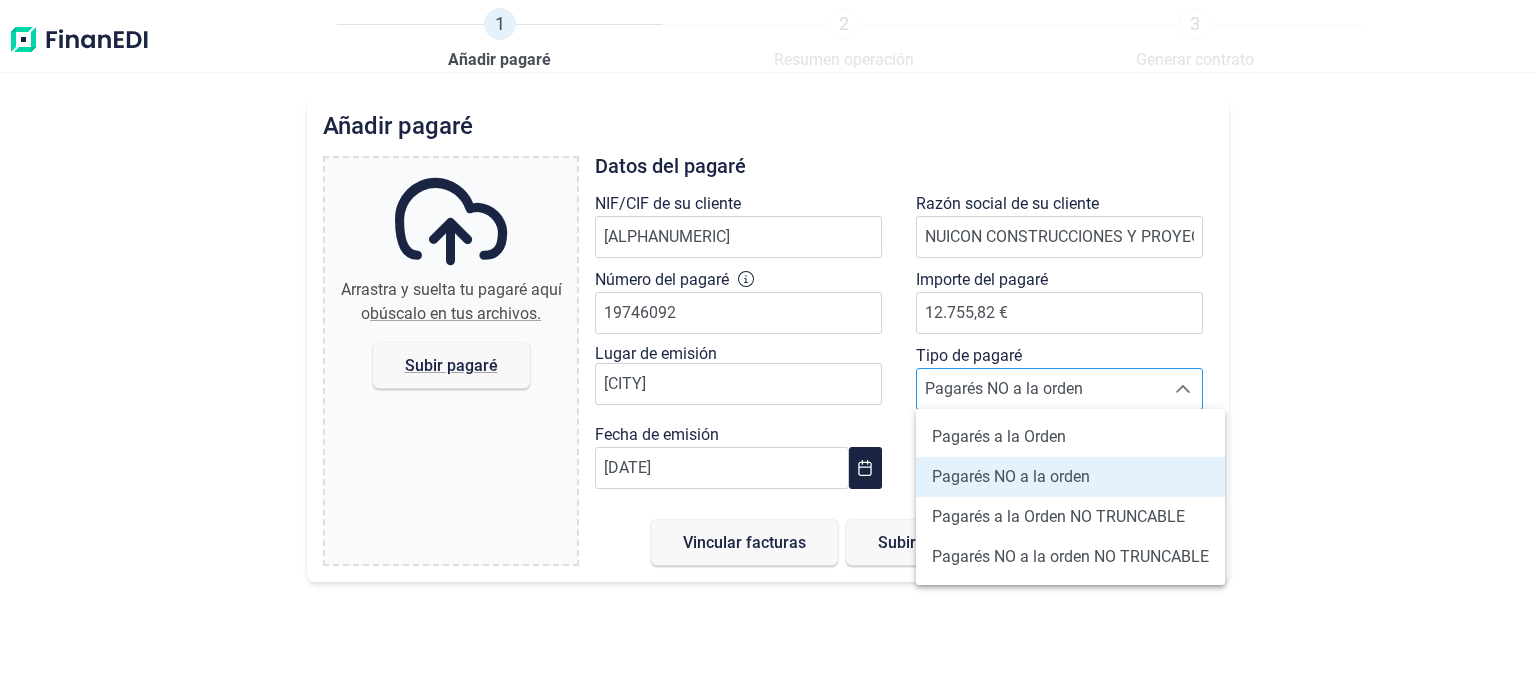click on "Pagarés NO a la orden" at bounding box center [1040, 389] 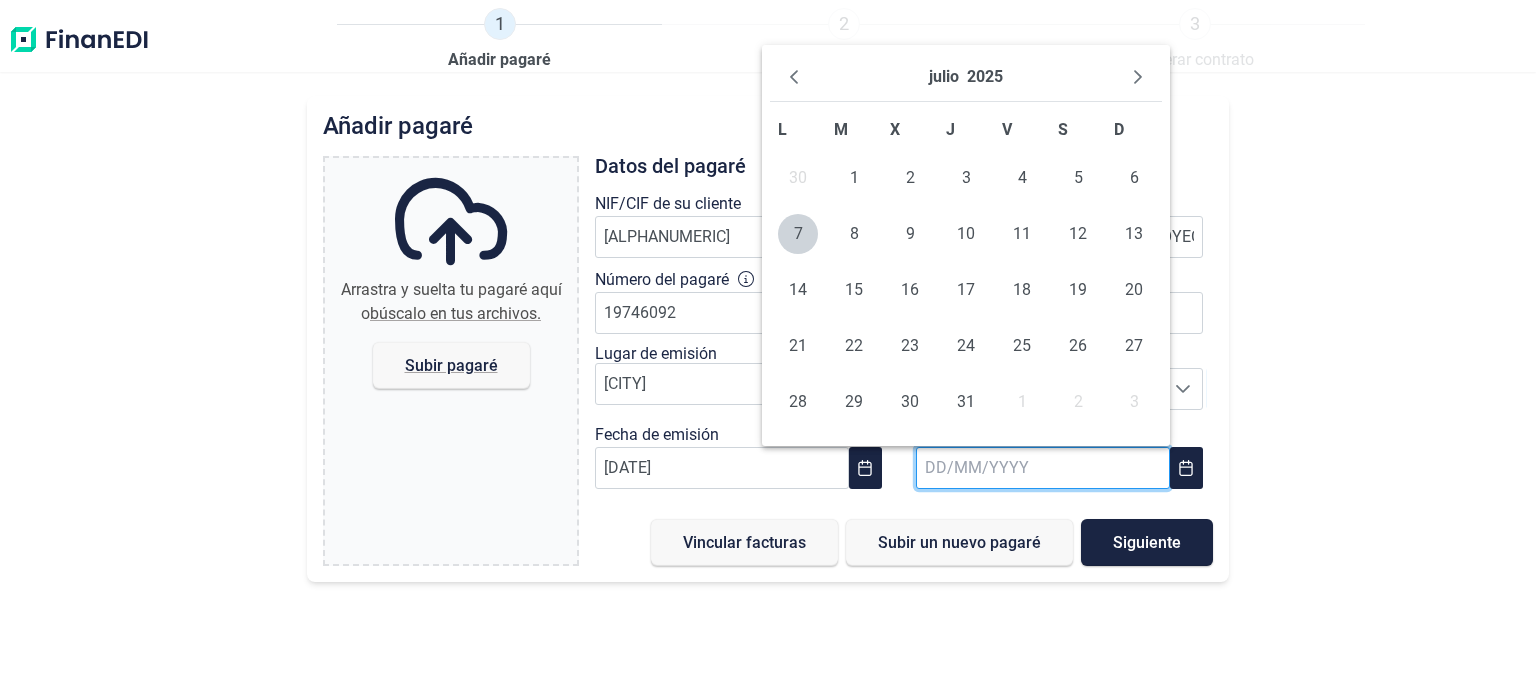 click at bounding box center [1043, 468] 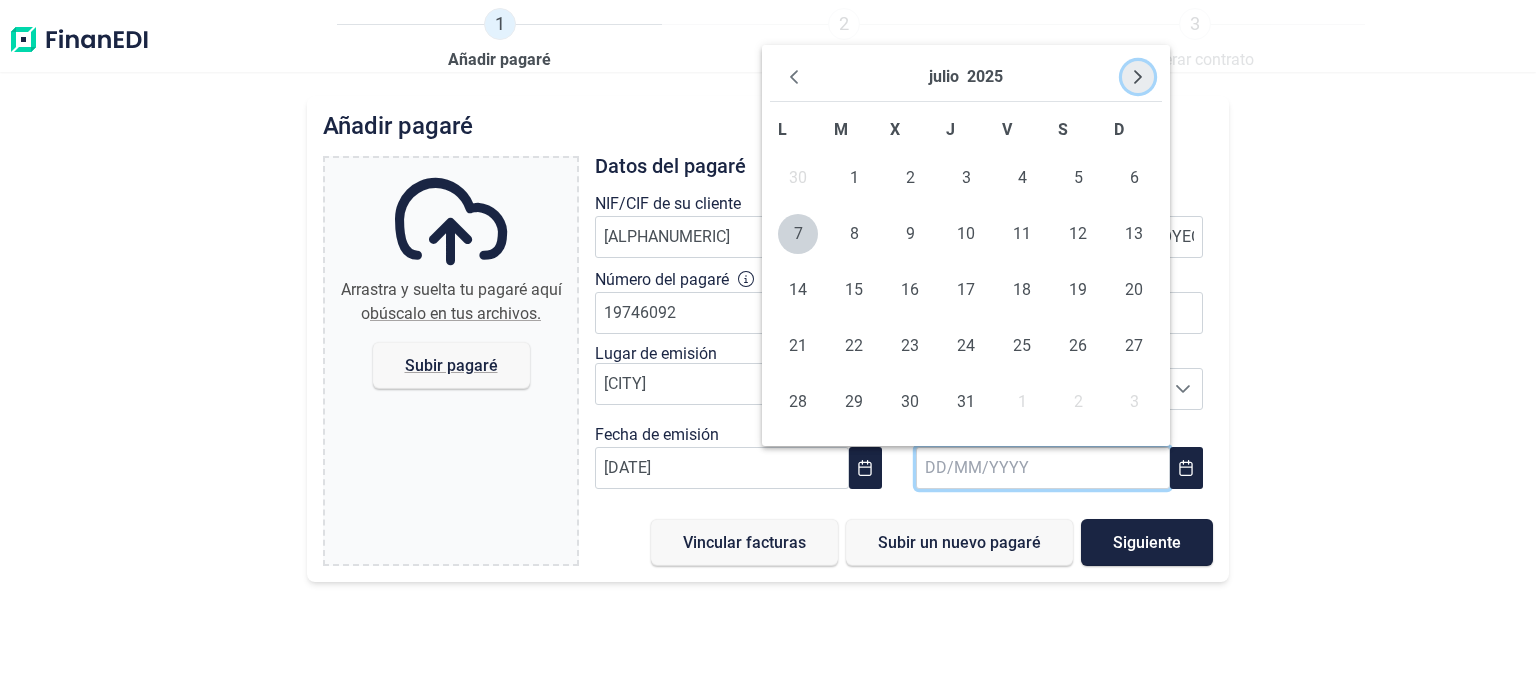 click at bounding box center [1138, 77] 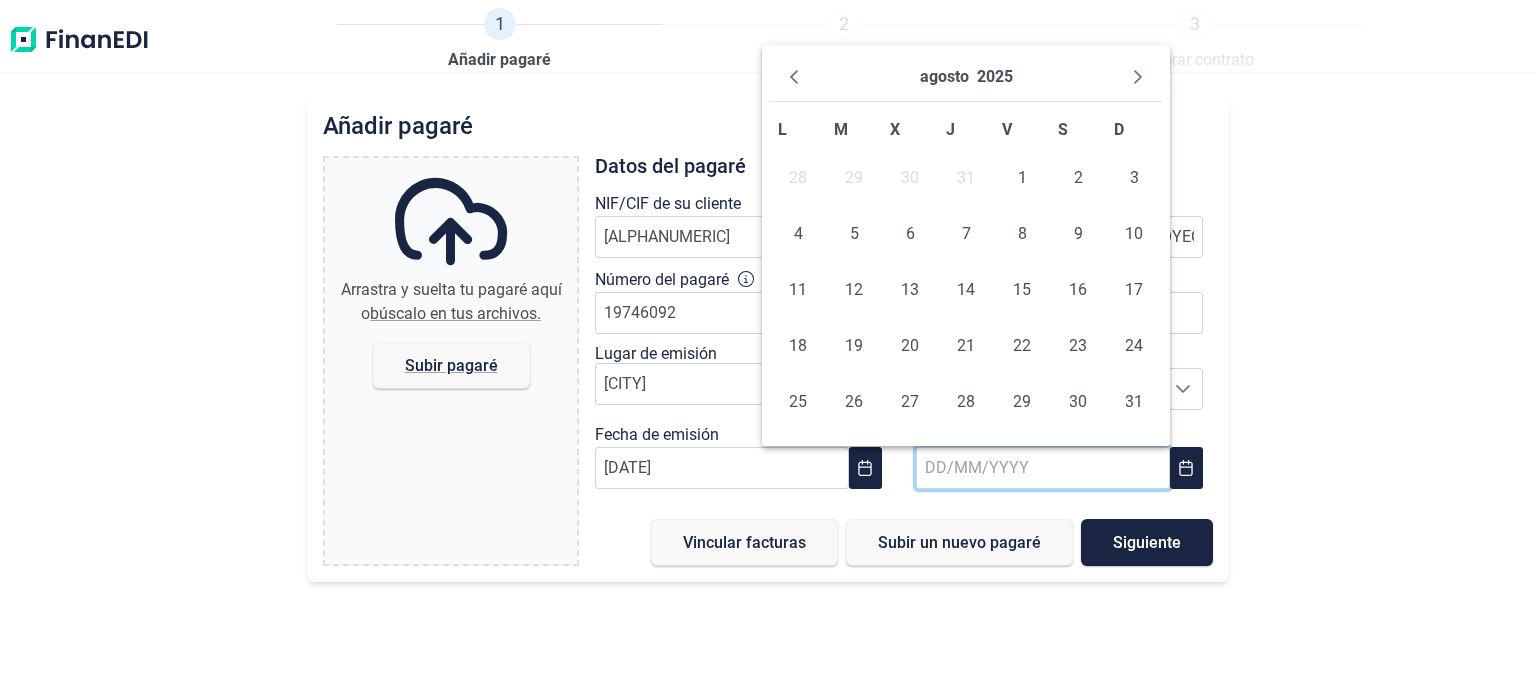 click at bounding box center (1138, 77) 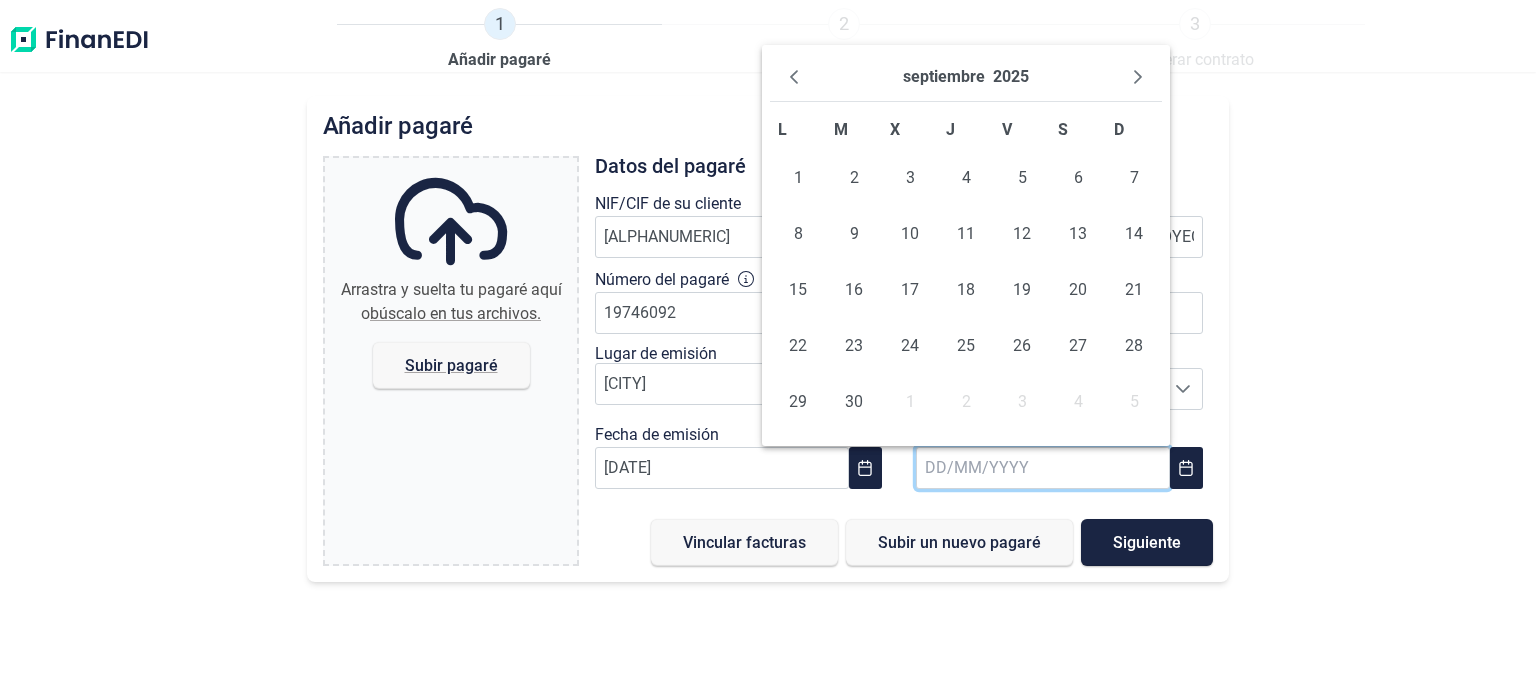 click at bounding box center (1138, 77) 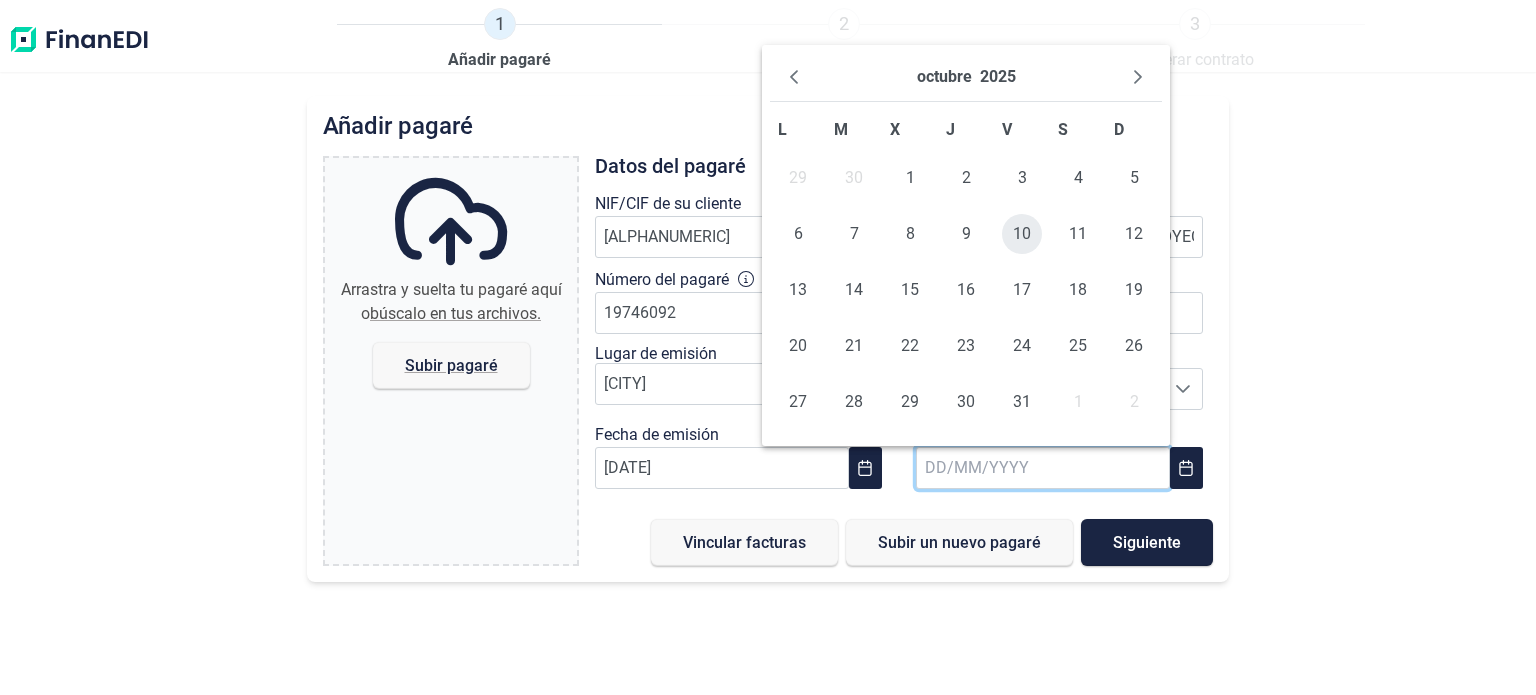 click on "10" at bounding box center (1022, 234) 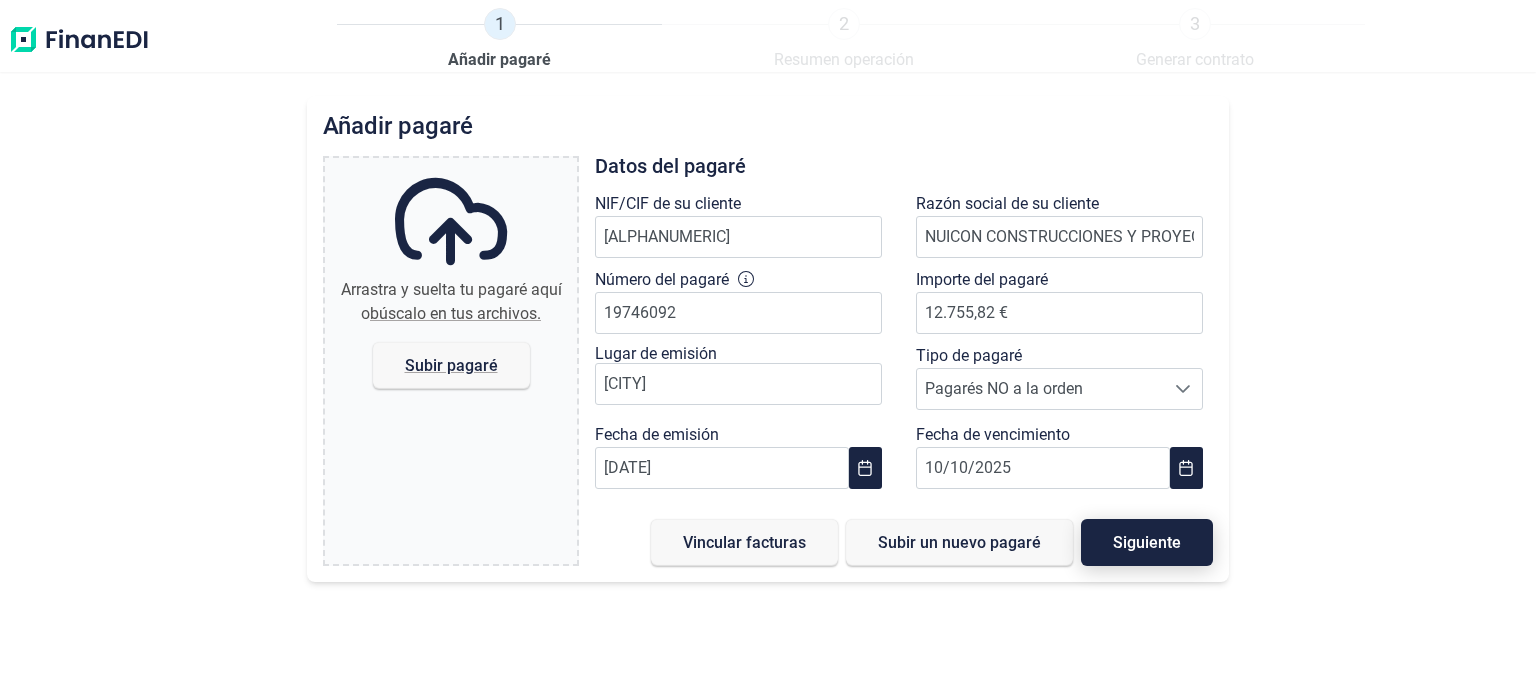 click on "Siguiente" at bounding box center (1147, 542) 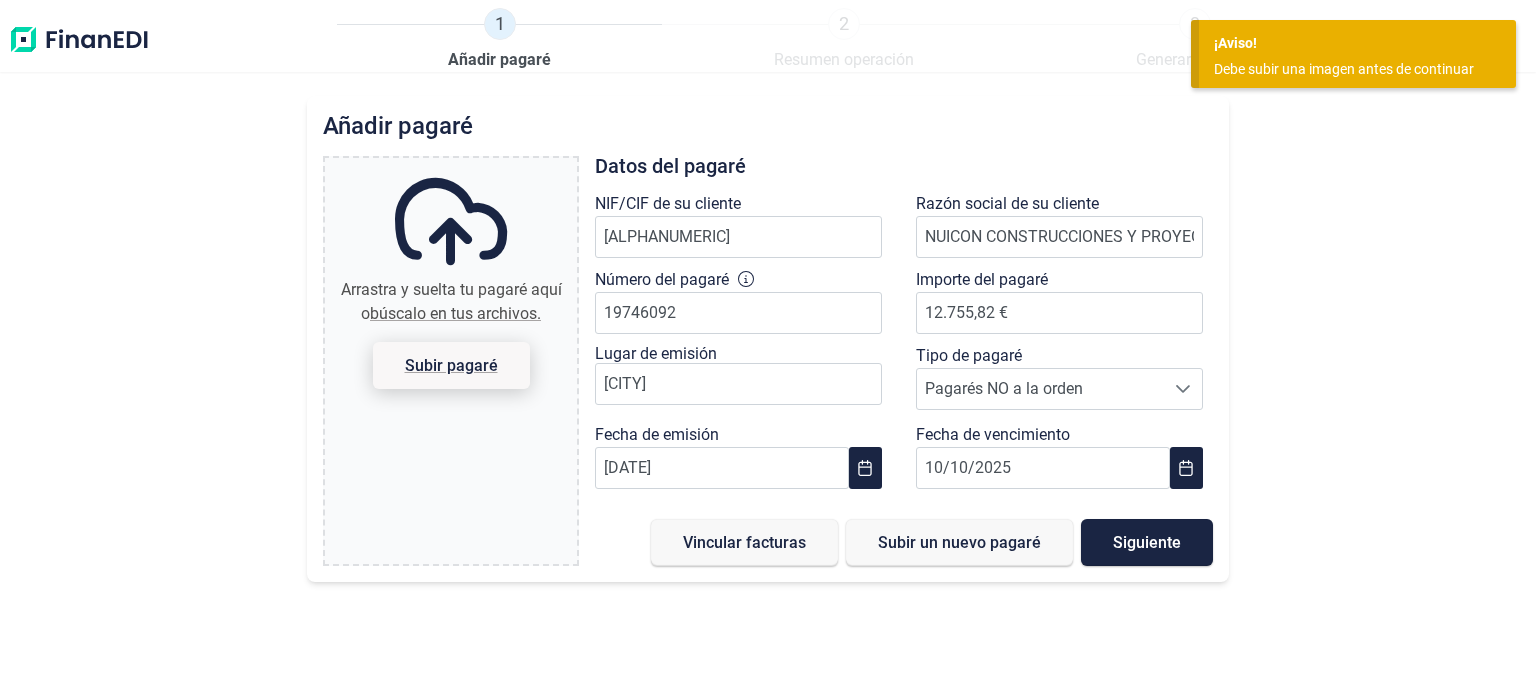 click on "Subir pagaré" at bounding box center [451, 365] 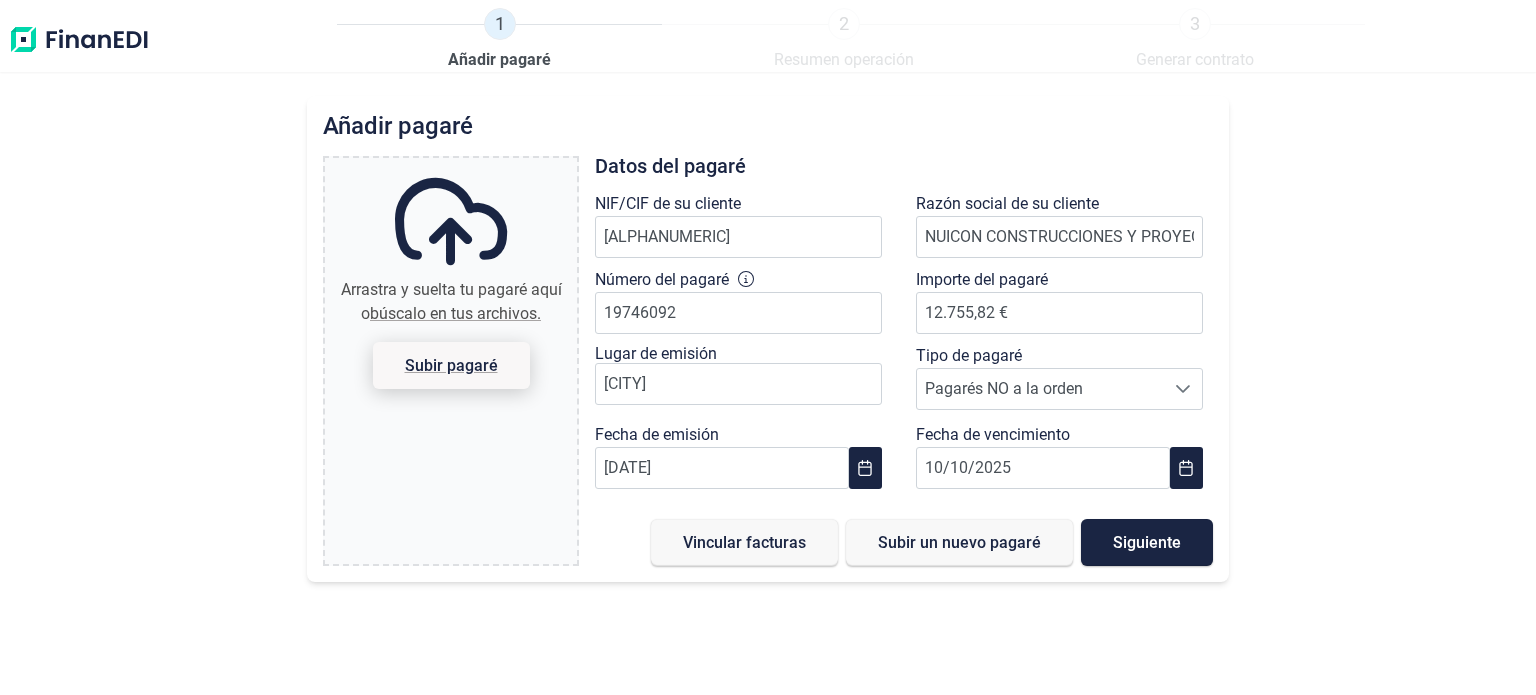 type on "C:\fakepath\[FILENAME].pdf" 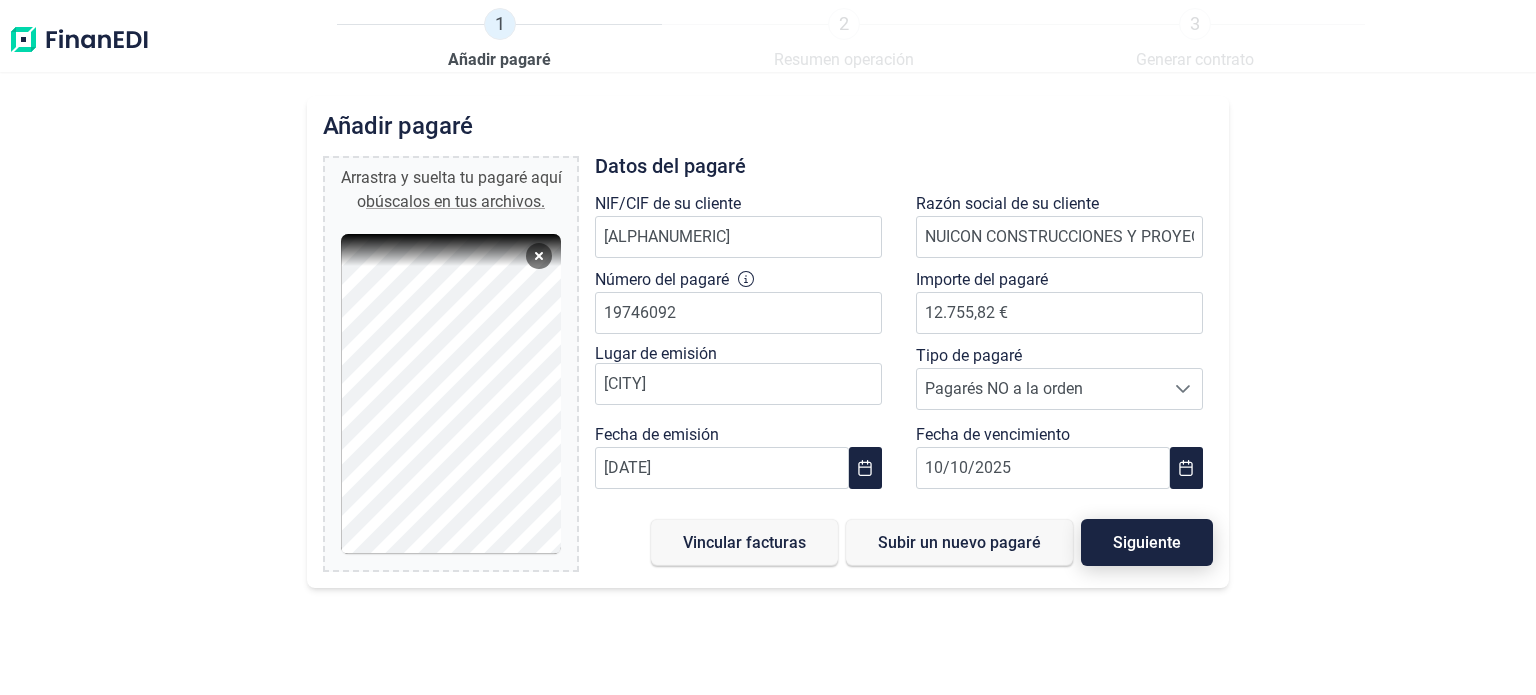 click on "Siguiente" at bounding box center [1147, 542] 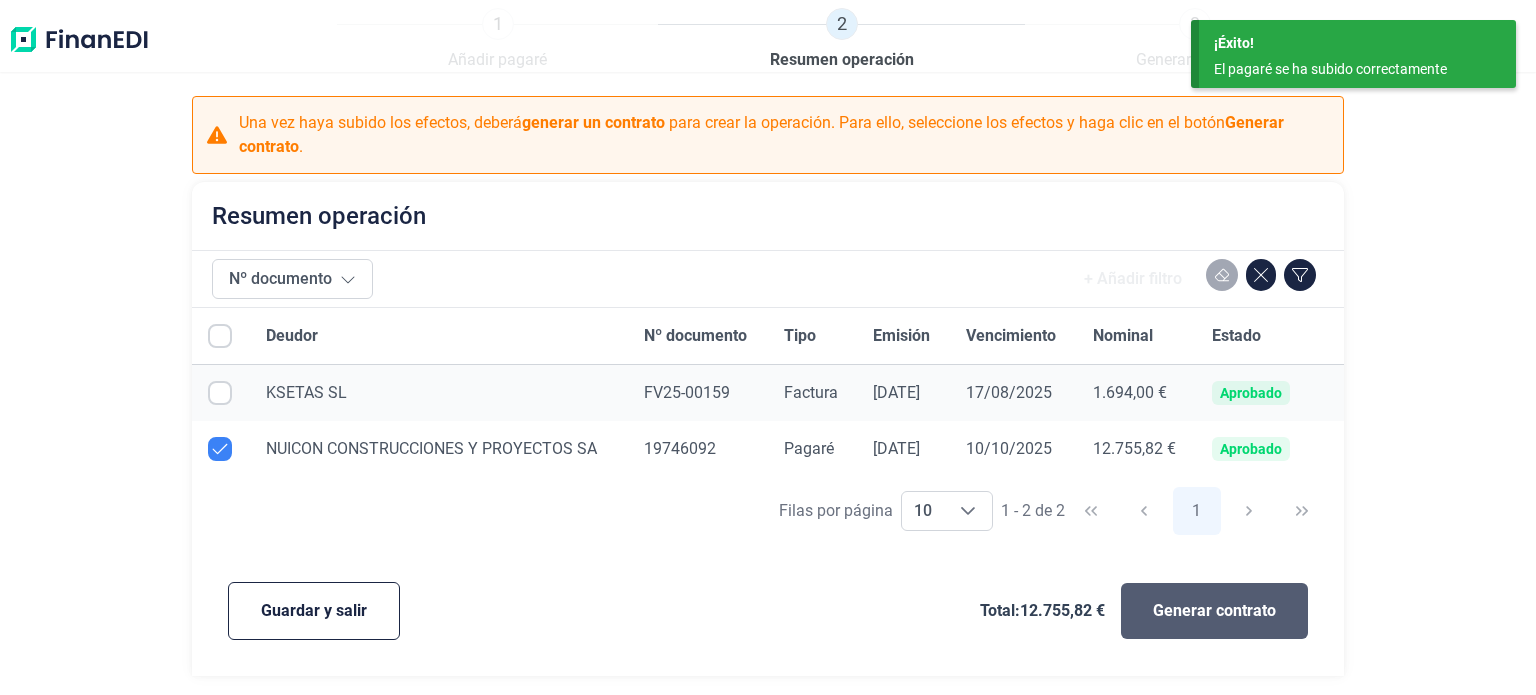 click on "Generar contrato" at bounding box center [1214, 611] 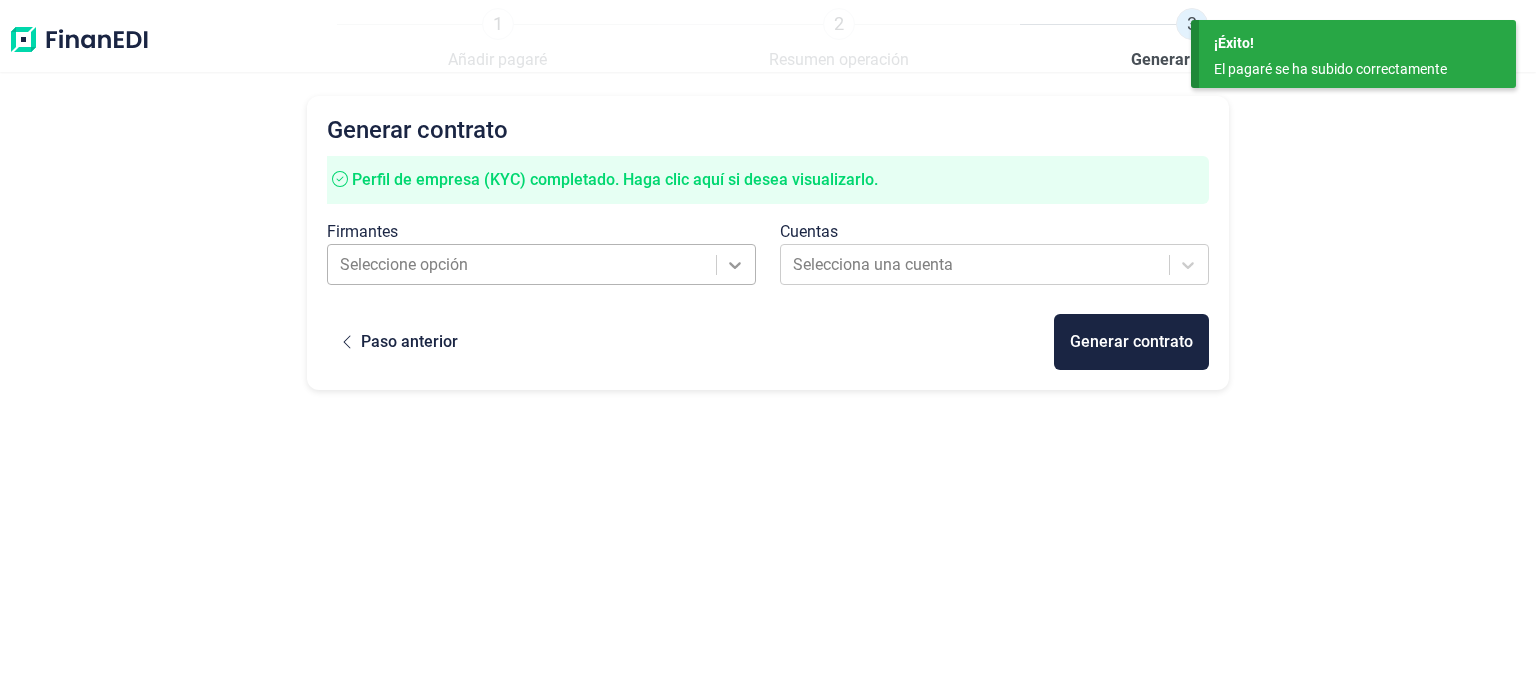 click at bounding box center [735, 265] 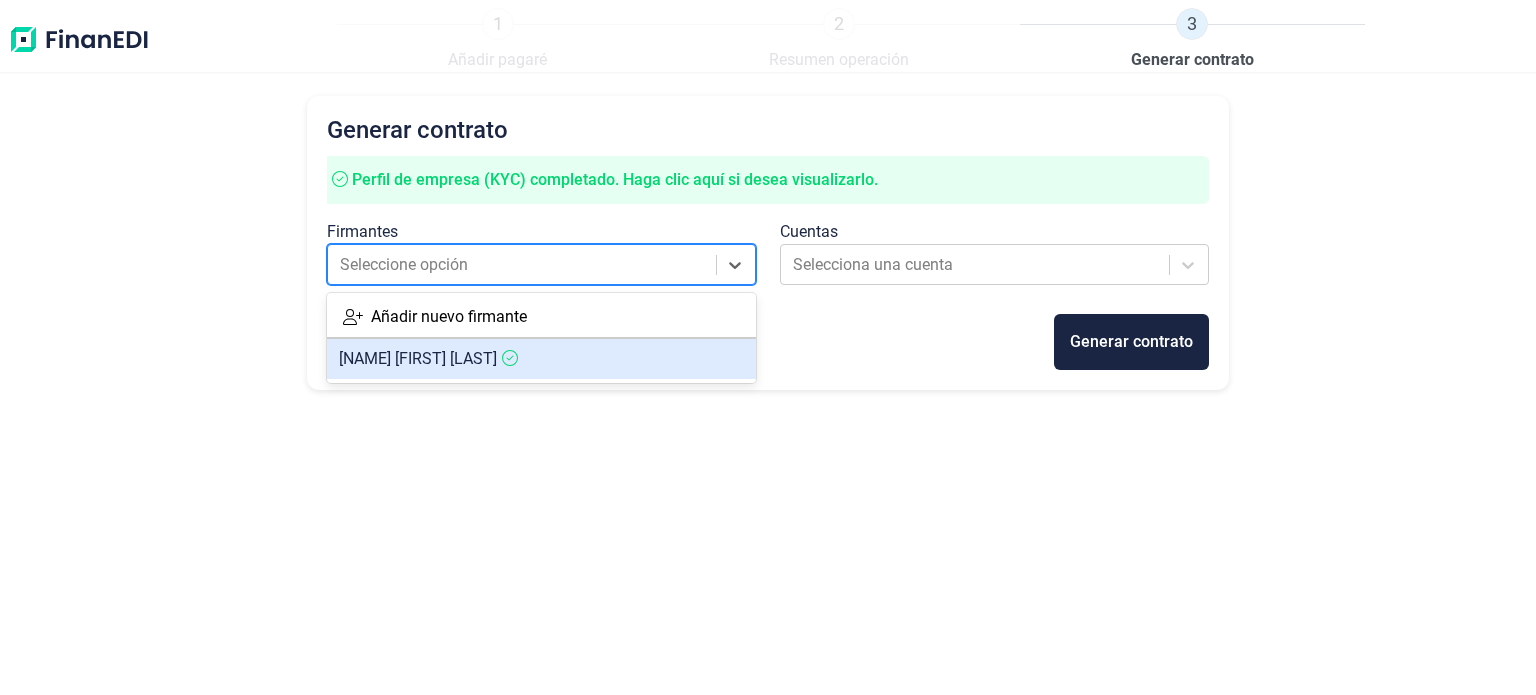 click on "[NAME]   [FIRST] [LAST]" at bounding box center (541, 359) 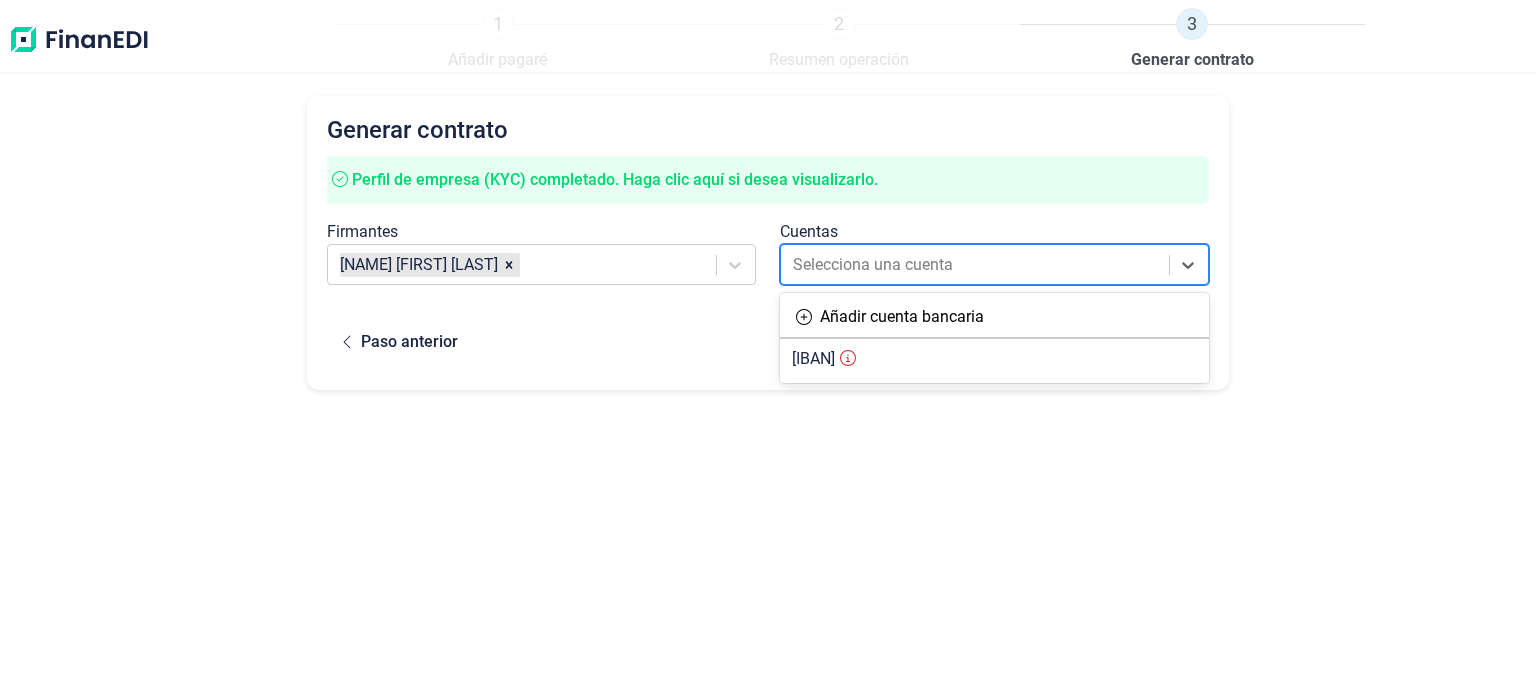 click at bounding box center [976, 265] 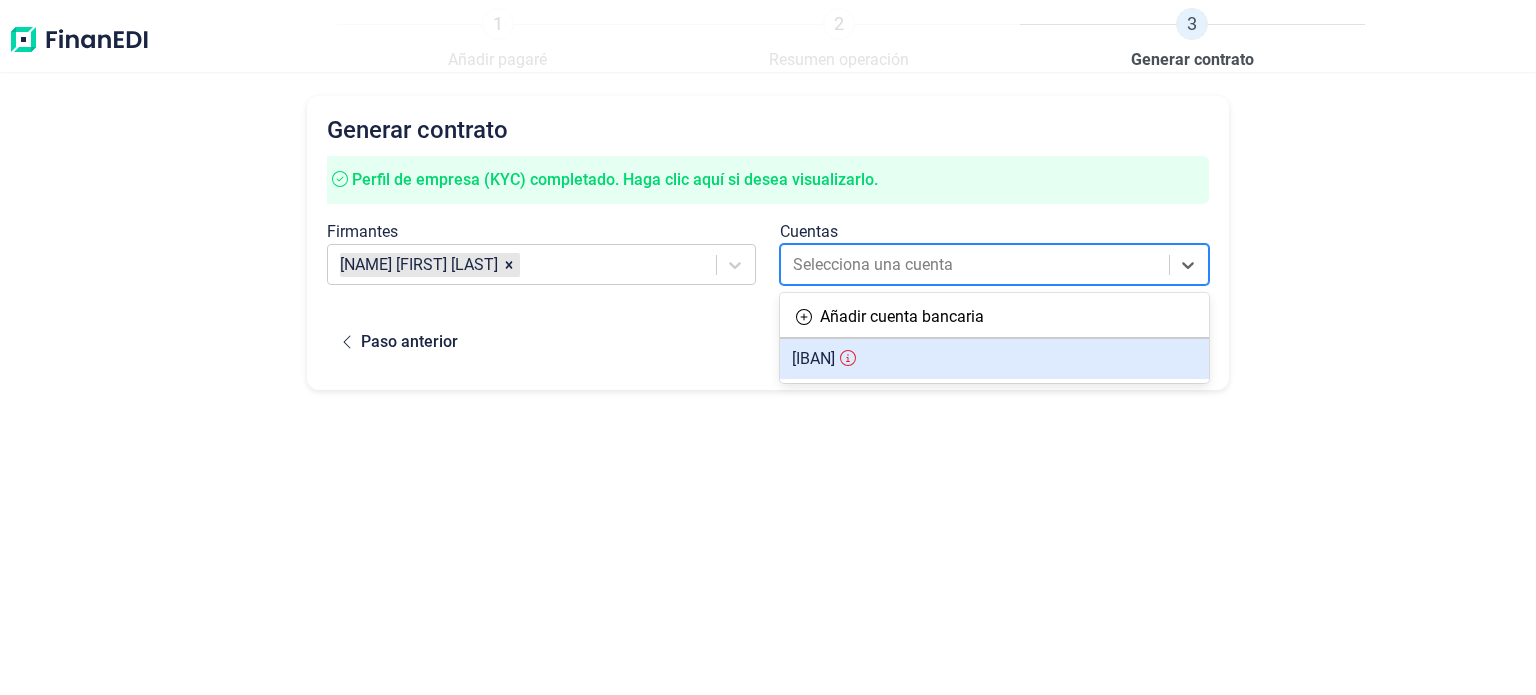 click on "[IBAN]" at bounding box center (813, 358) 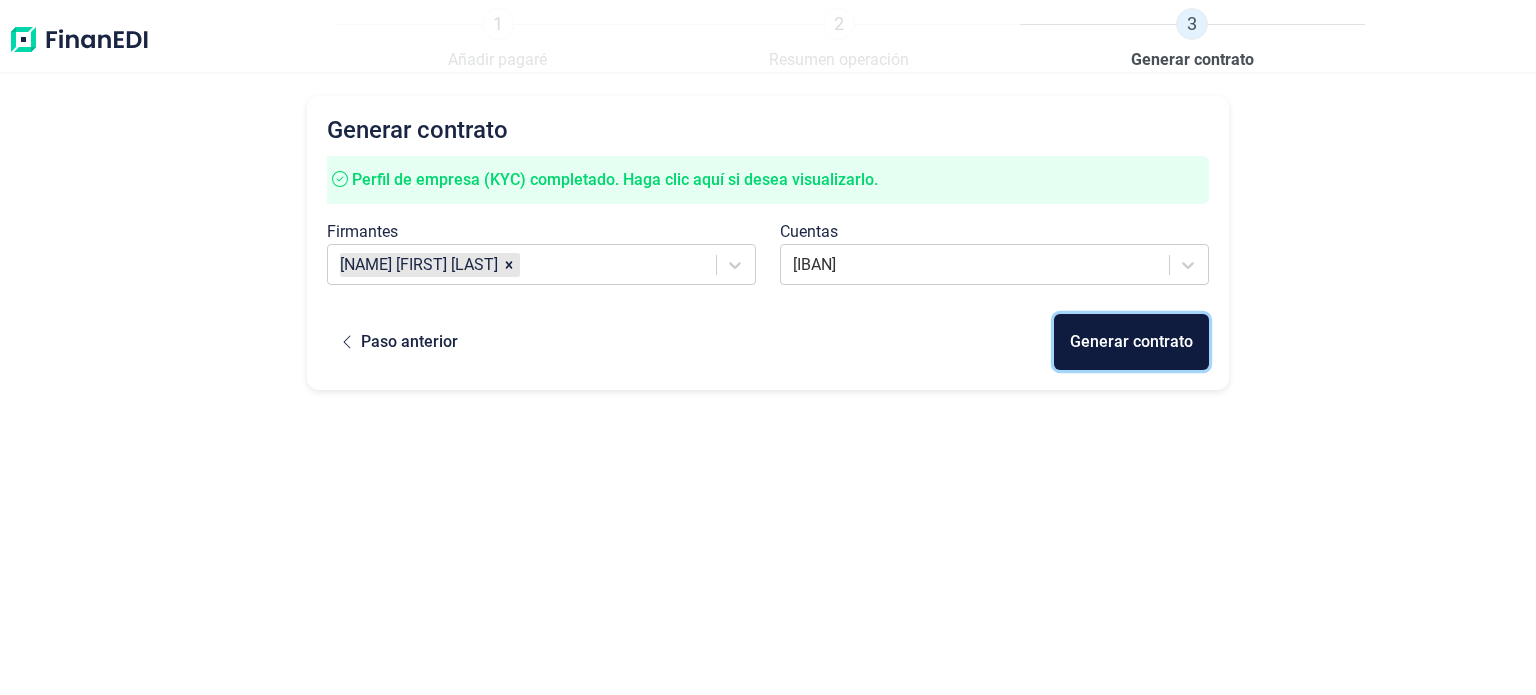 click on "Generar contrato" at bounding box center (1131, 342) 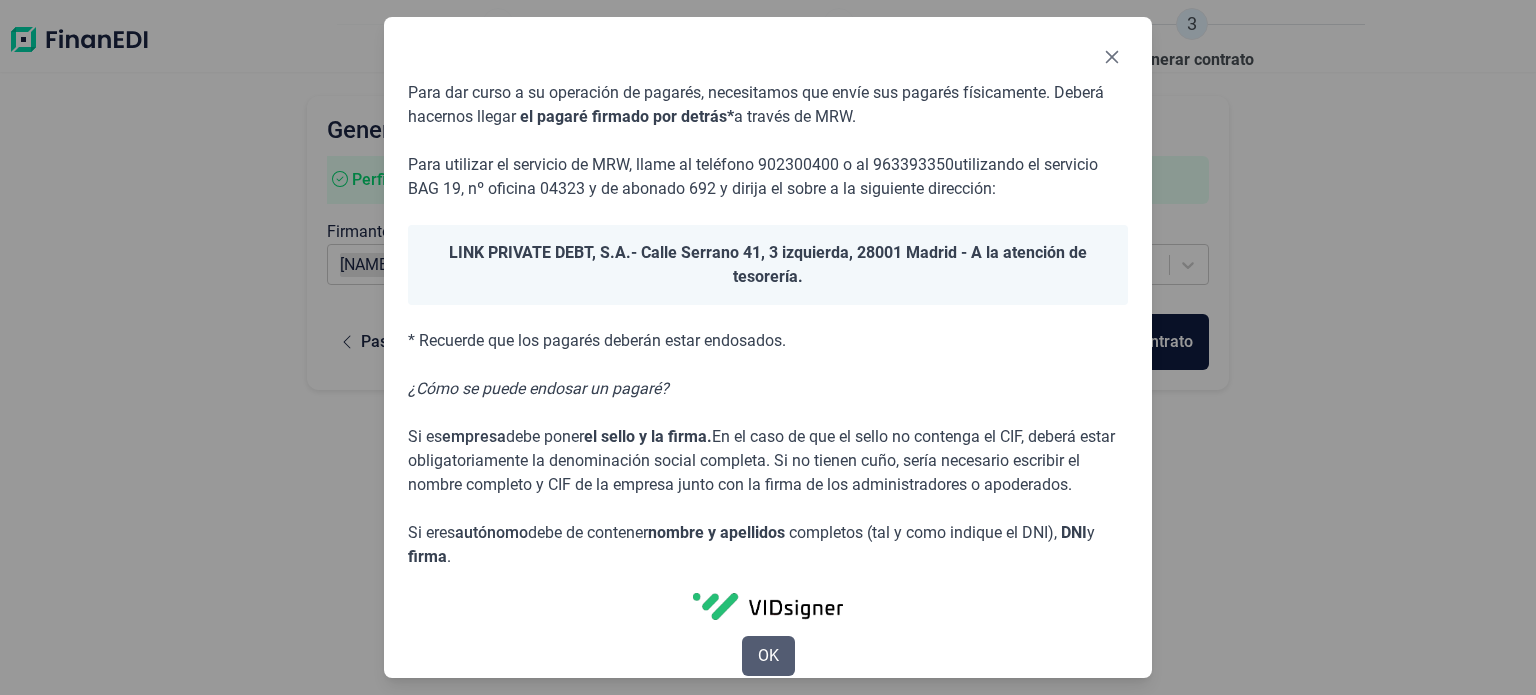 click on "OK" at bounding box center (768, 656) 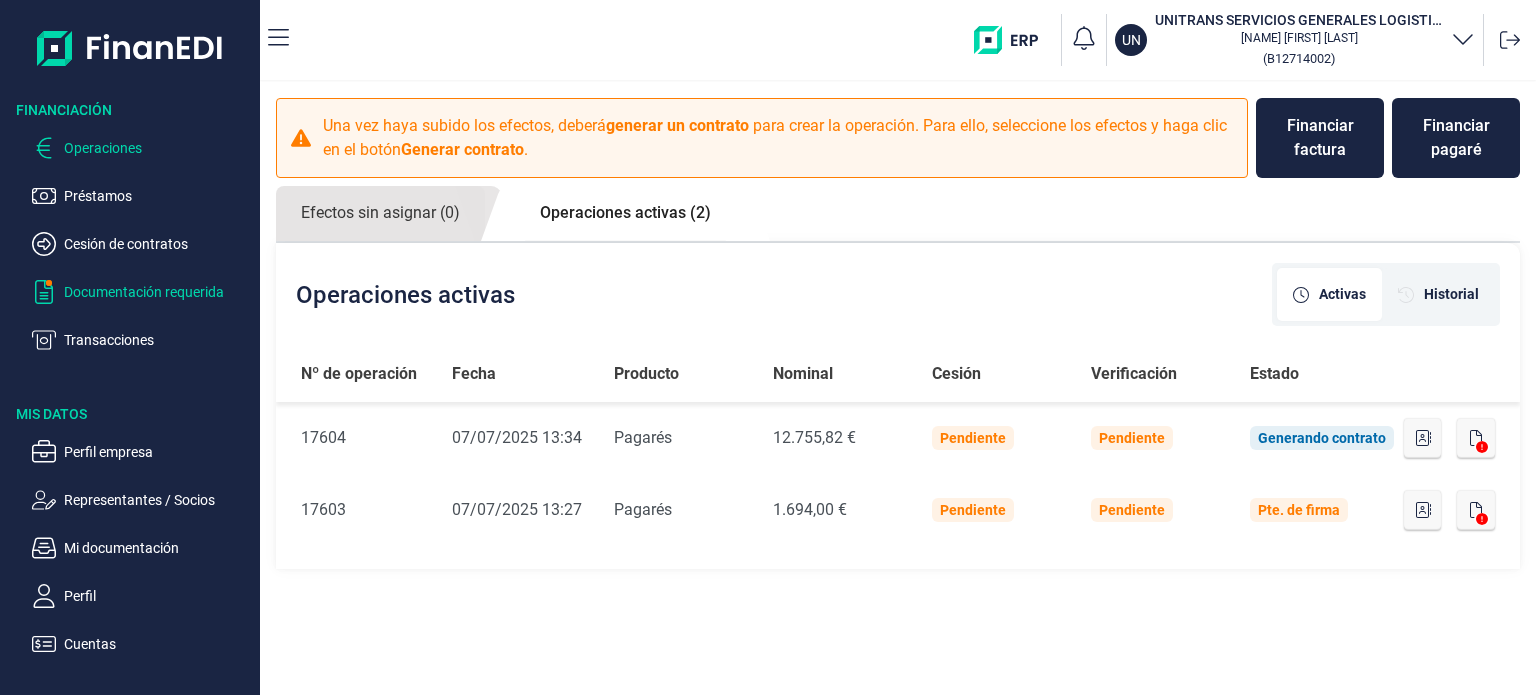 click on "Documentación requerida" at bounding box center [158, 196] 